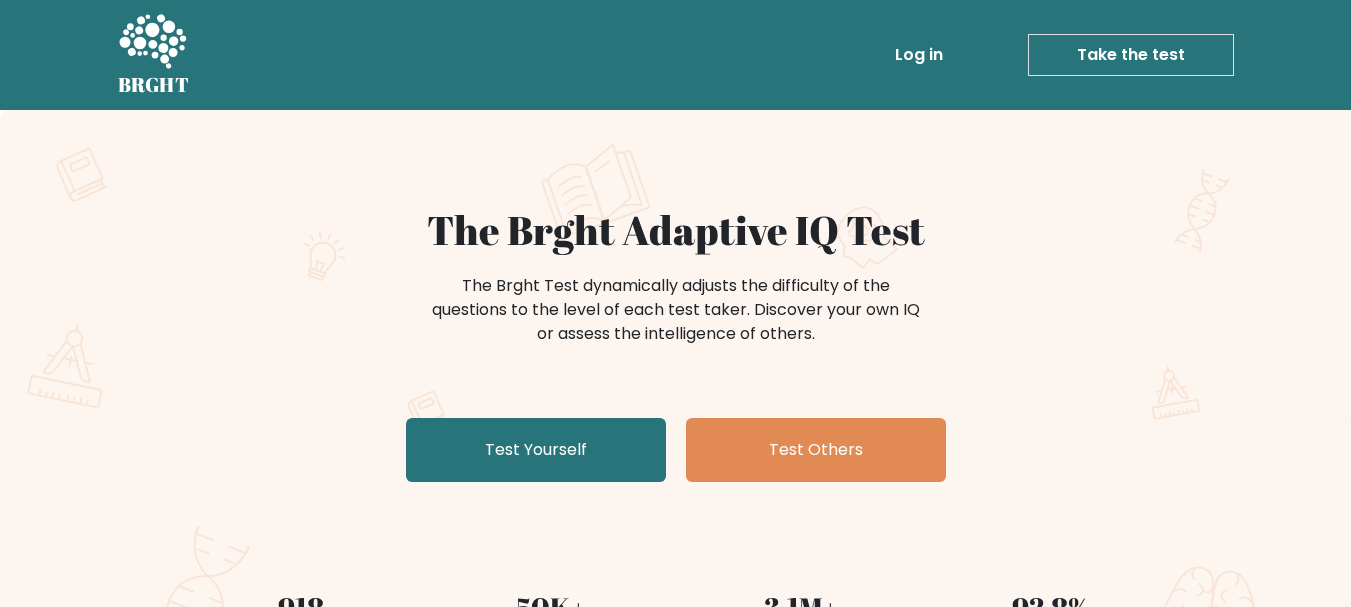 scroll, scrollTop: 0, scrollLeft: 0, axis: both 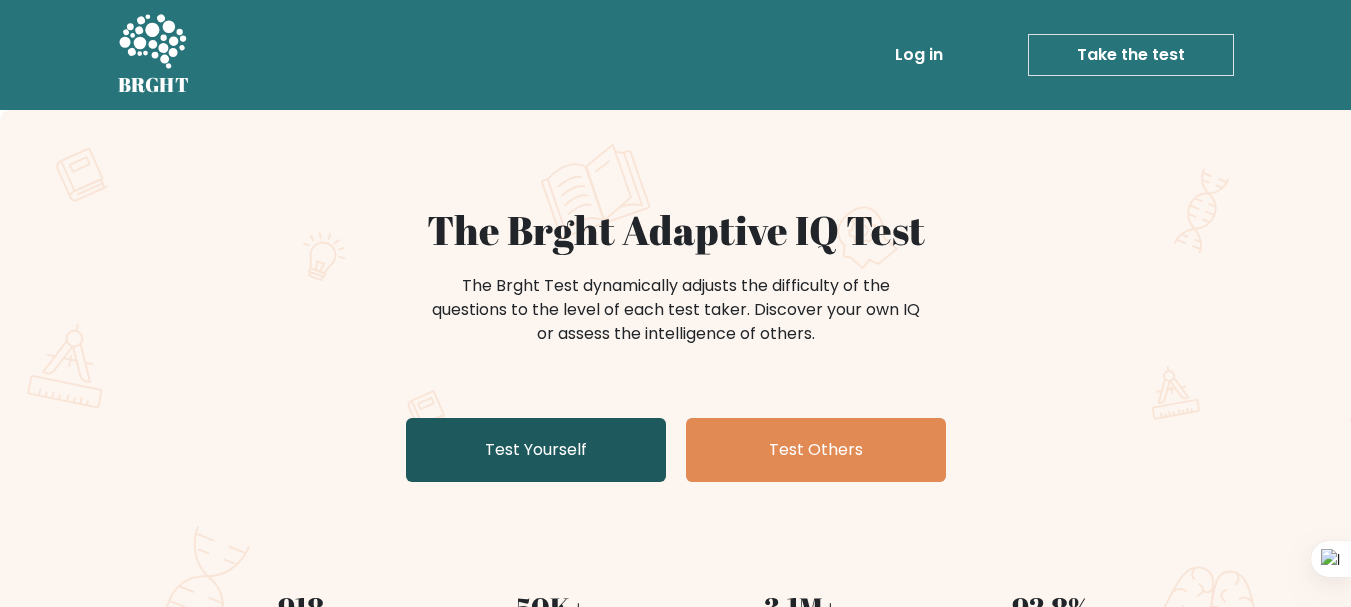 click on "Test Yourself" at bounding box center [536, 450] 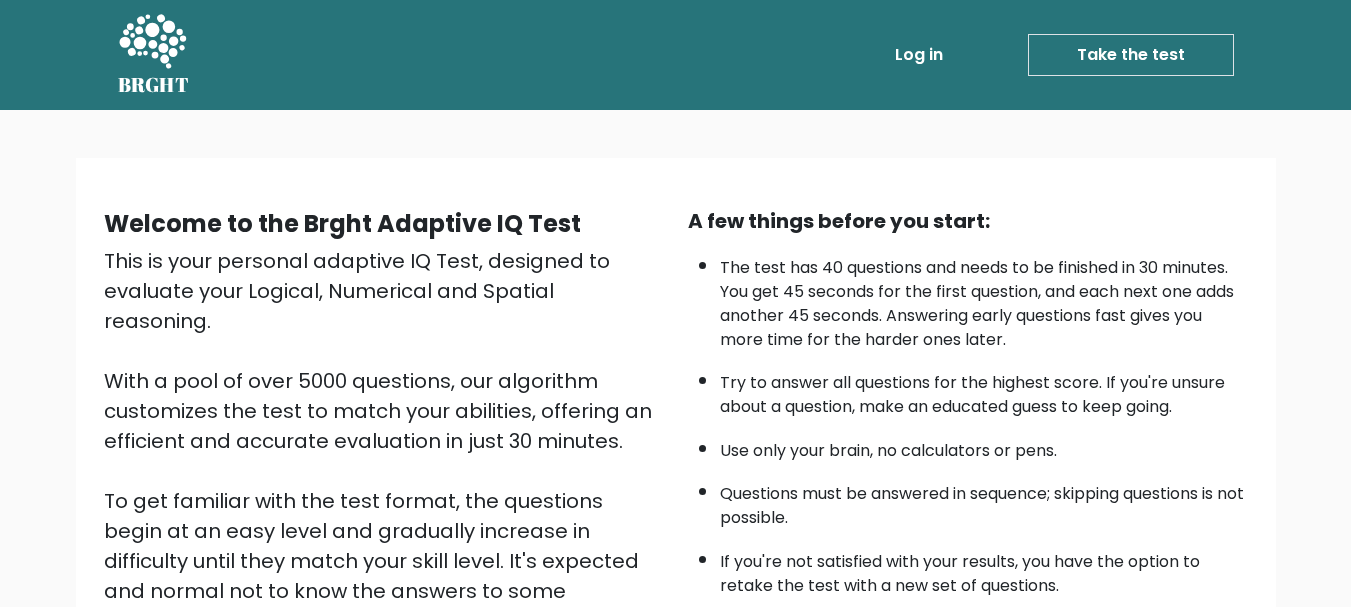 scroll, scrollTop: 0, scrollLeft: 0, axis: both 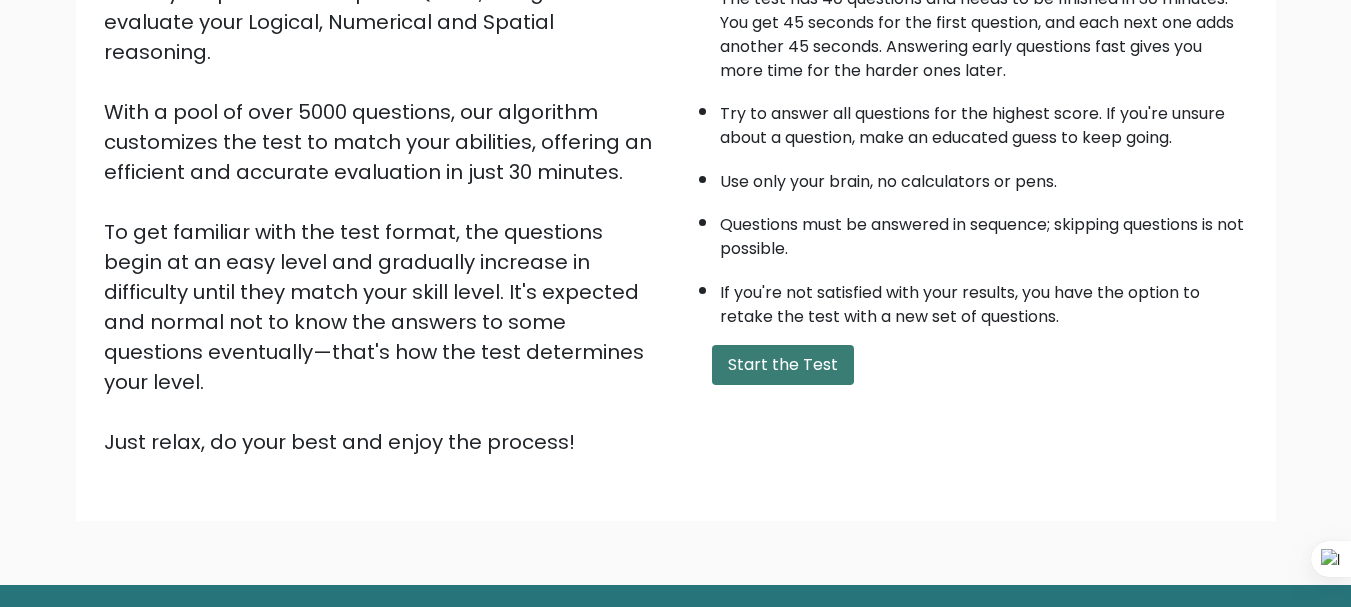 click on "Start the Test" at bounding box center (783, 365) 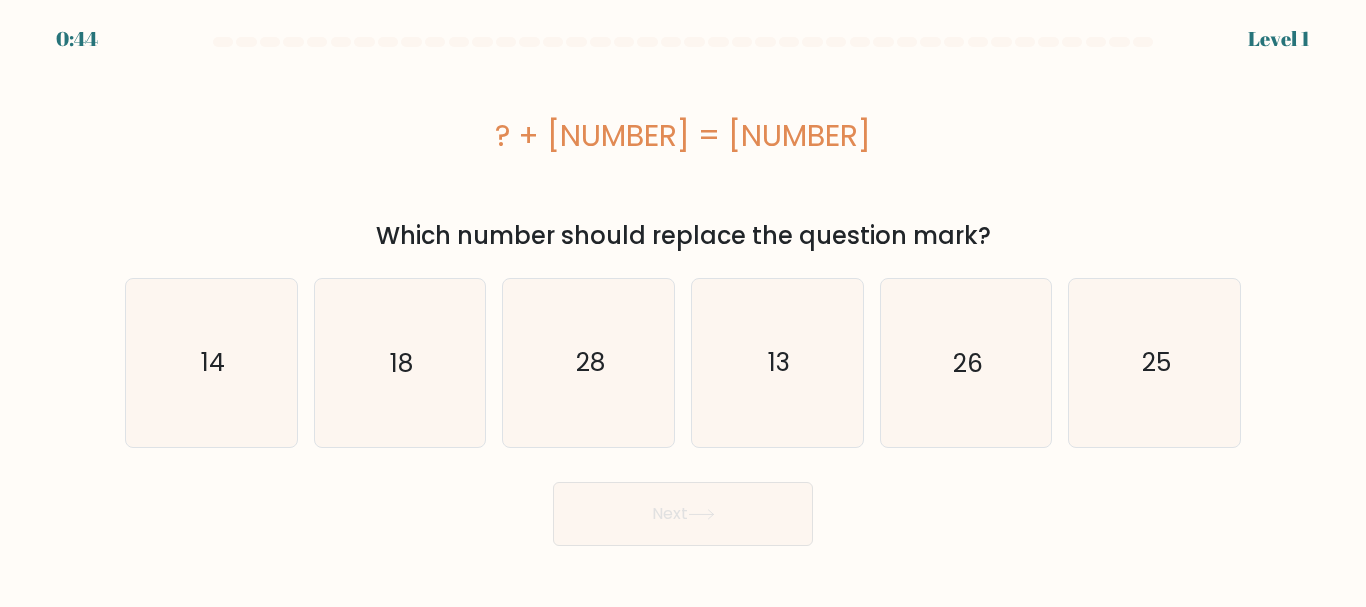 scroll, scrollTop: 0, scrollLeft: 0, axis: both 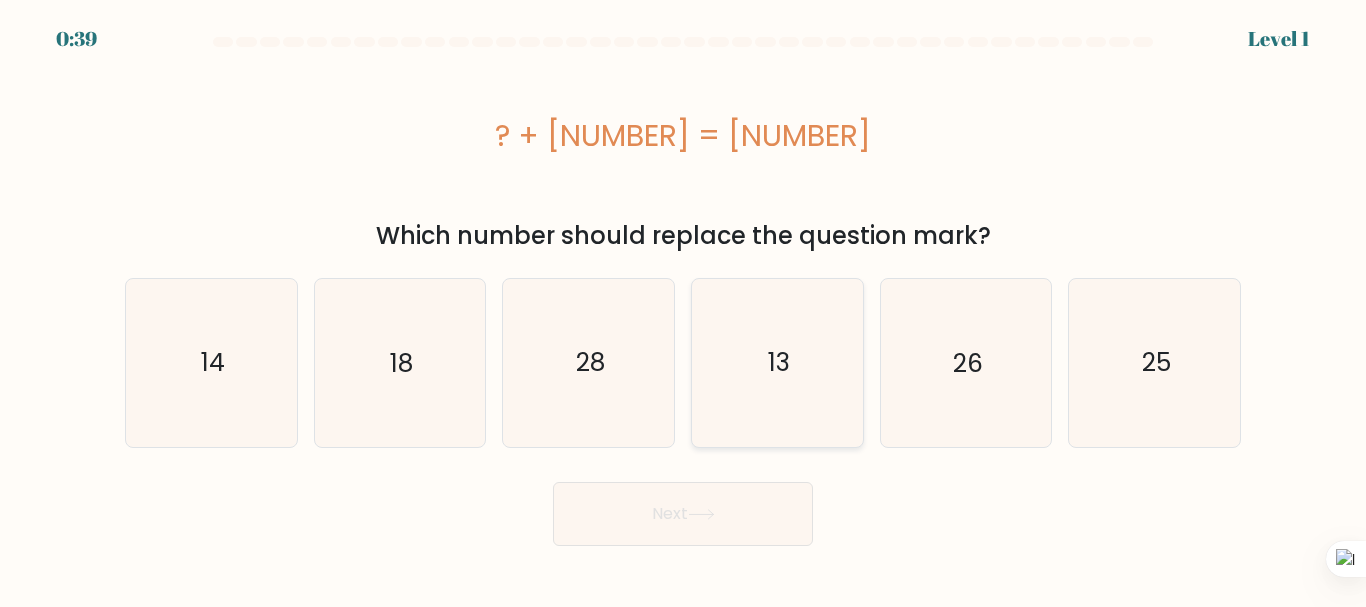 click on "13" 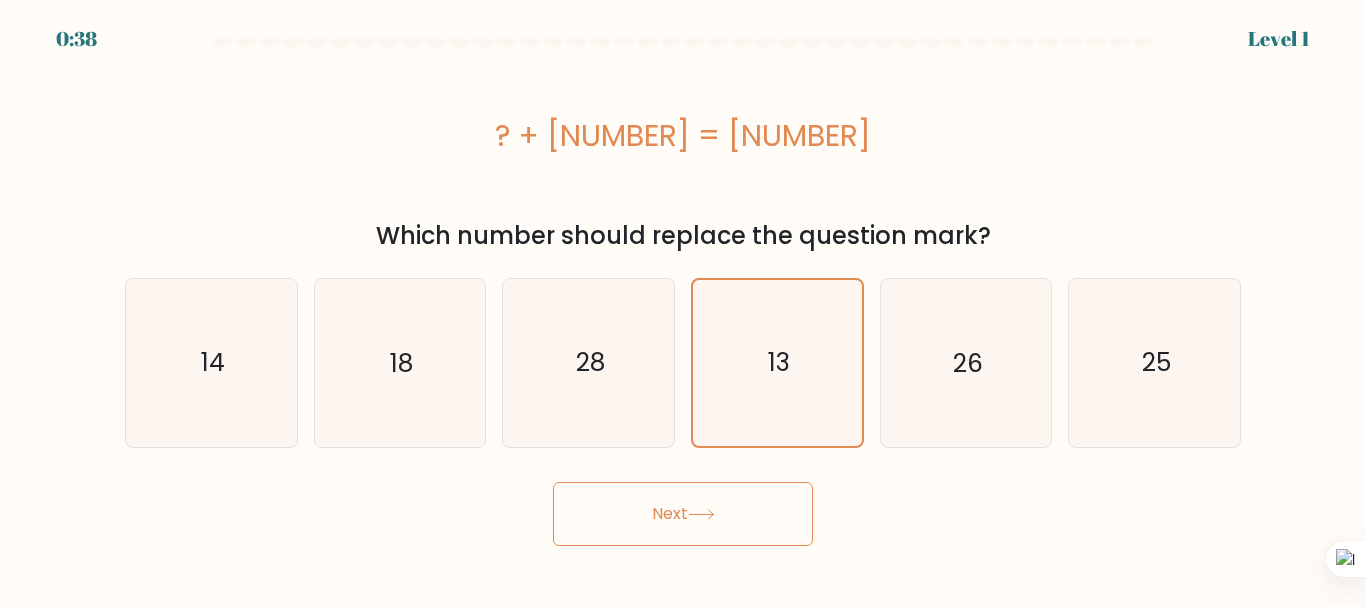 click on "Next" at bounding box center (683, 514) 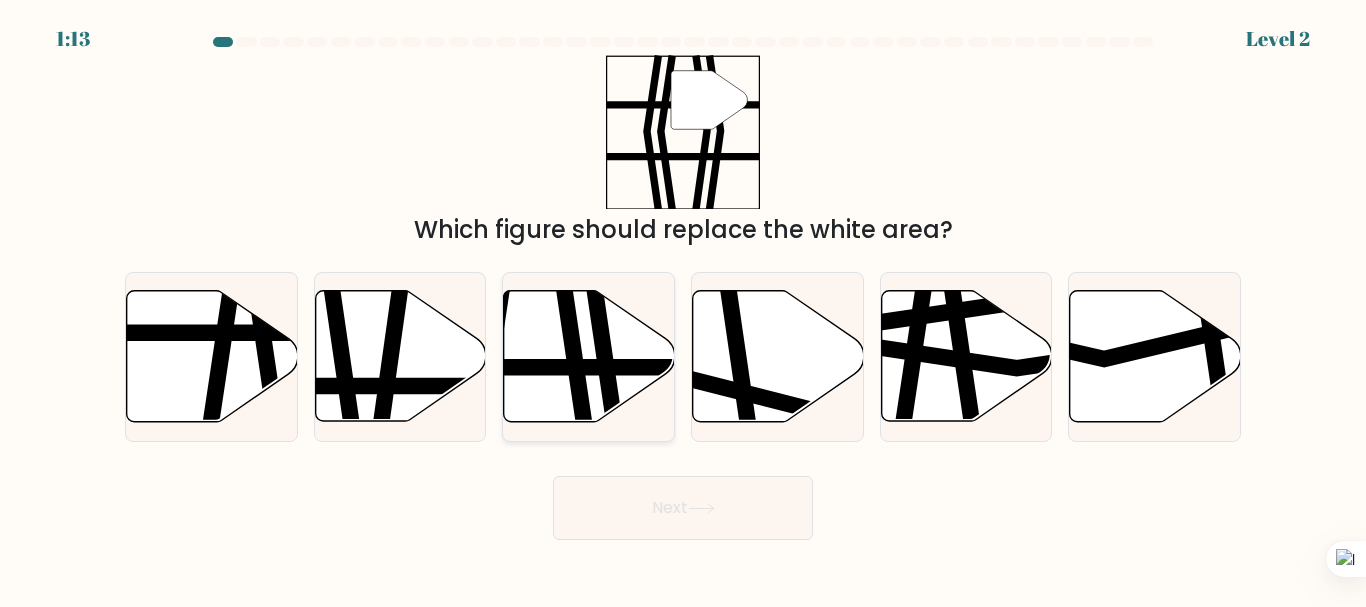 click 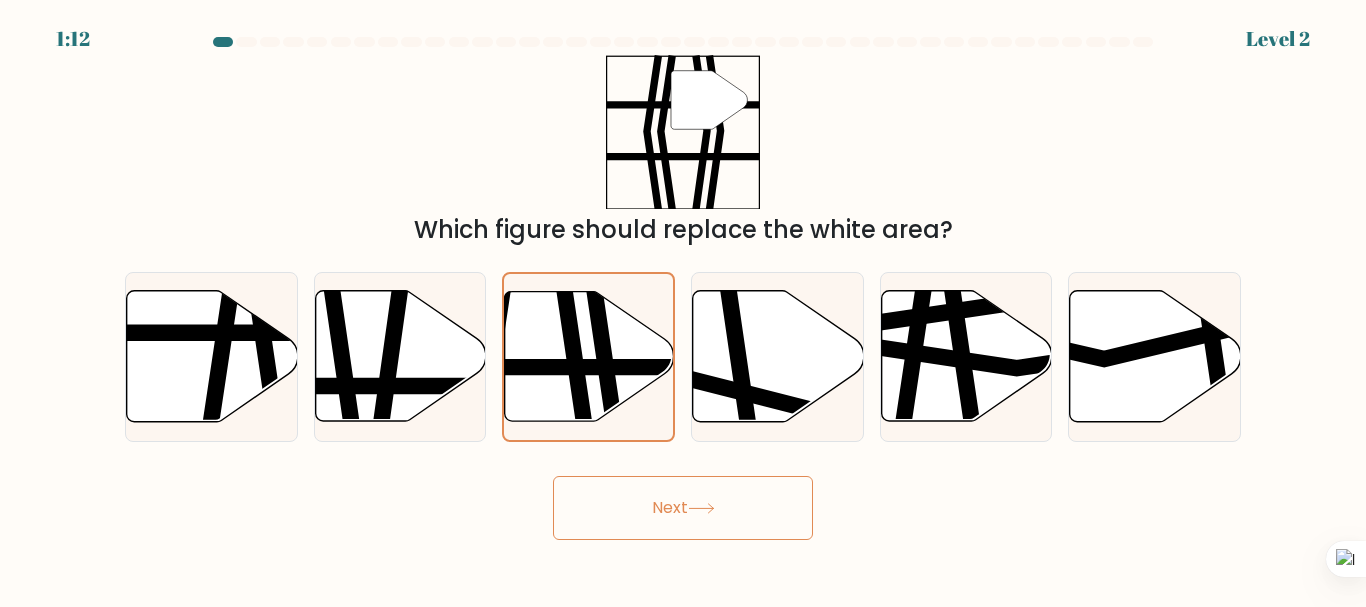 click on "Next" at bounding box center (683, 508) 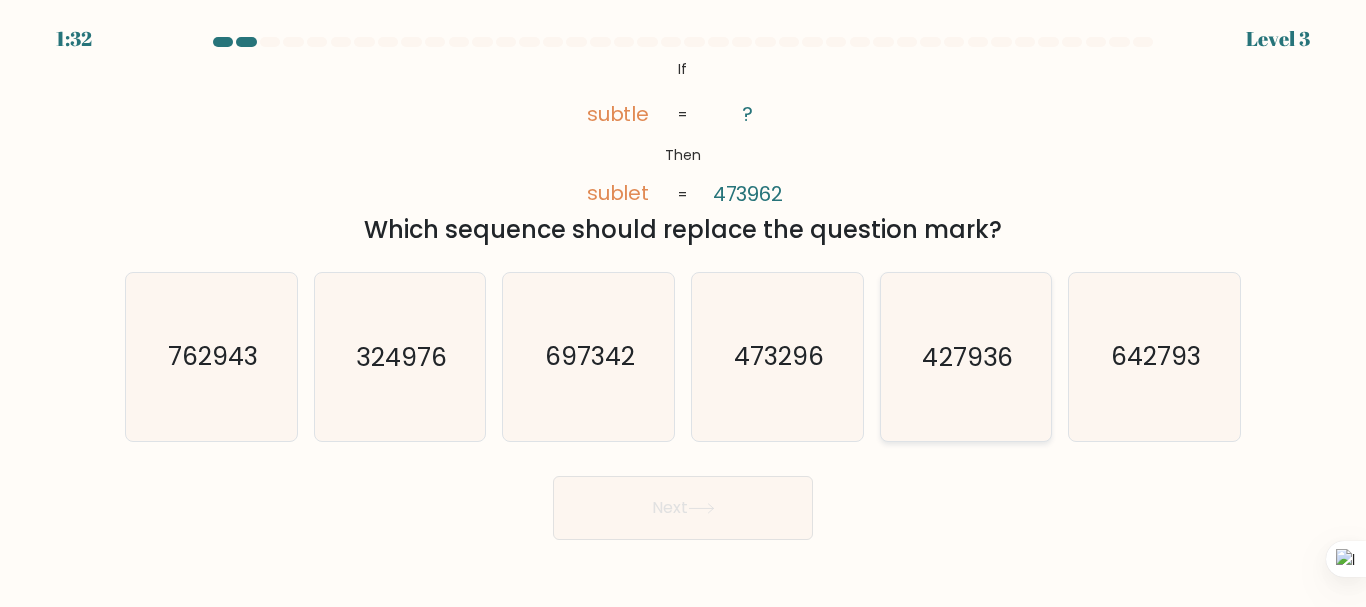 click on "427936" 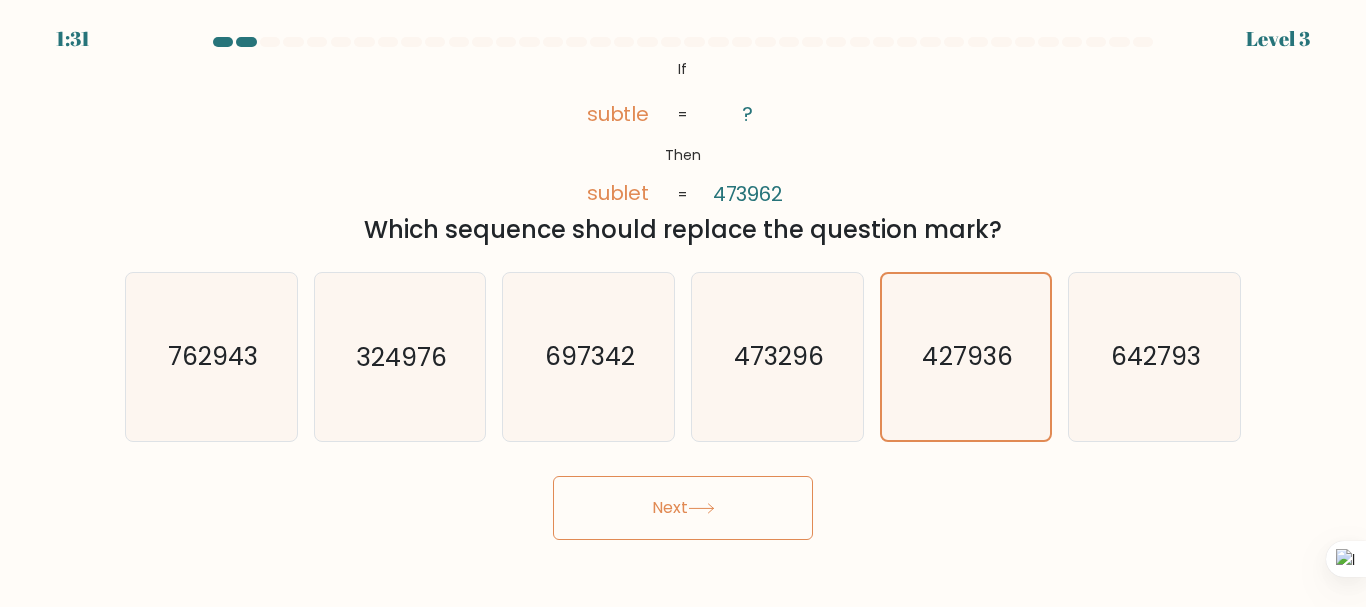 click on "Next" at bounding box center [683, 508] 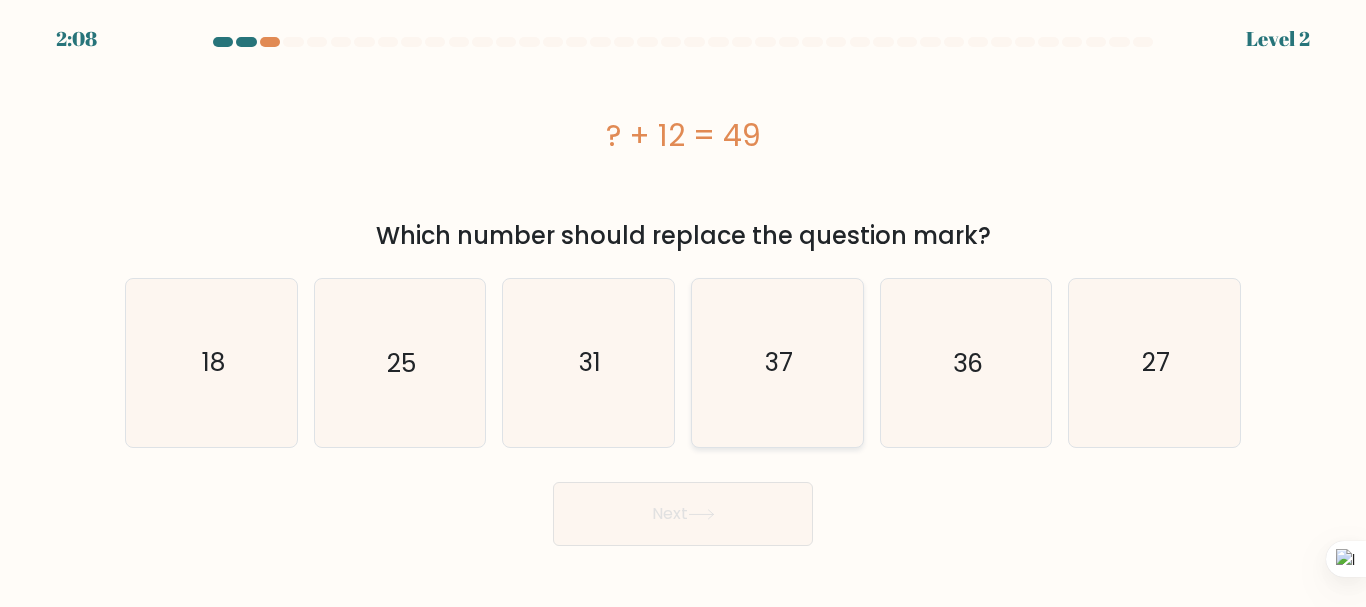 click on "37" 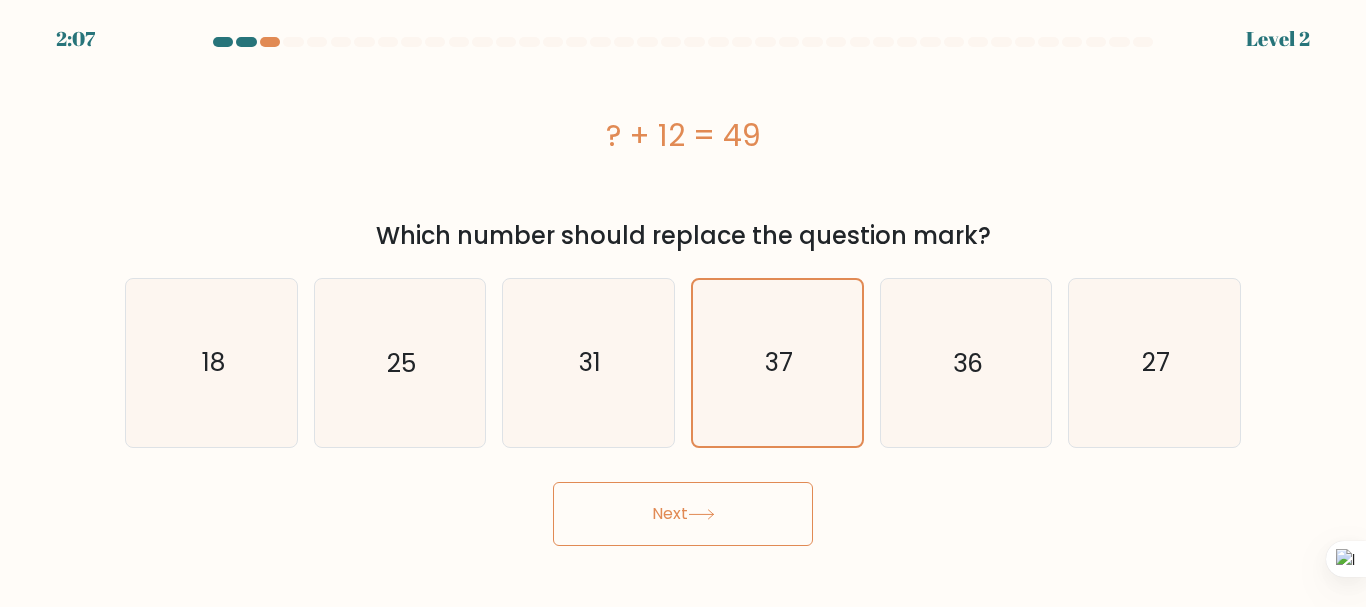click on "Next" at bounding box center [683, 514] 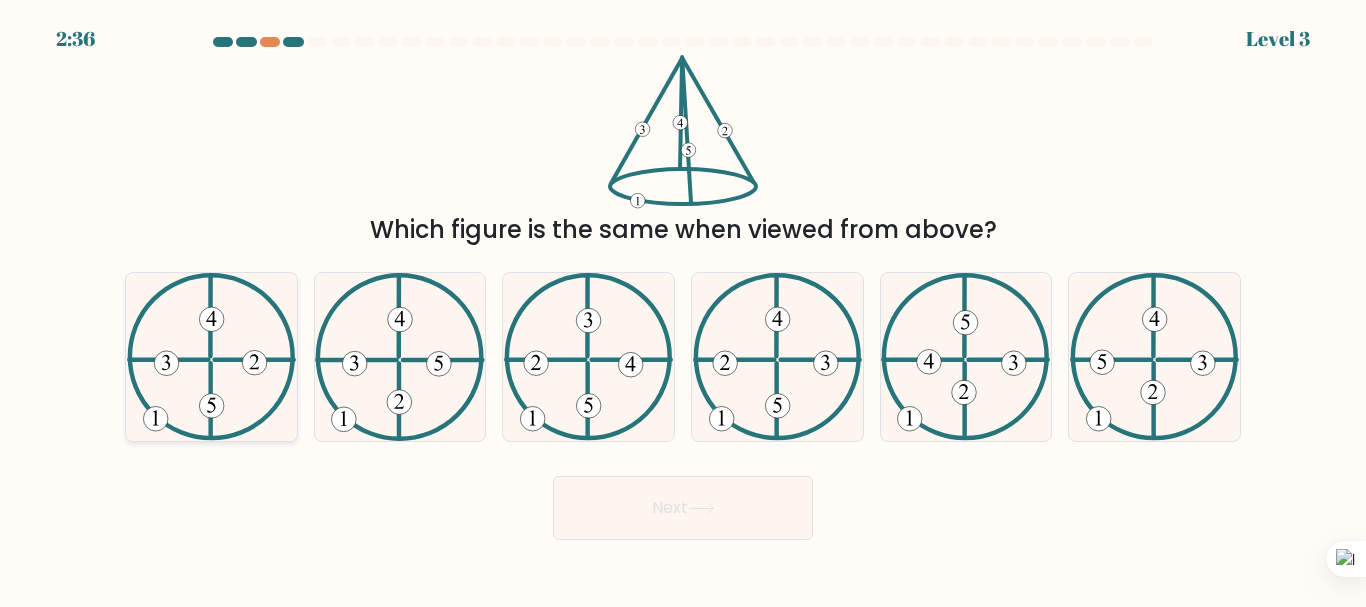 click 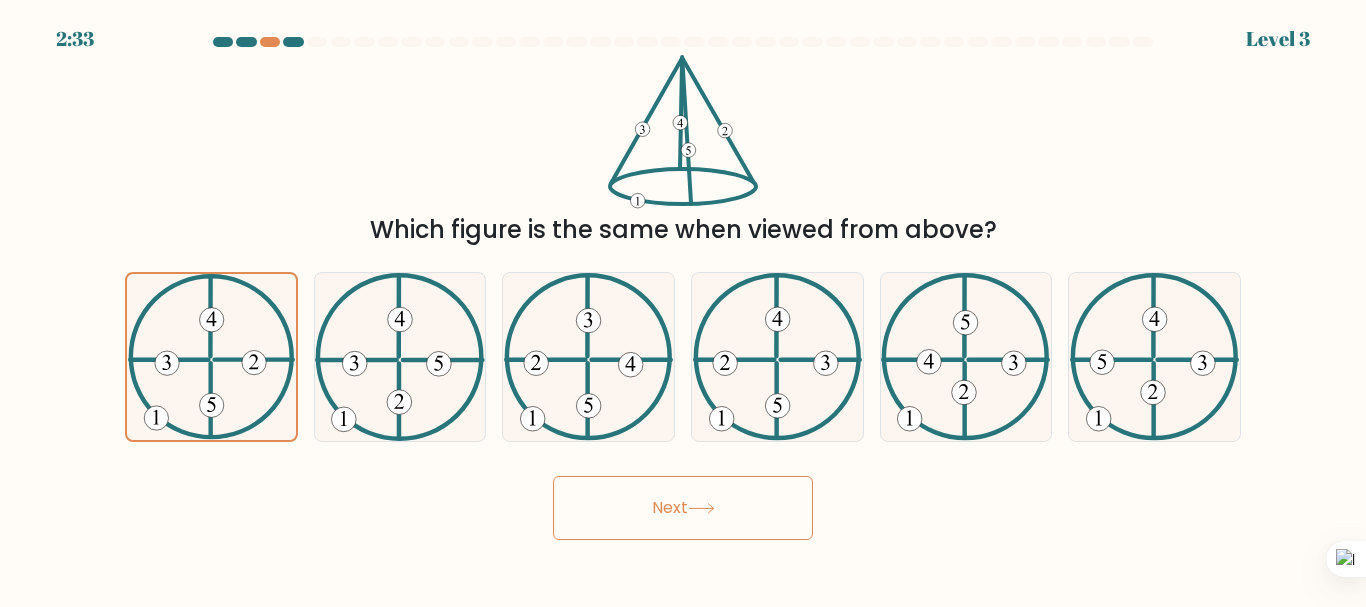 click on "Next" at bounding box center [683, 508] 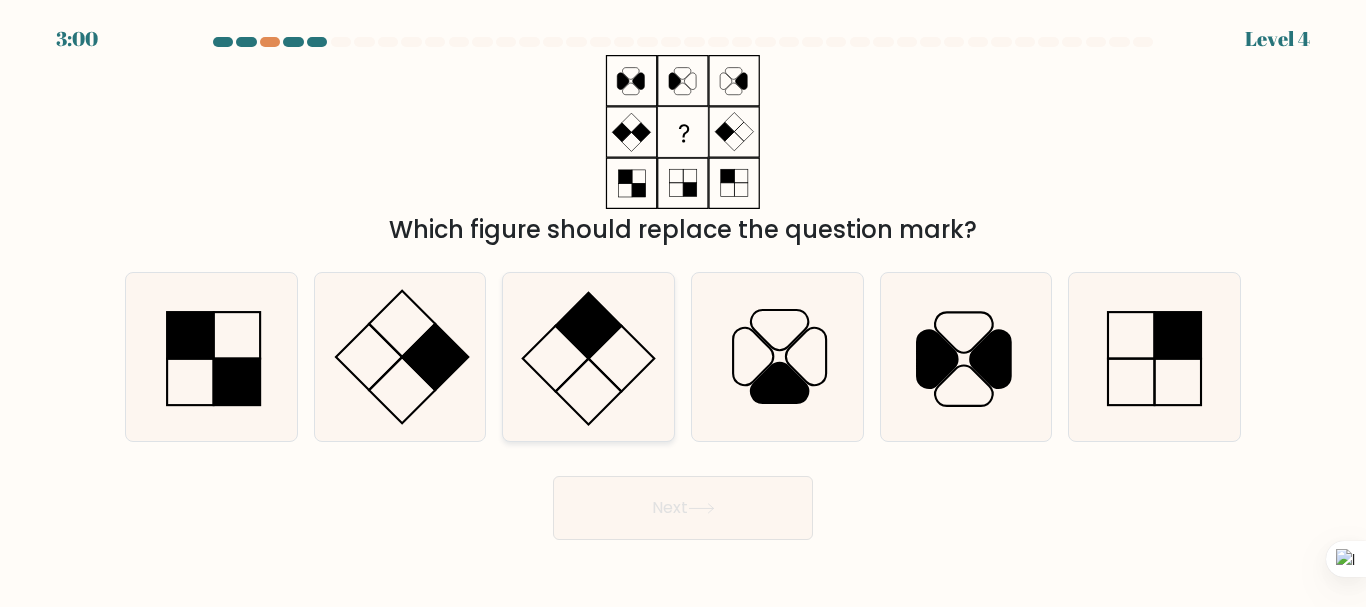 click 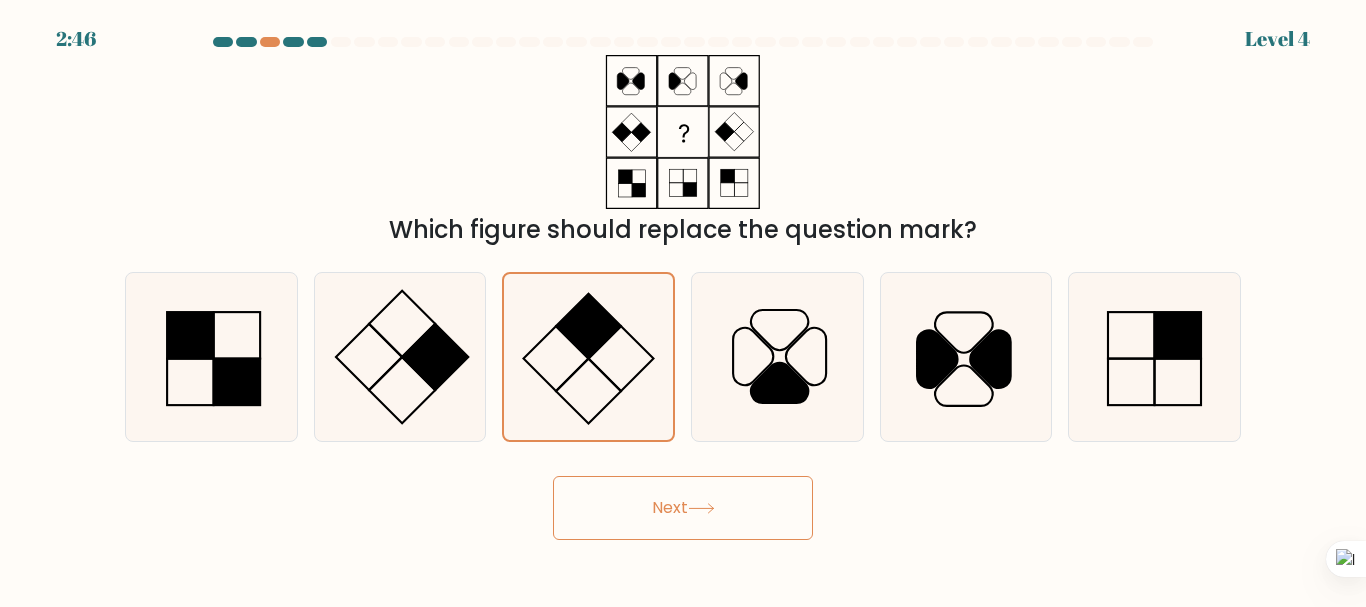 click on "Next" at bounding box center [683, 508] 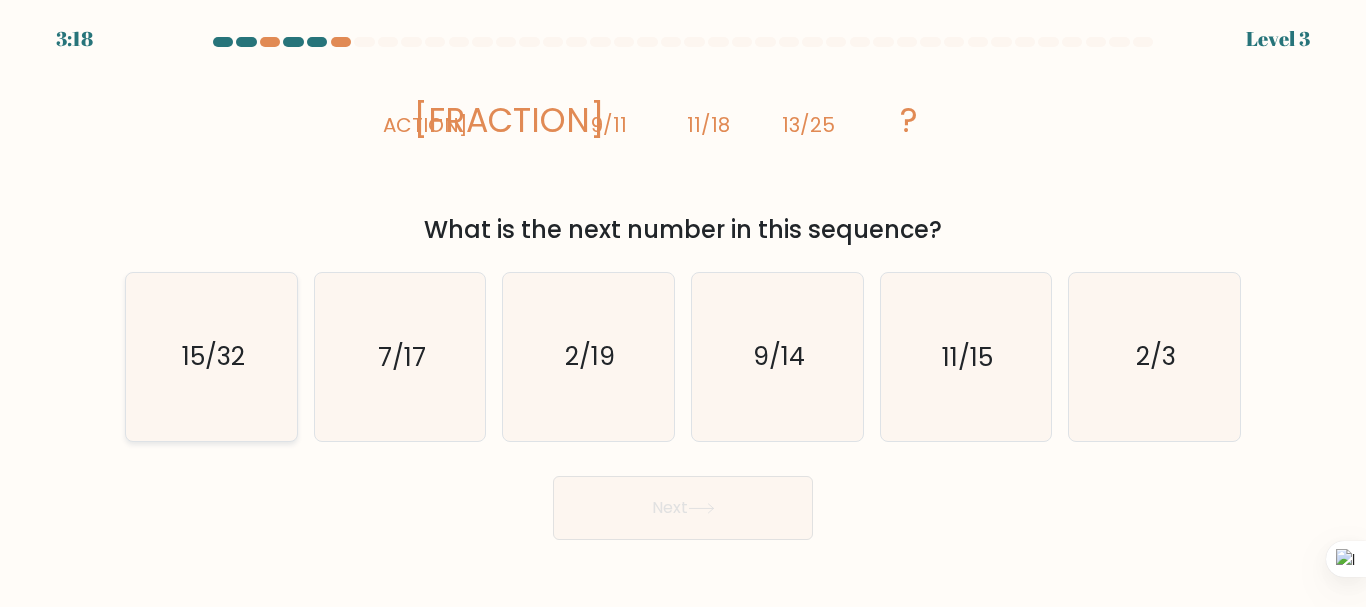 click on "15/32" 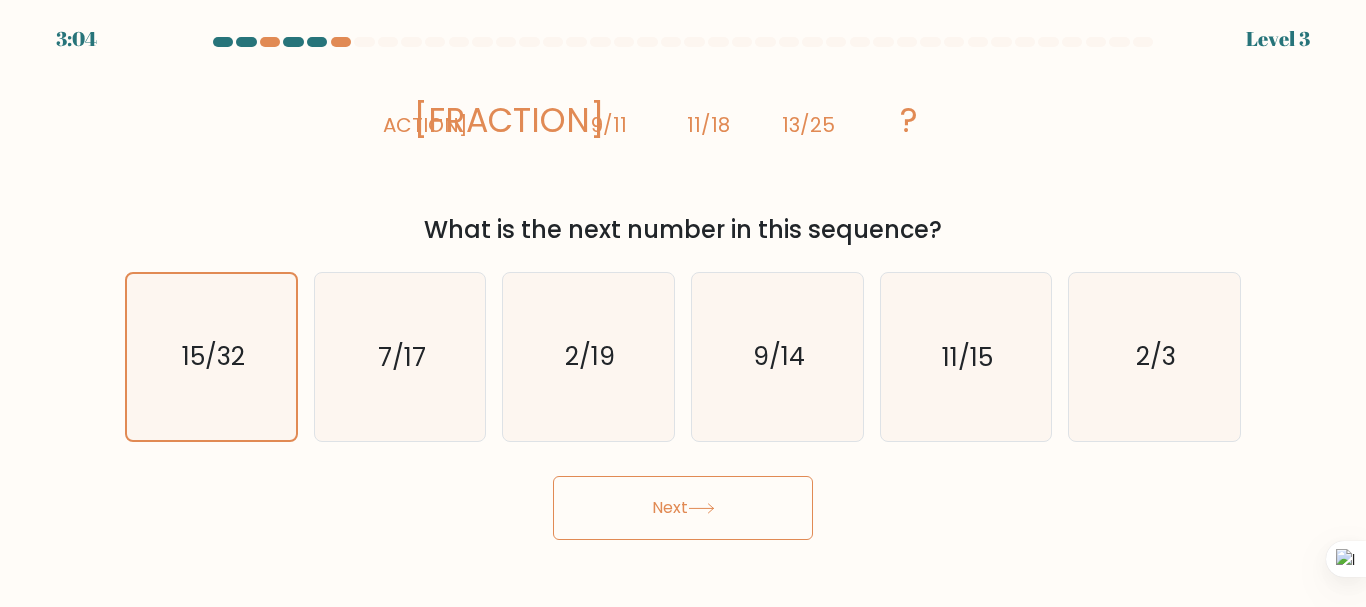 click on "Next" at bounding box center [683, 508] 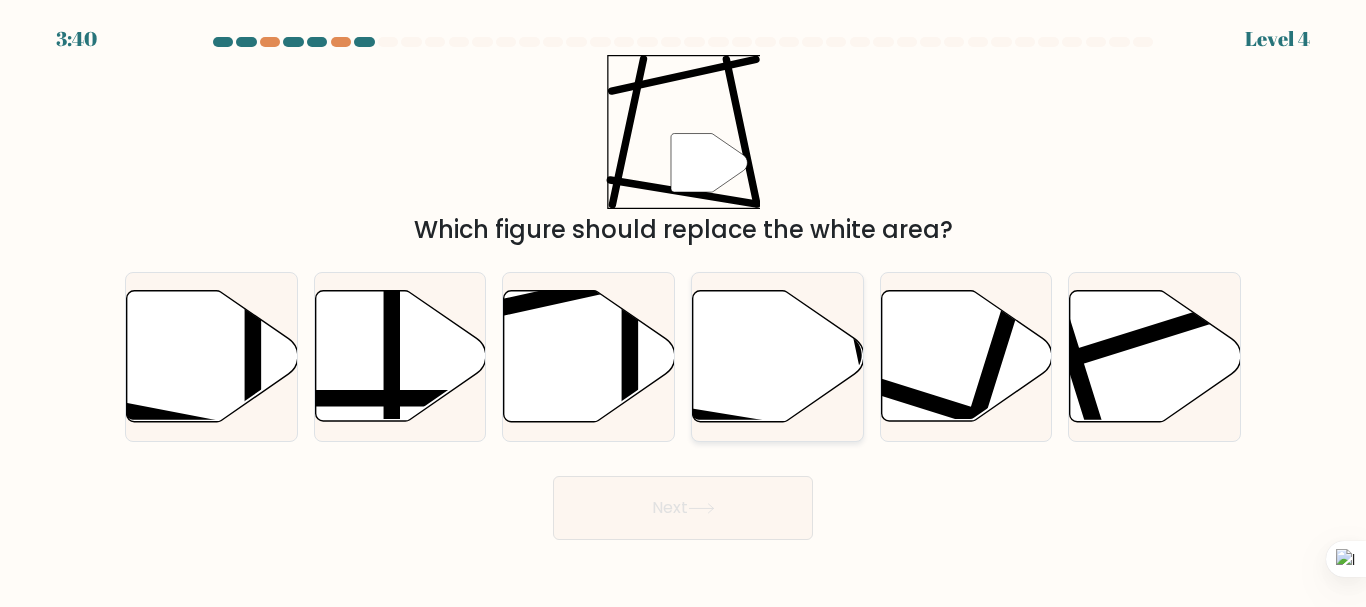 click 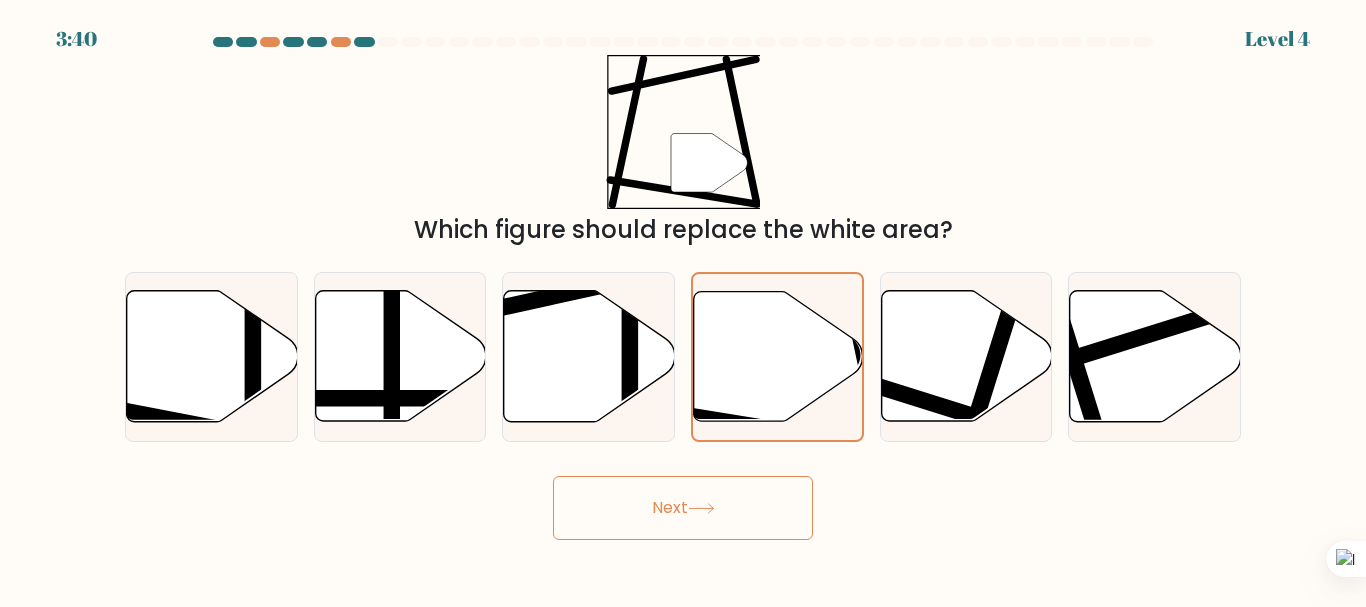click on "Next" at bounding box center (683, 508) 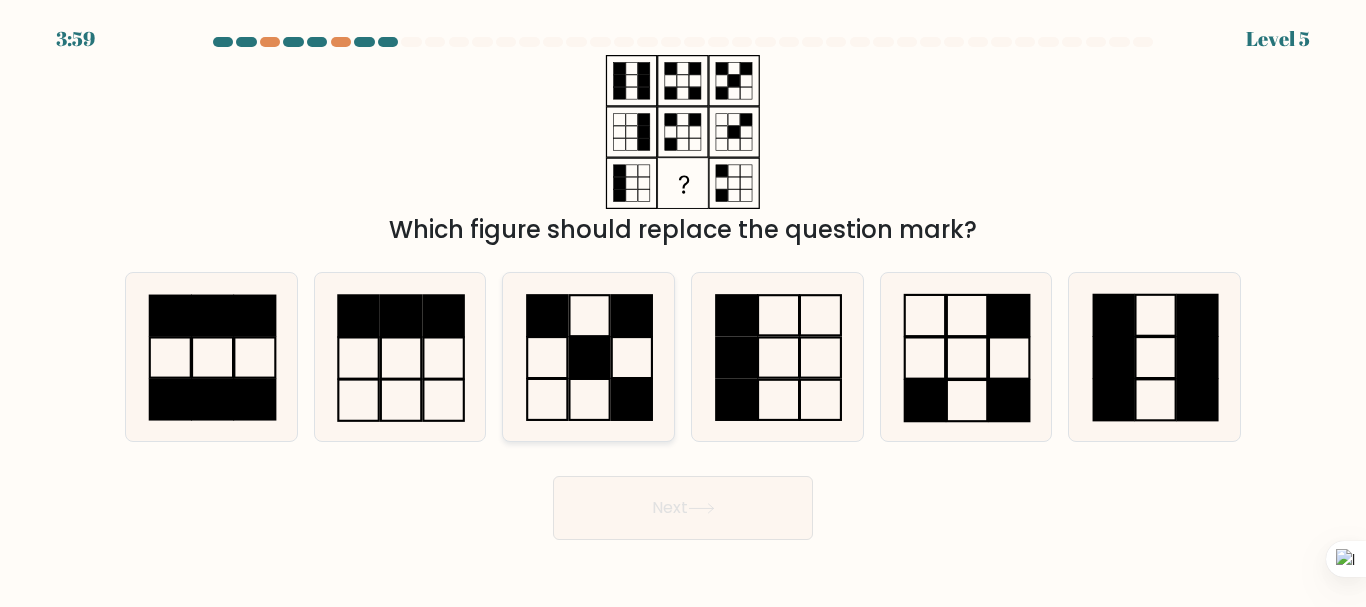 click 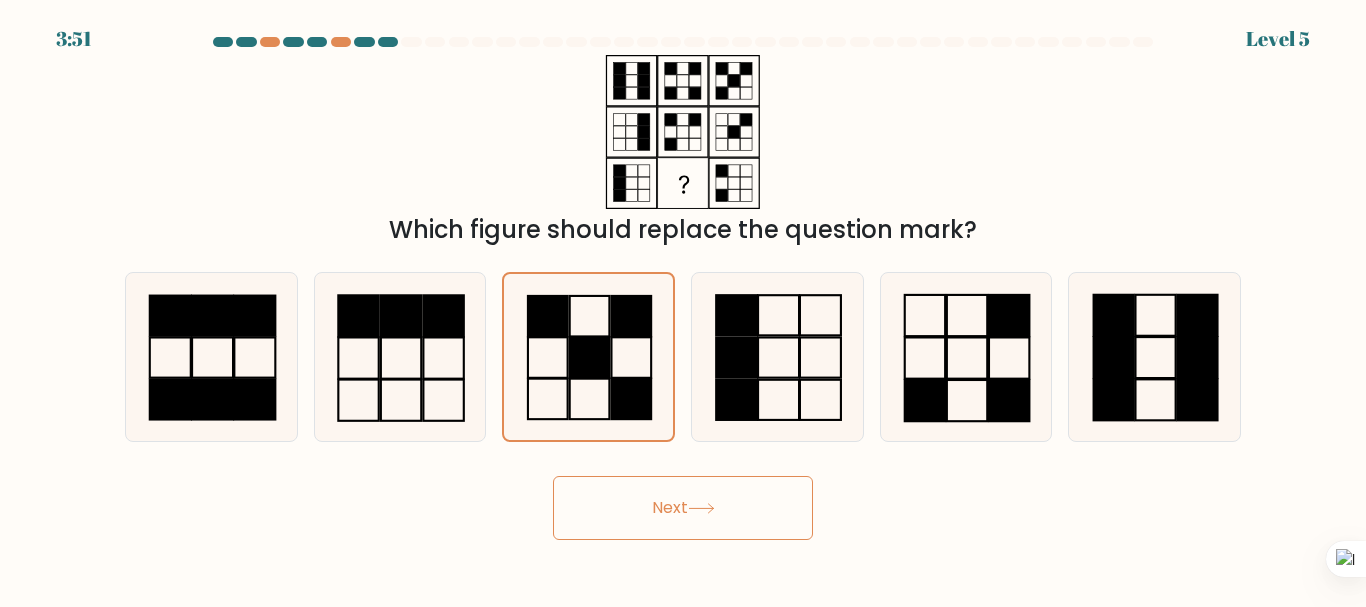 click 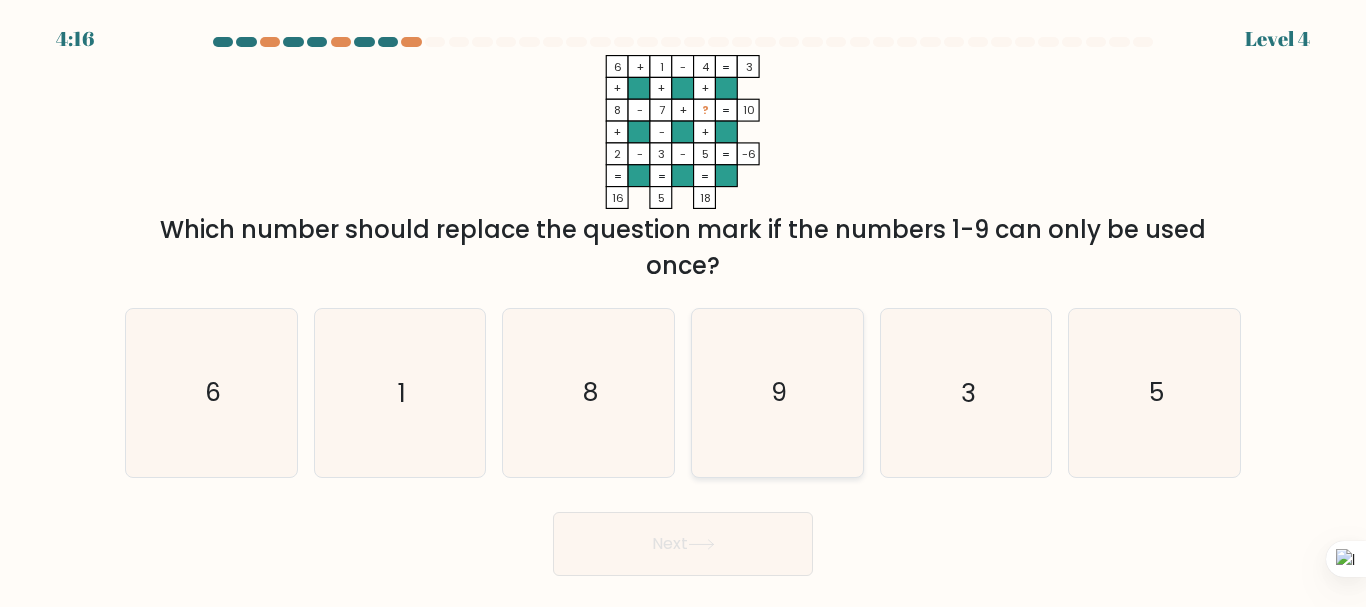 click on "9" 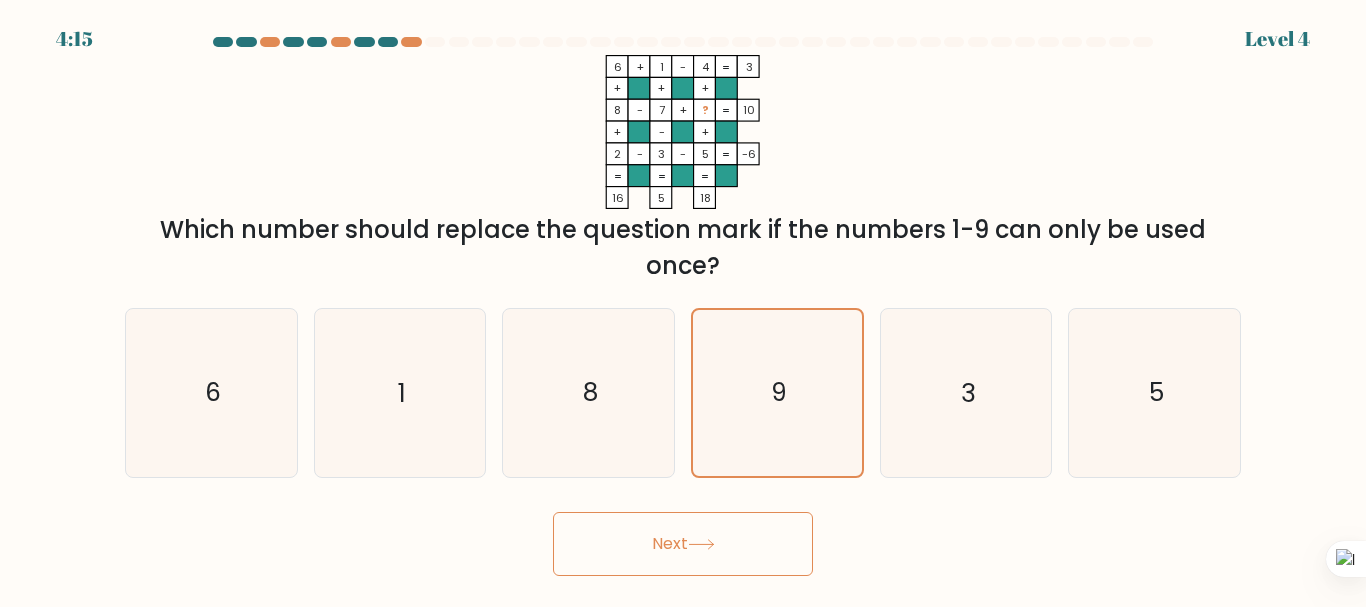 click 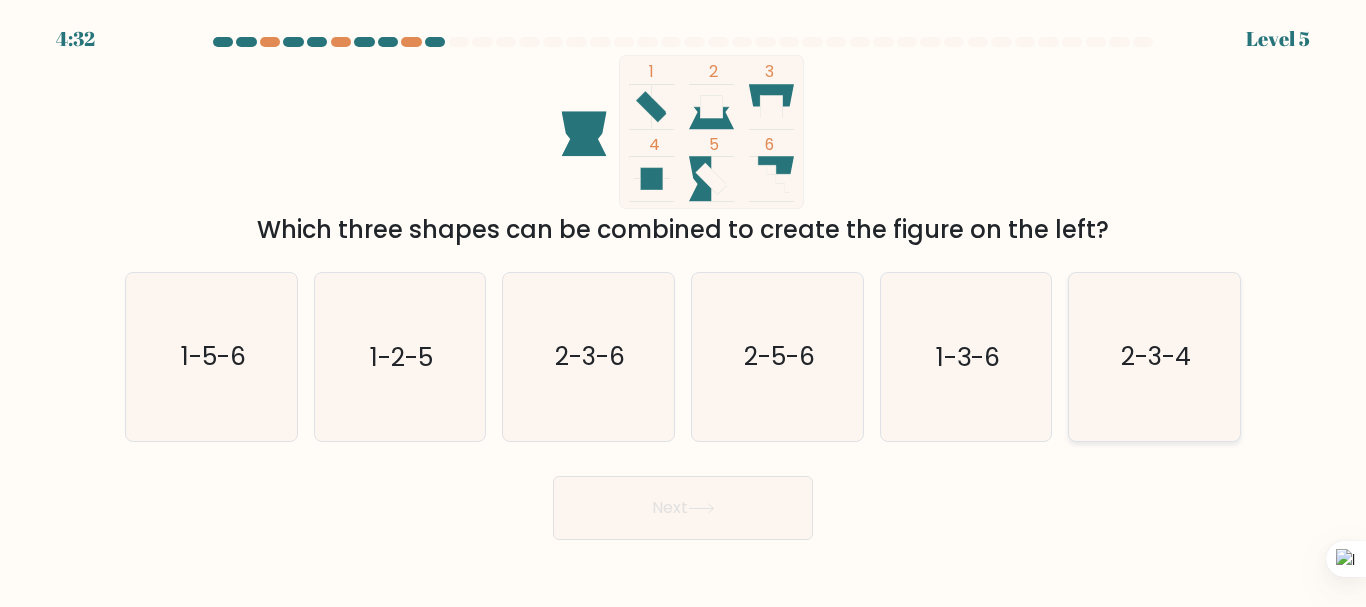click on "2-3-4" 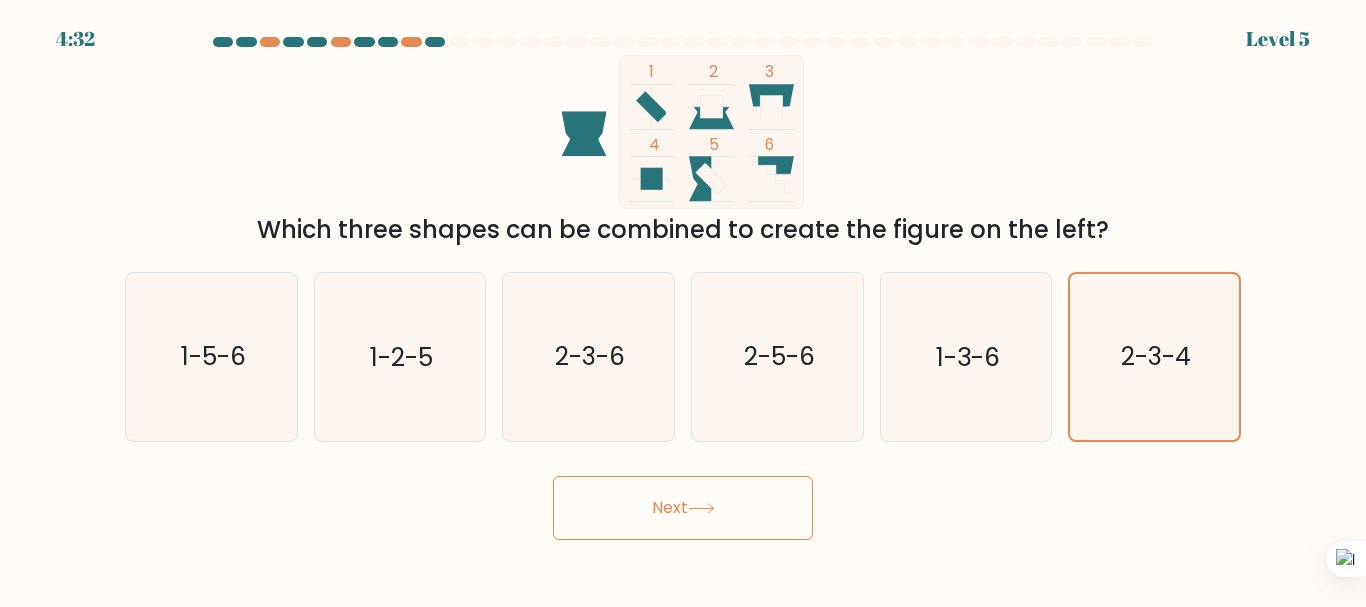 click on "Next" at bounding box center (683, 508) 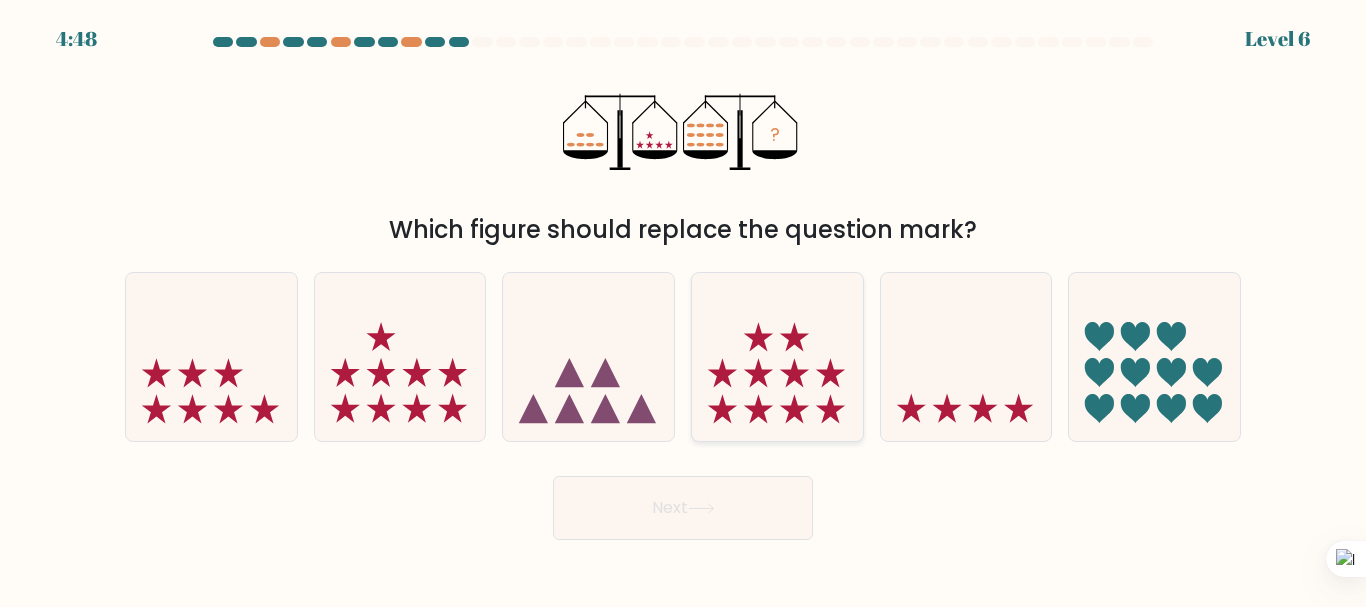 click 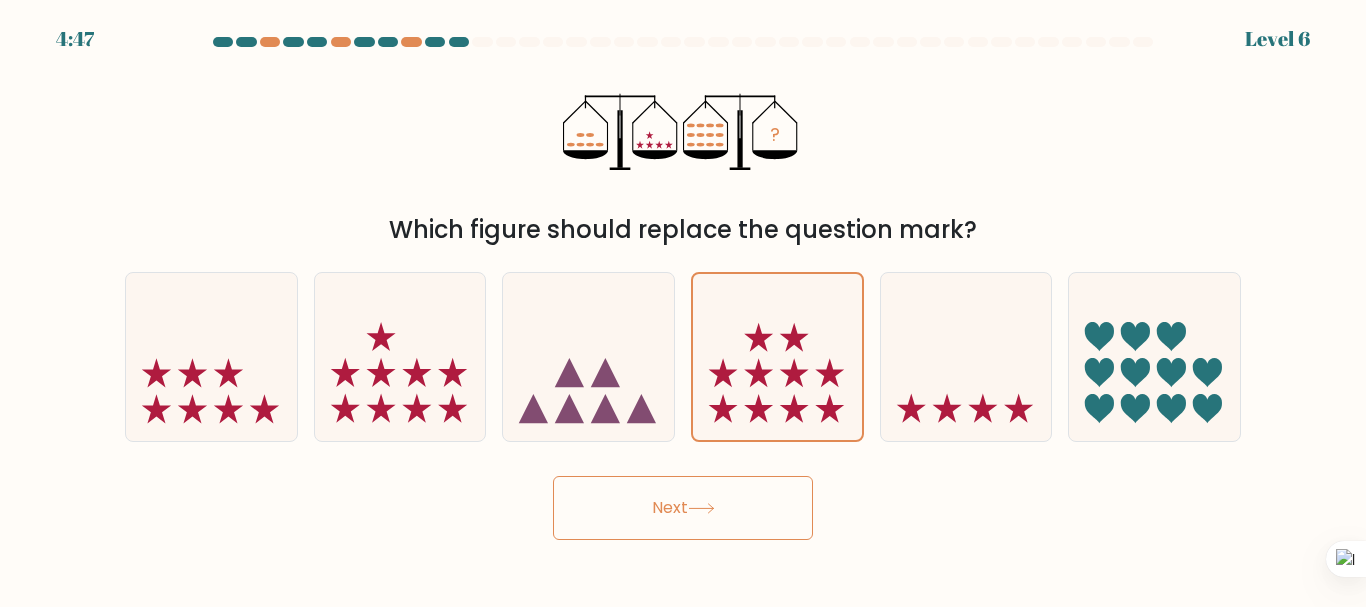 click on "Next" at bounding box center [683, 508] 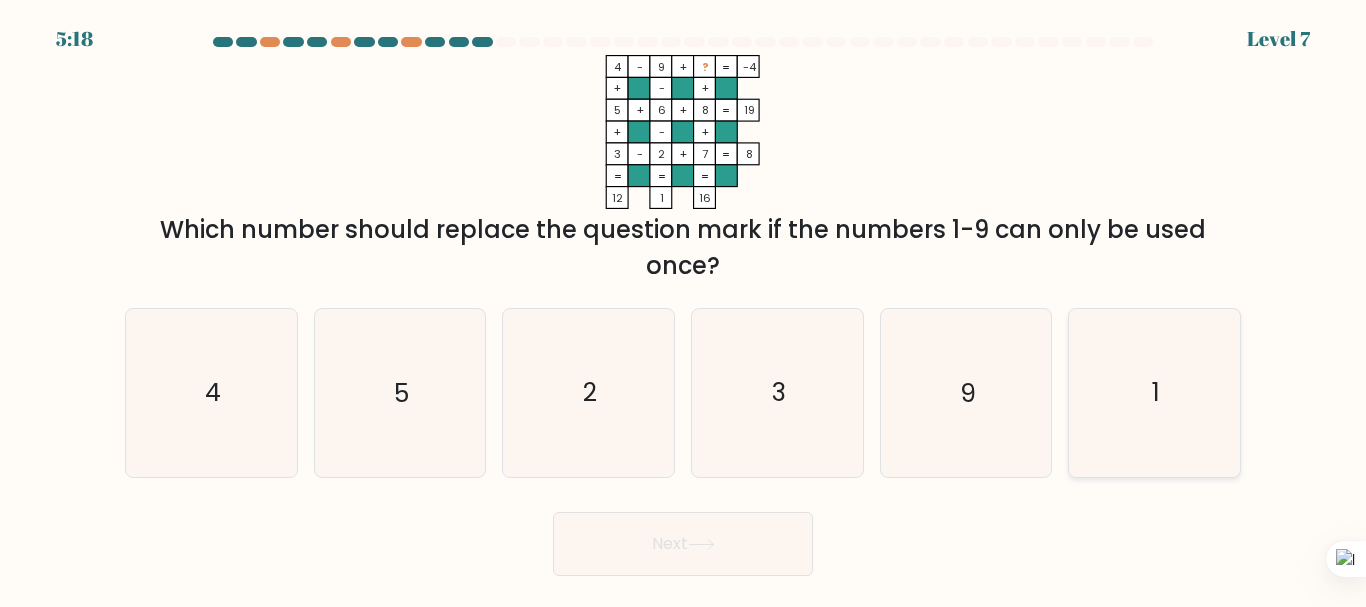 click on "1" 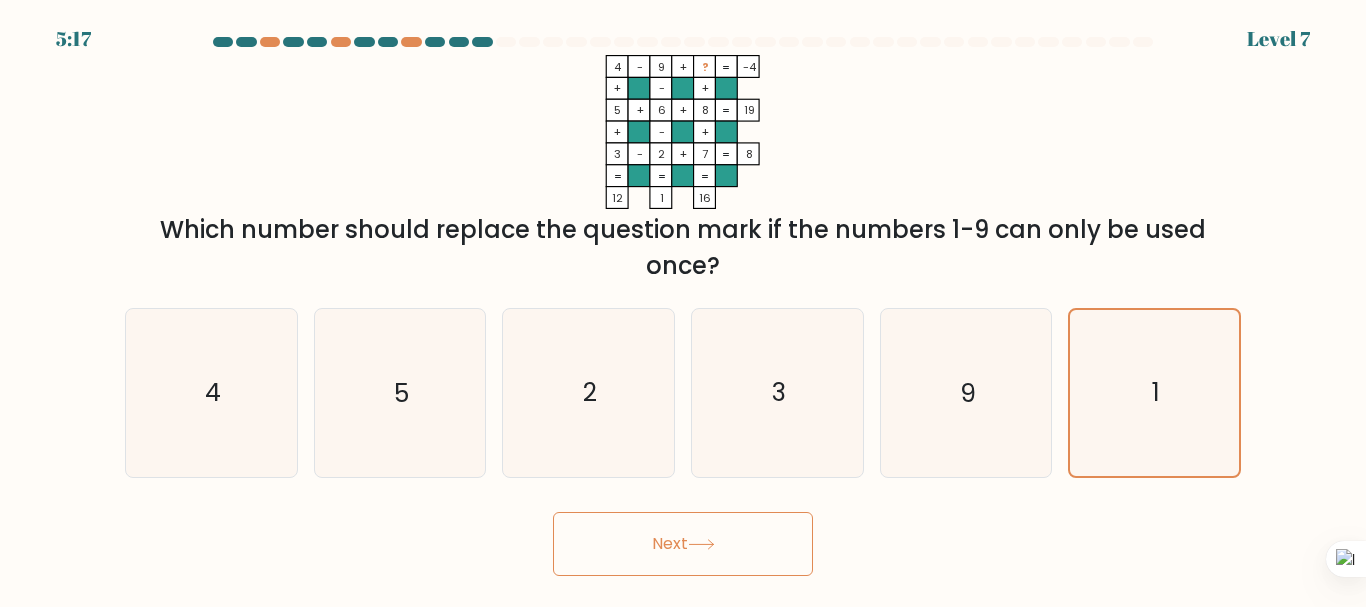 click on "Next" at bounding box center (683, 544) 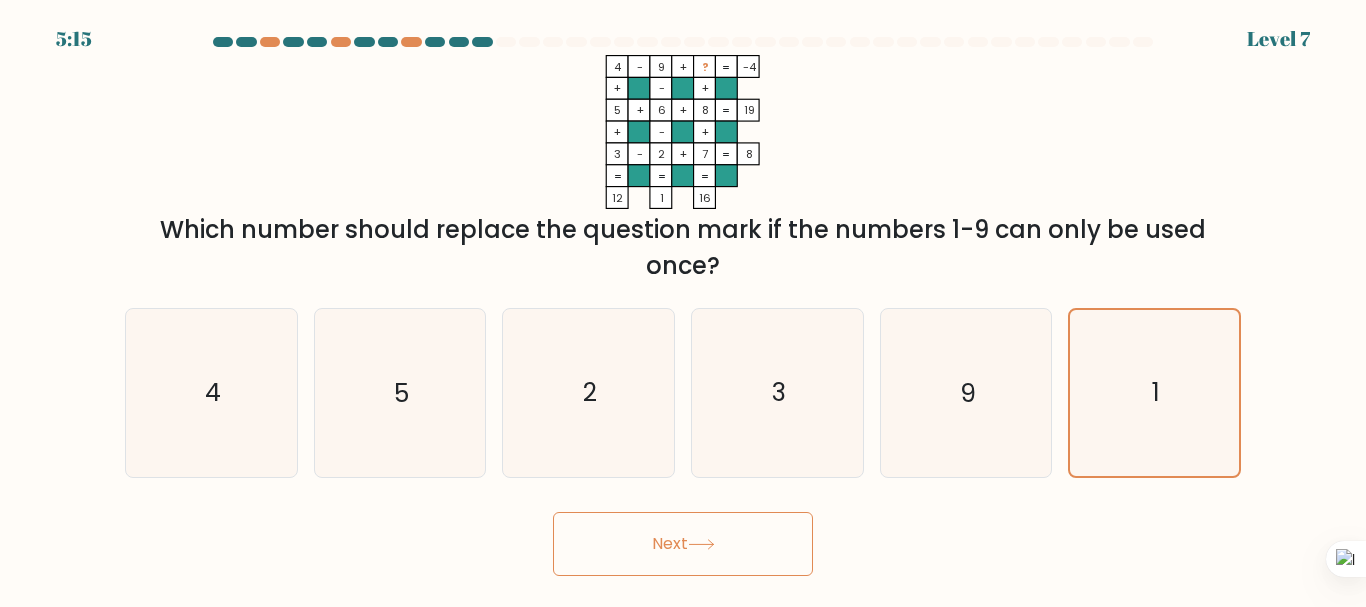 click on "Next" at bounding box center (683, 544) 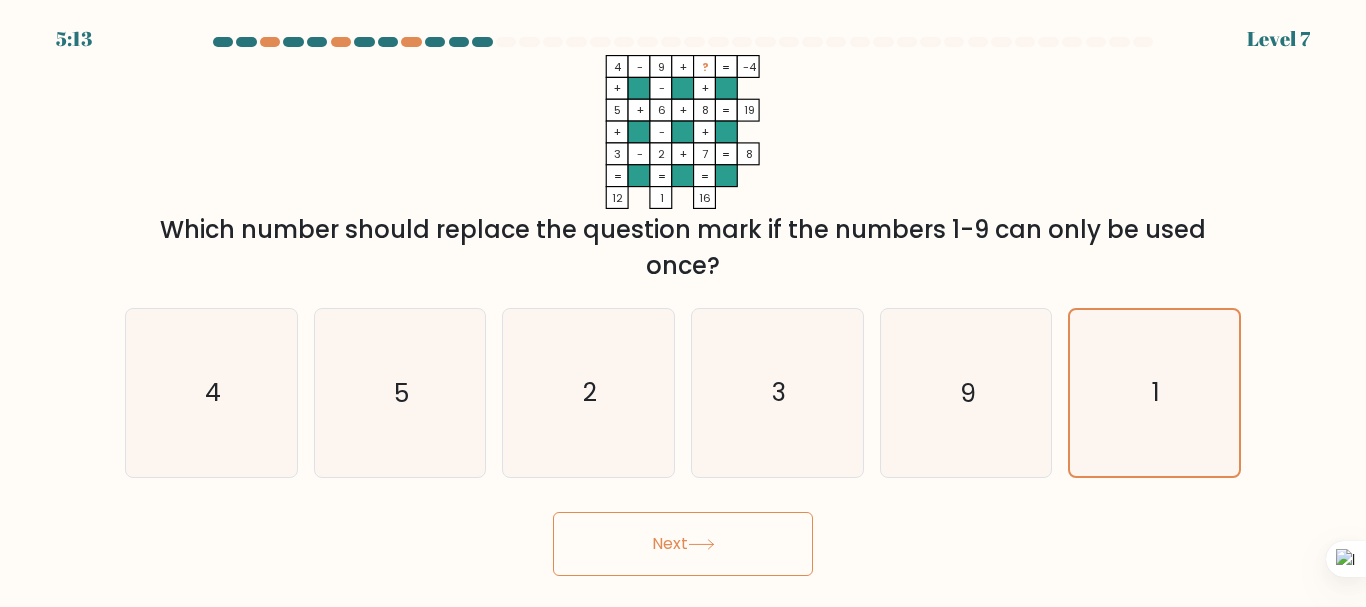 click on "Next" at bounding box center (683, 544) 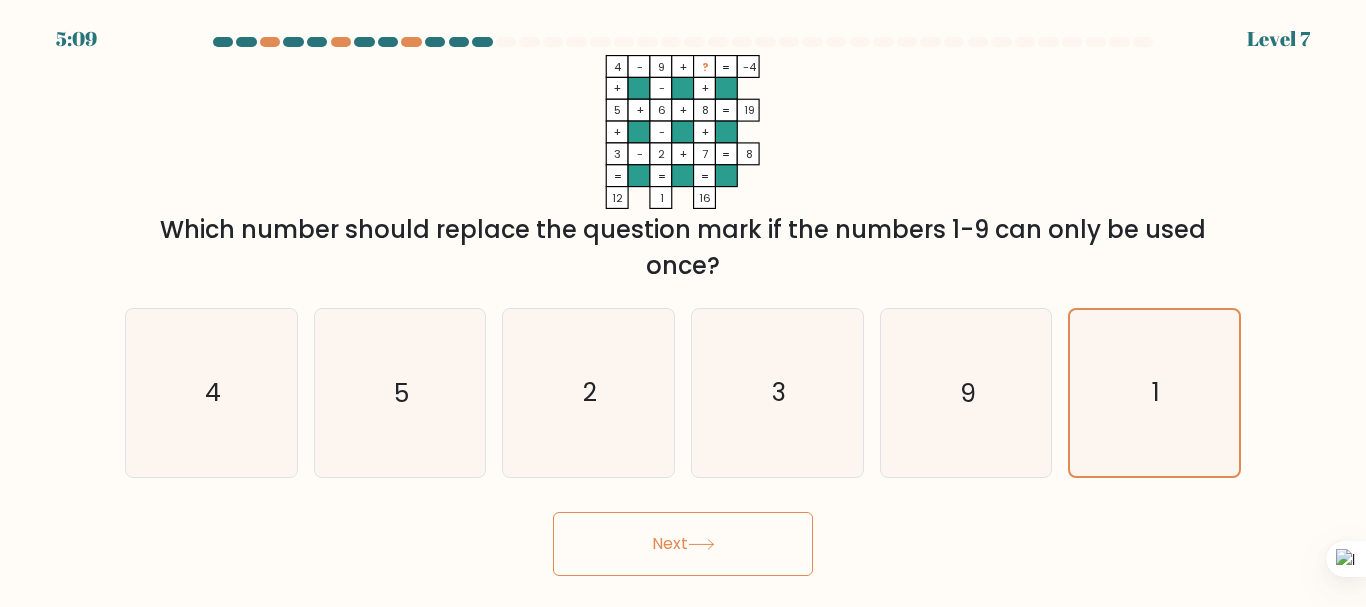 click on "Next" at bounding box center [683, 544] 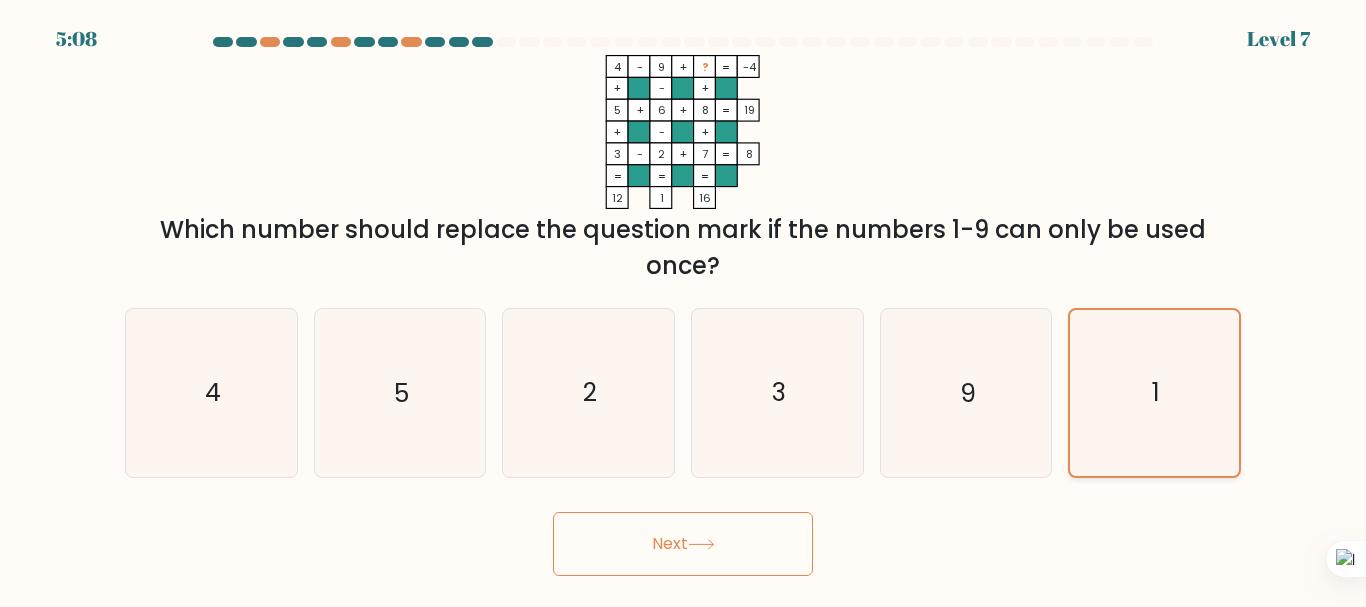 click on "1" 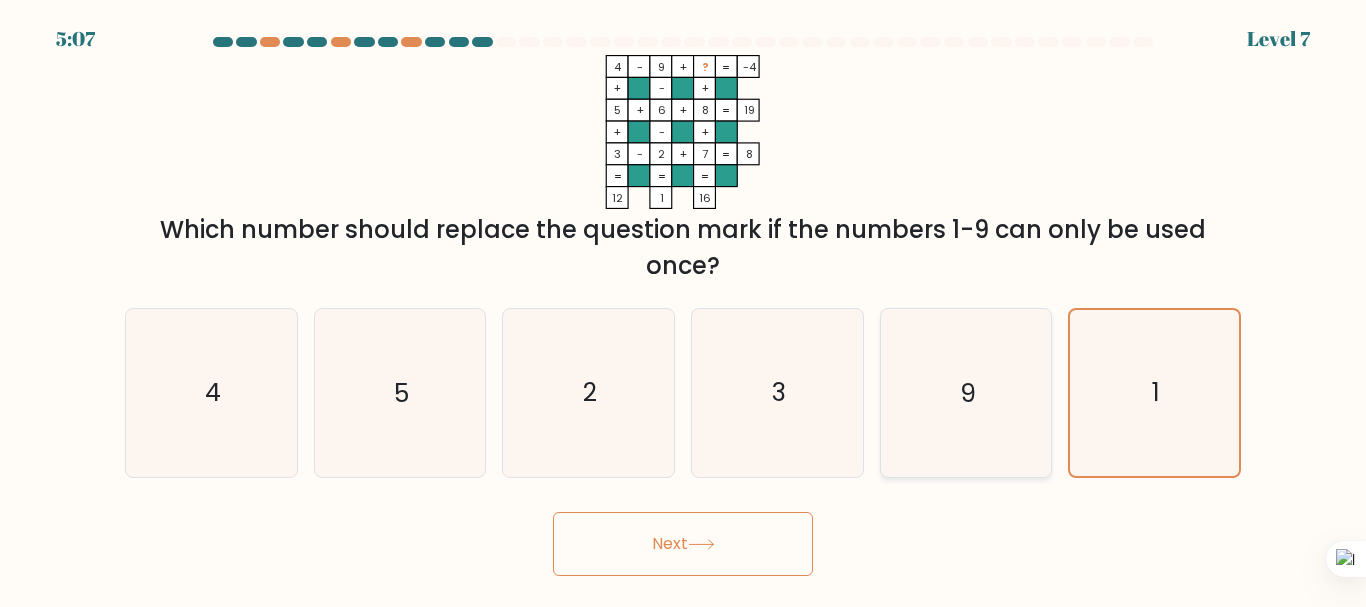 click on "9" 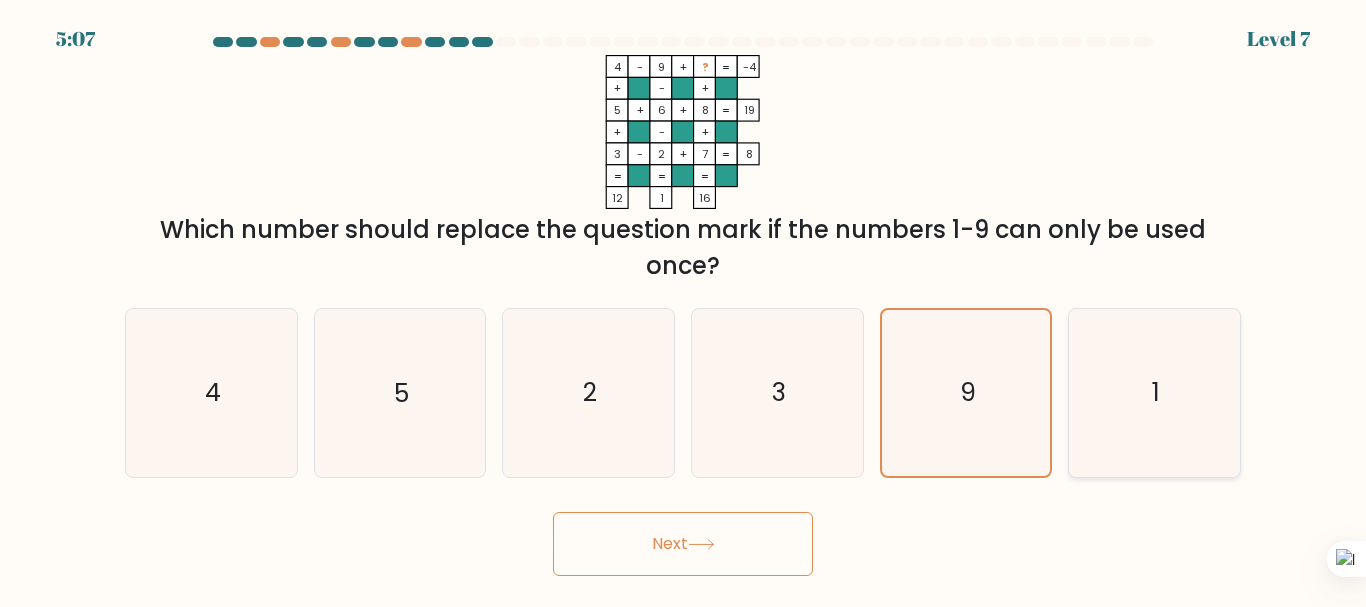 click on "1" 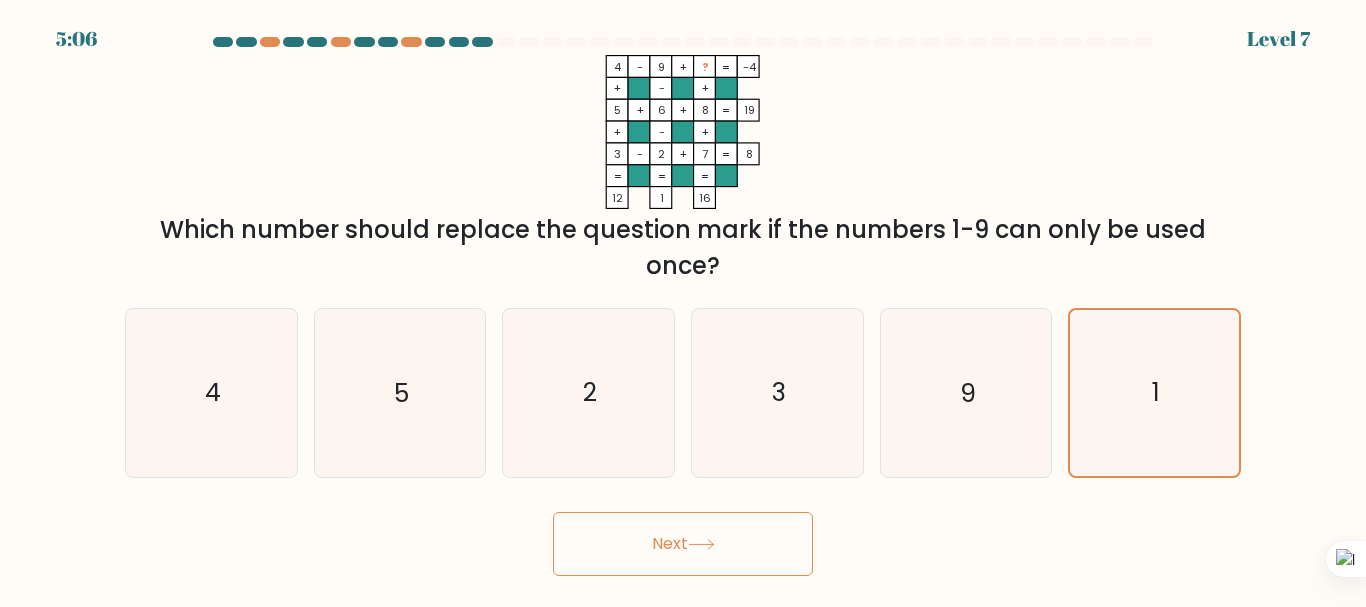 click on "Next" at bounding box center [683, 544] 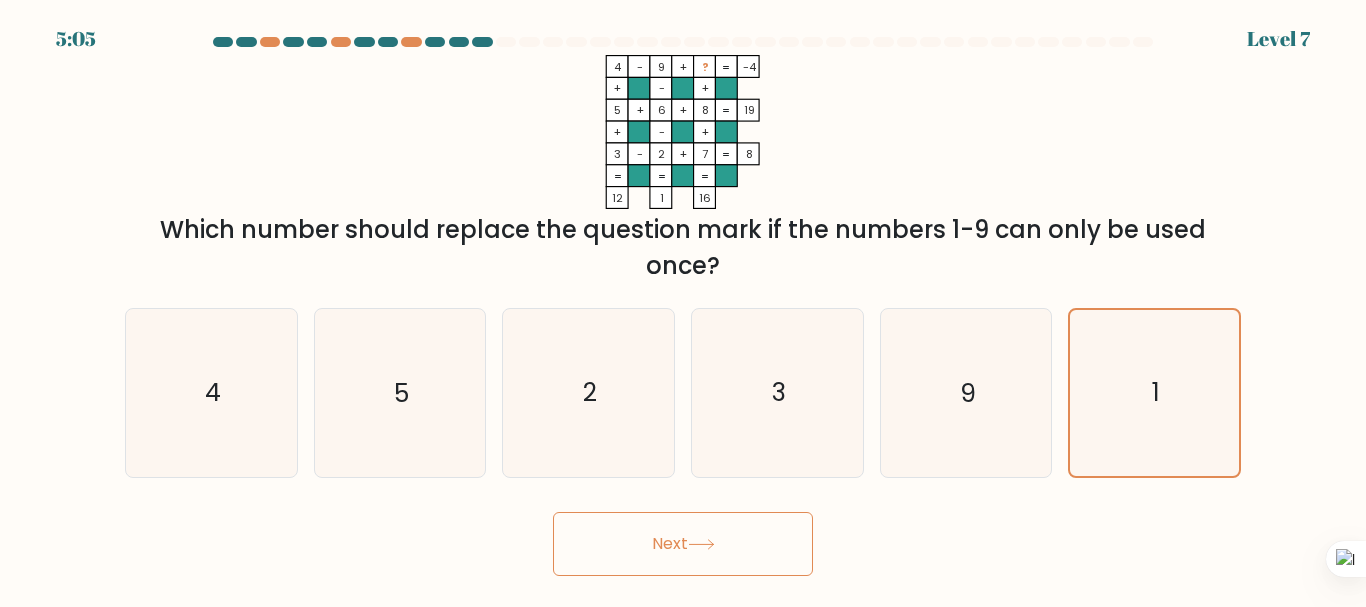 click on "Next" at bounding box center (683, 544) 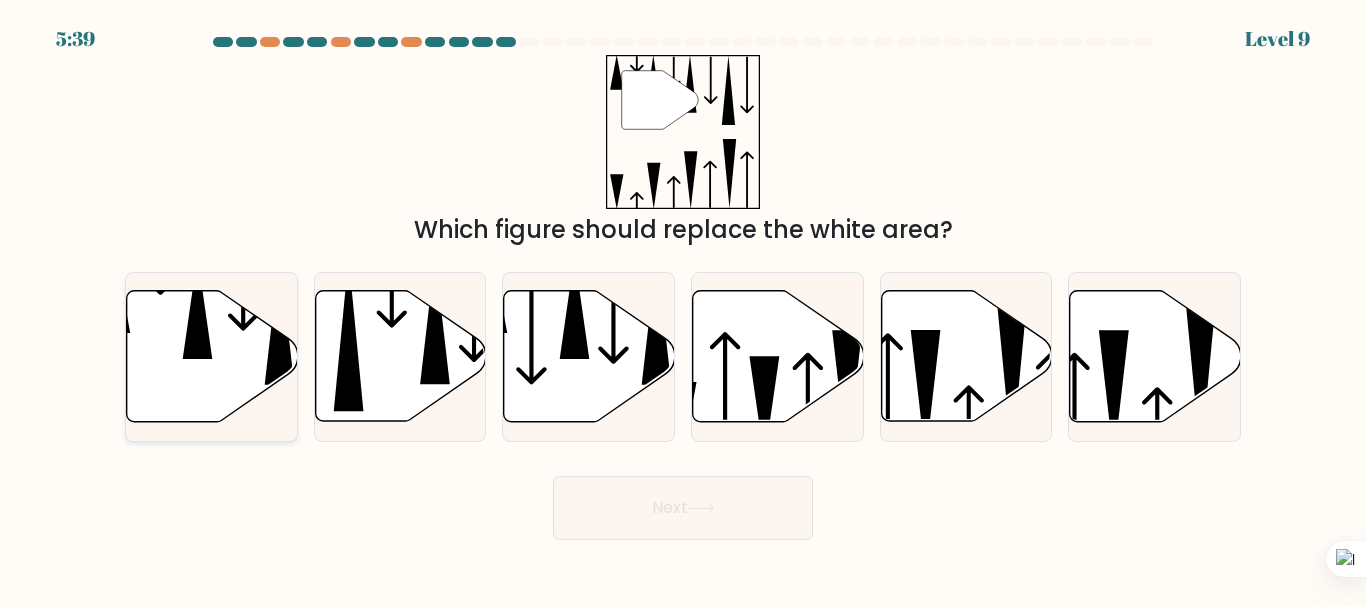 click 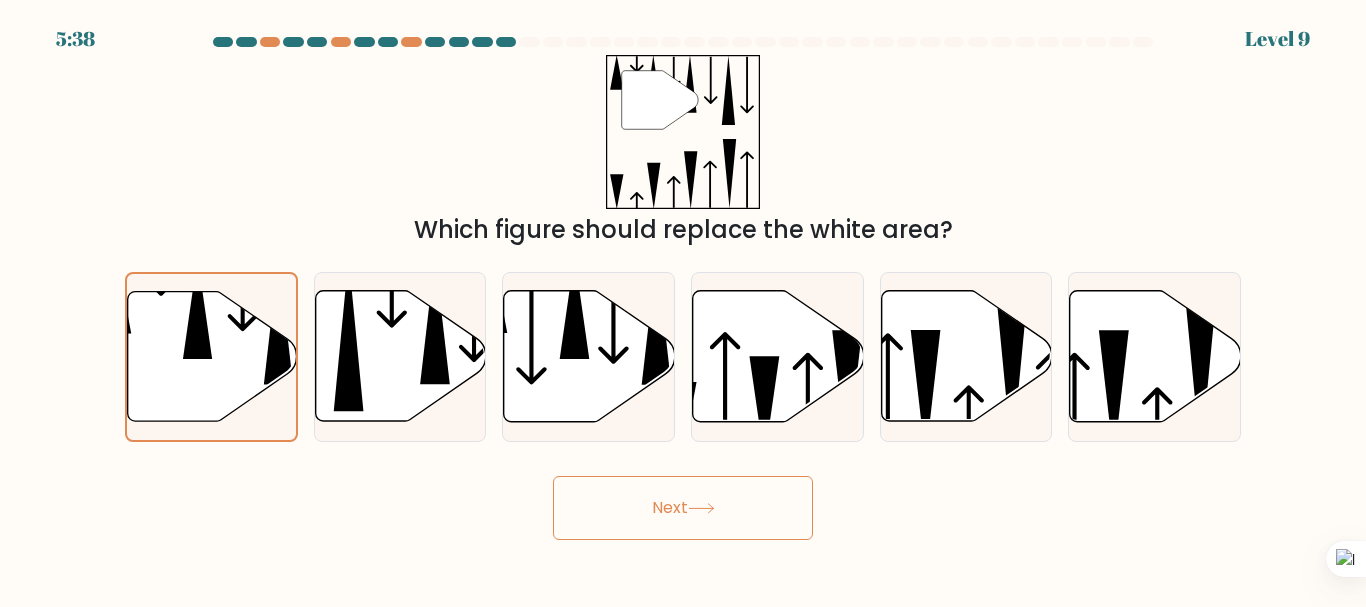 click on "Next" at bounding box center [683, 508] 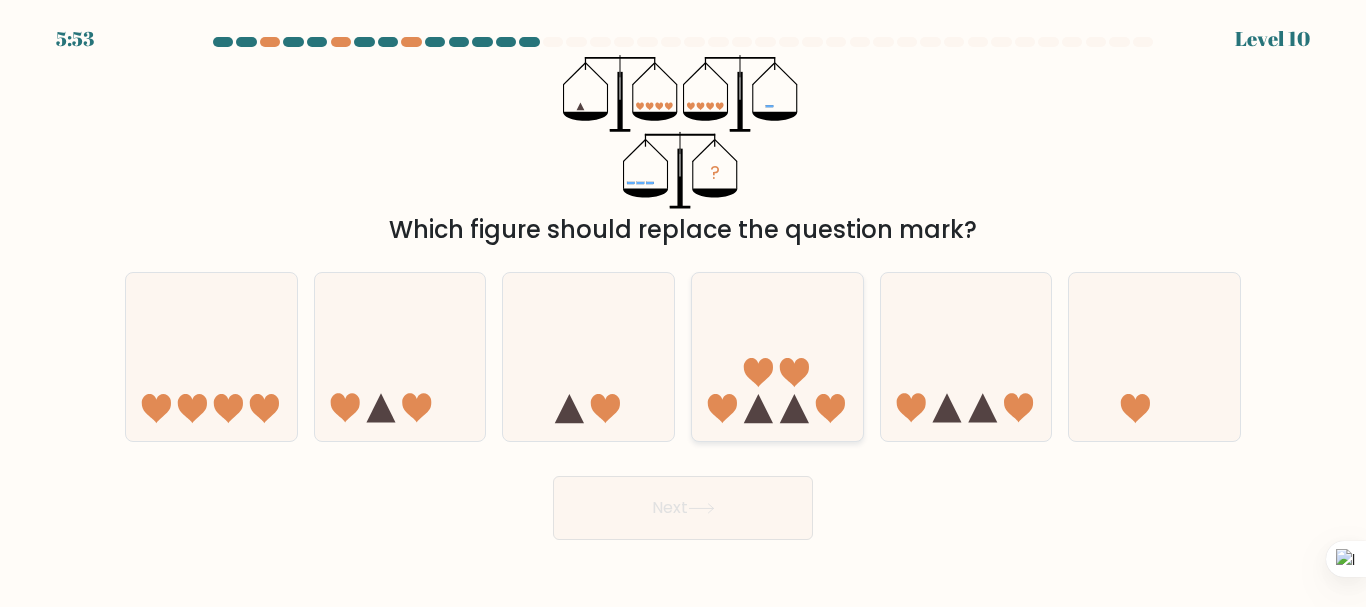 click 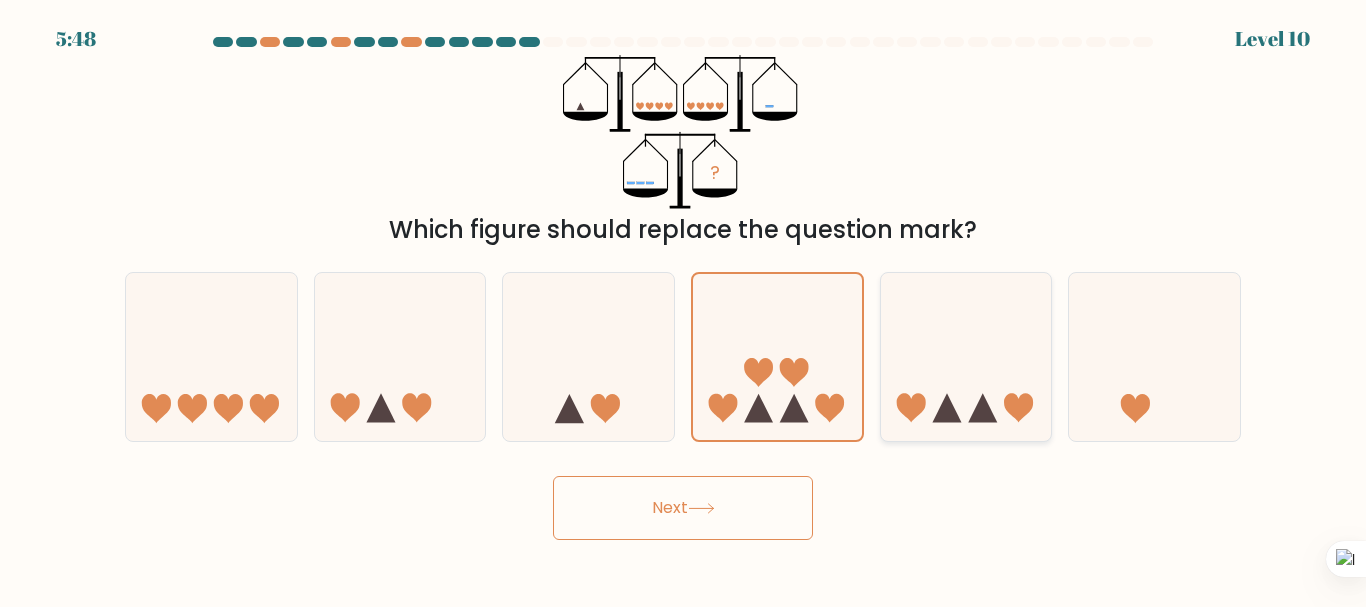 click 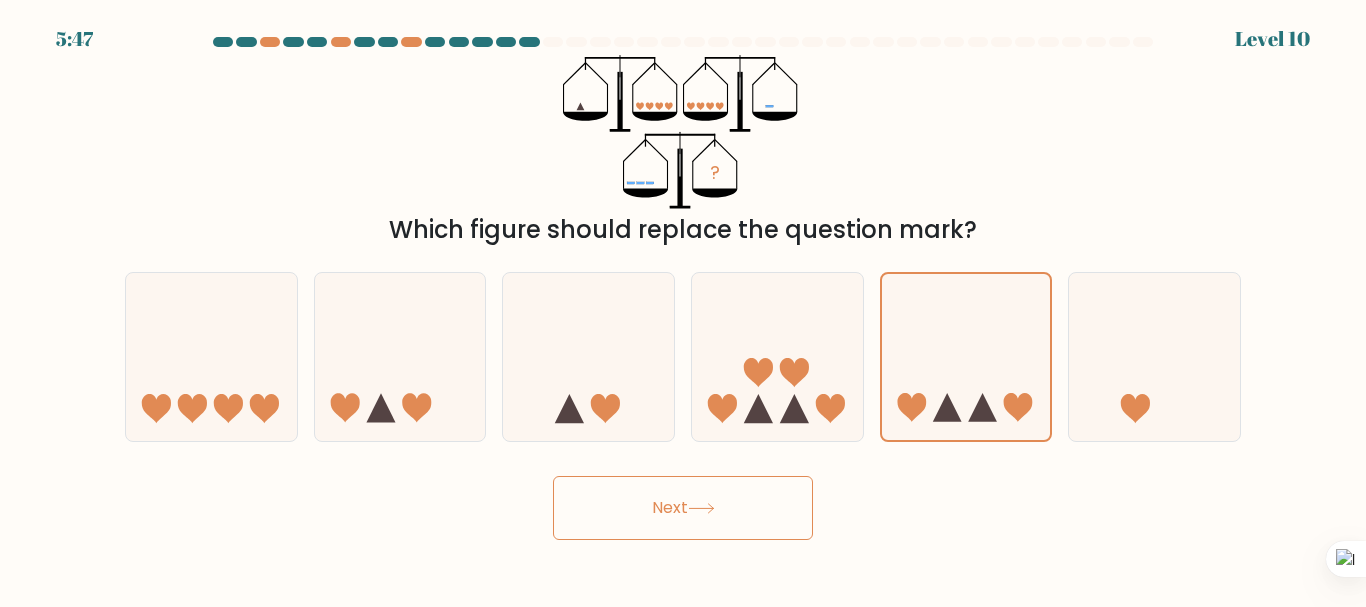 click on "Next" at bounding box center (683, 508) 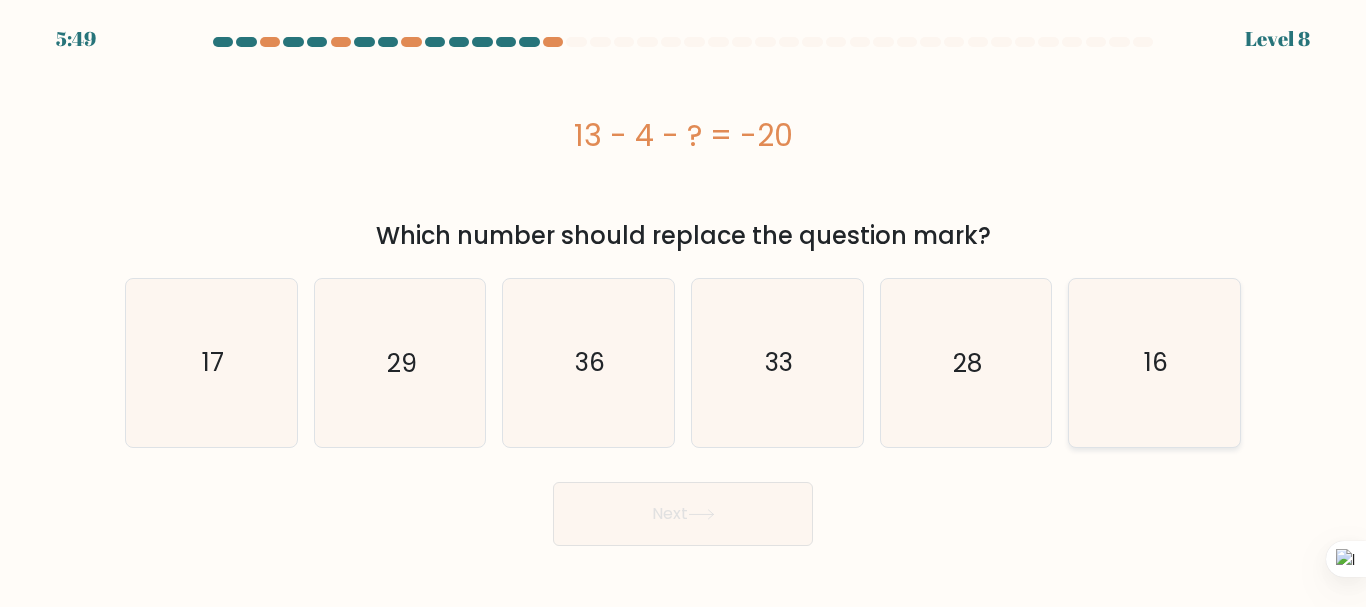 click on "16" 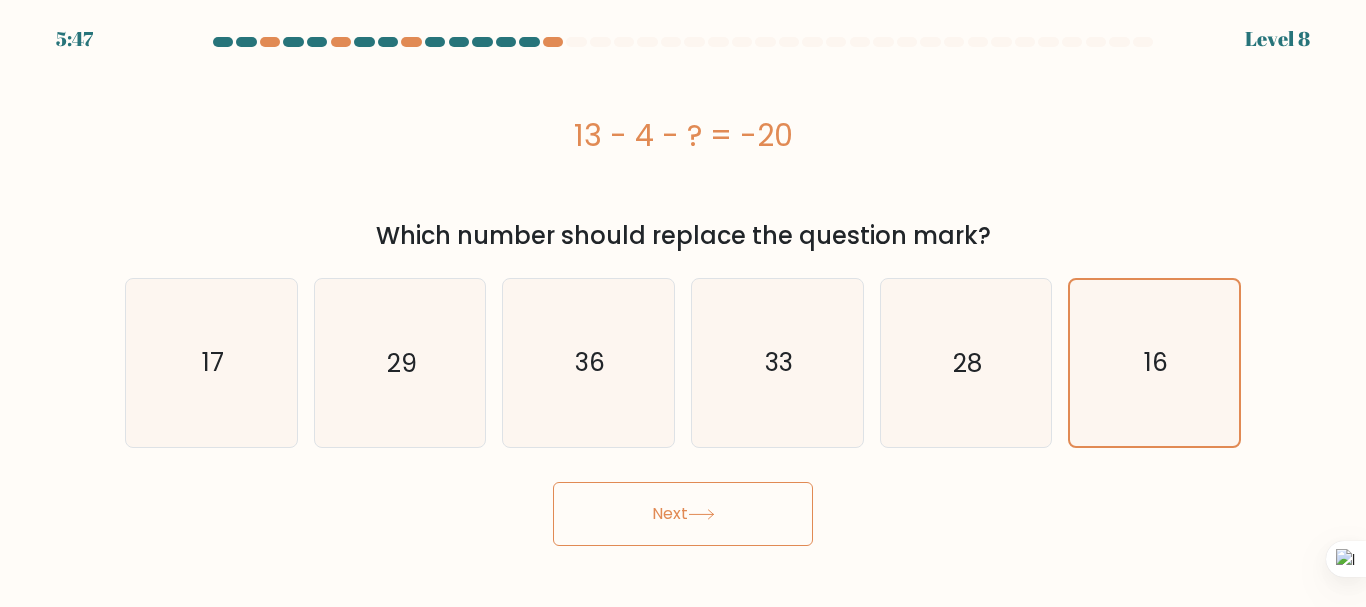 click on "Next" at bounding box center (683, 514) 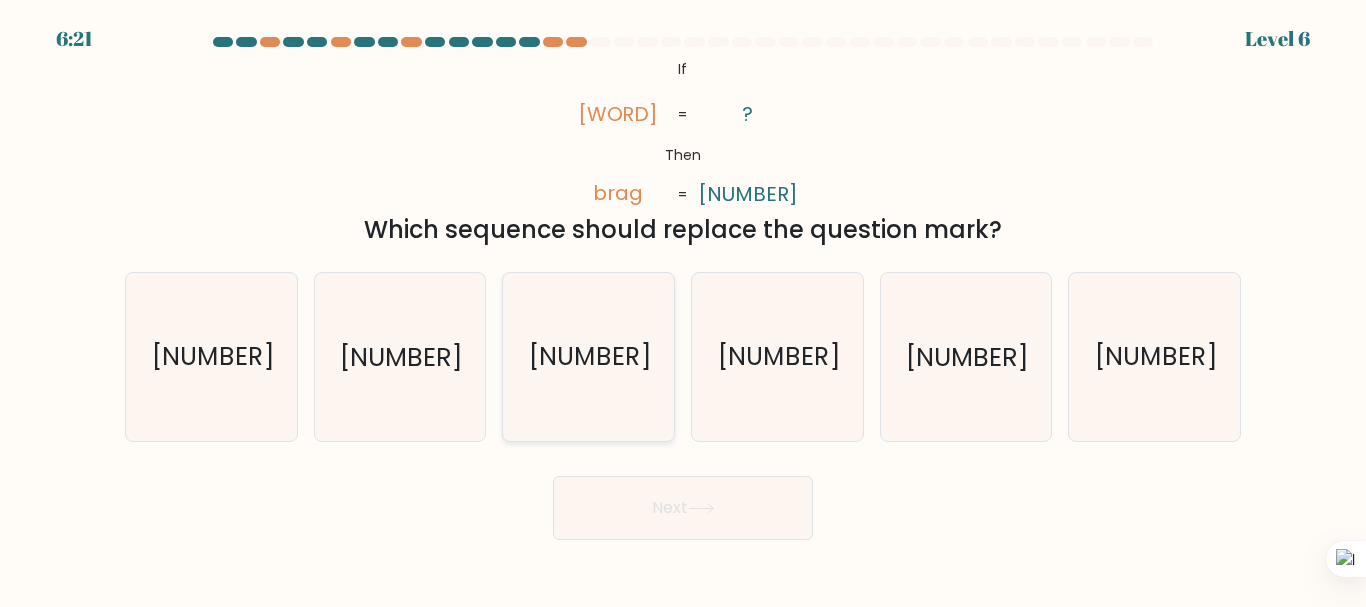 click on "2546" 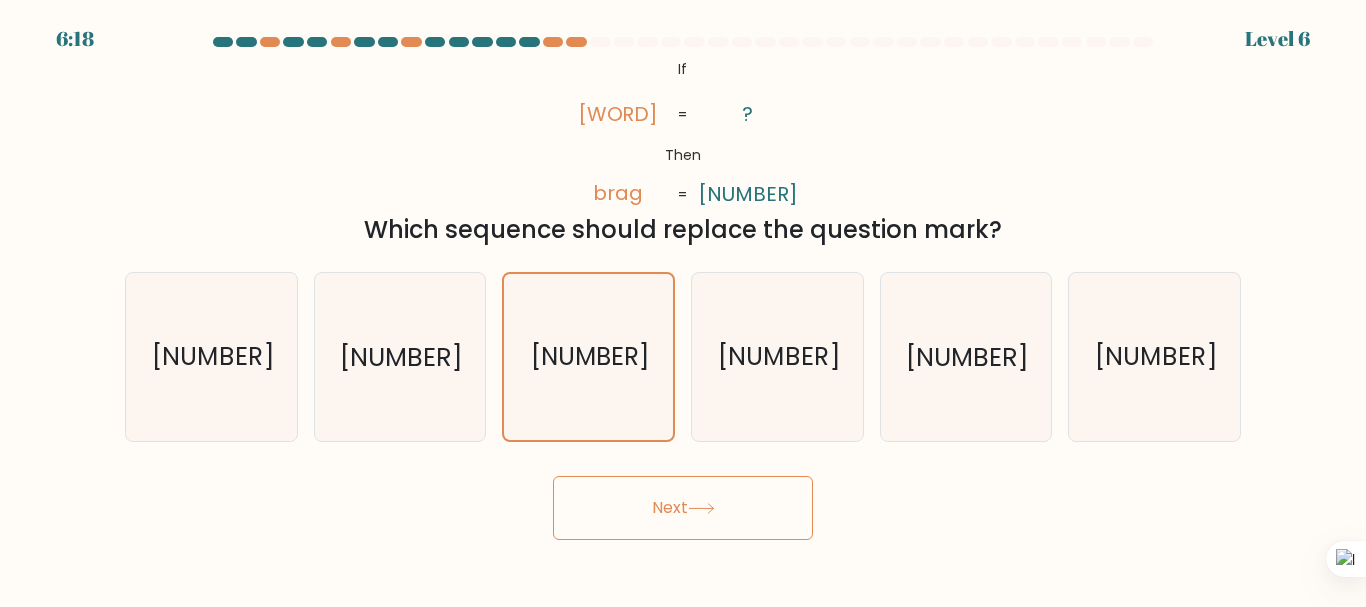 click on "Next" at bounding box center (683, 508) 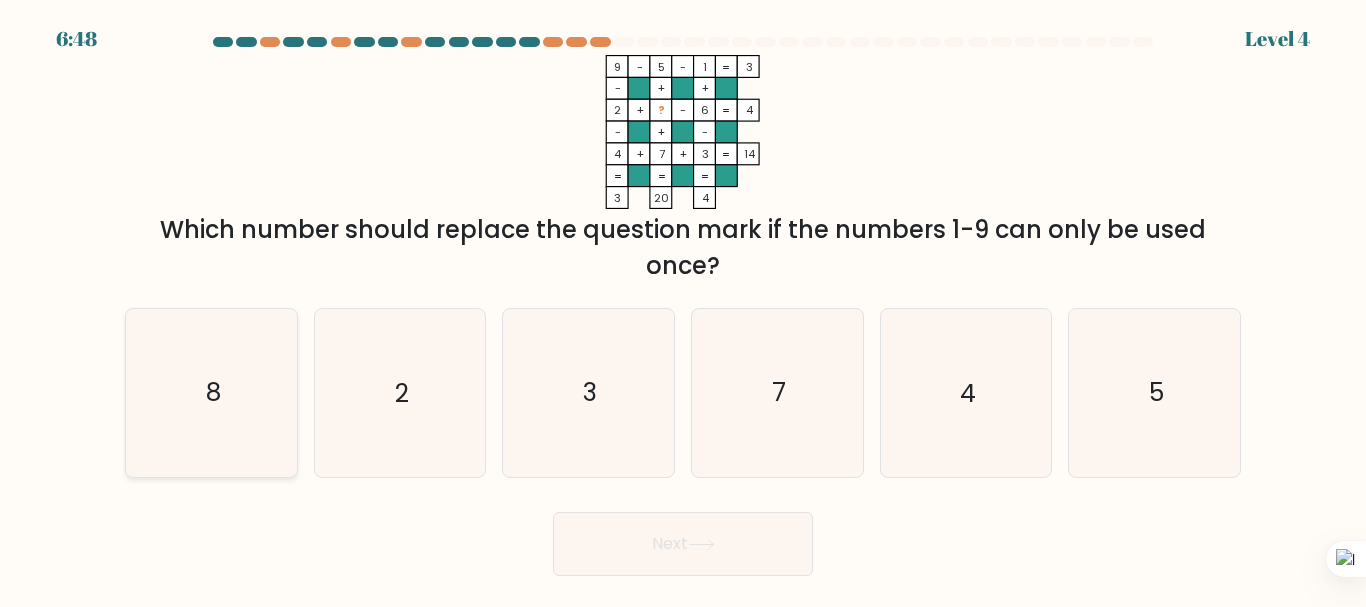 click on "8" 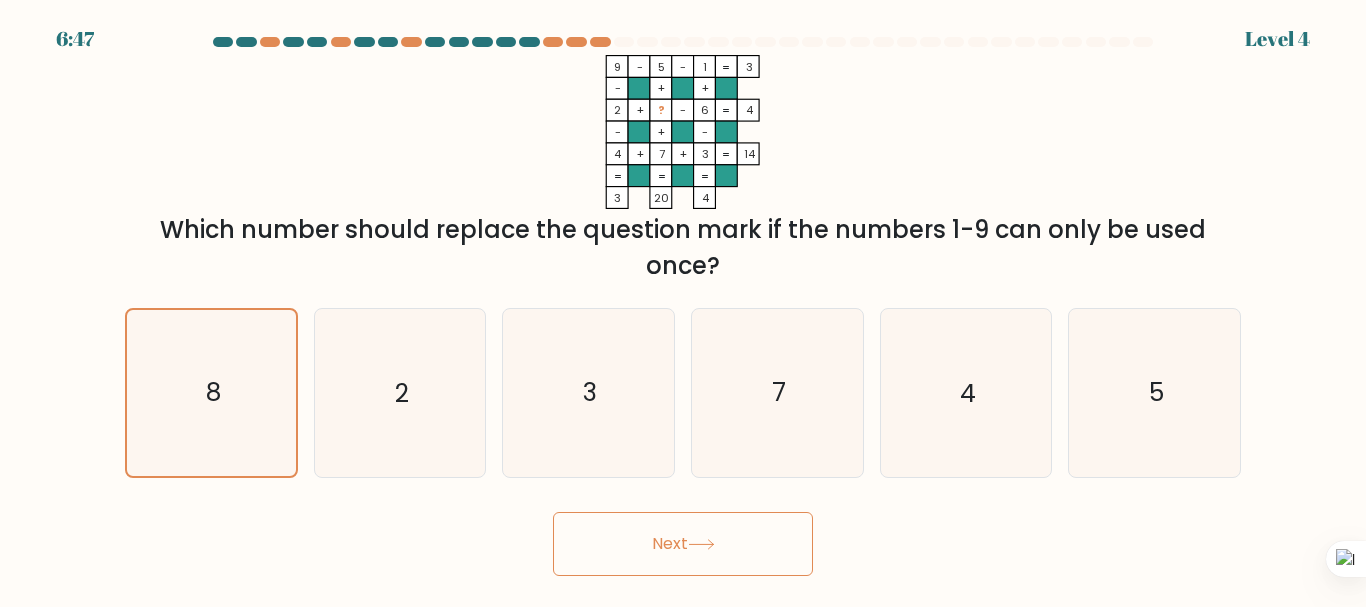 click on "Next" at bounding box center [683, 544] 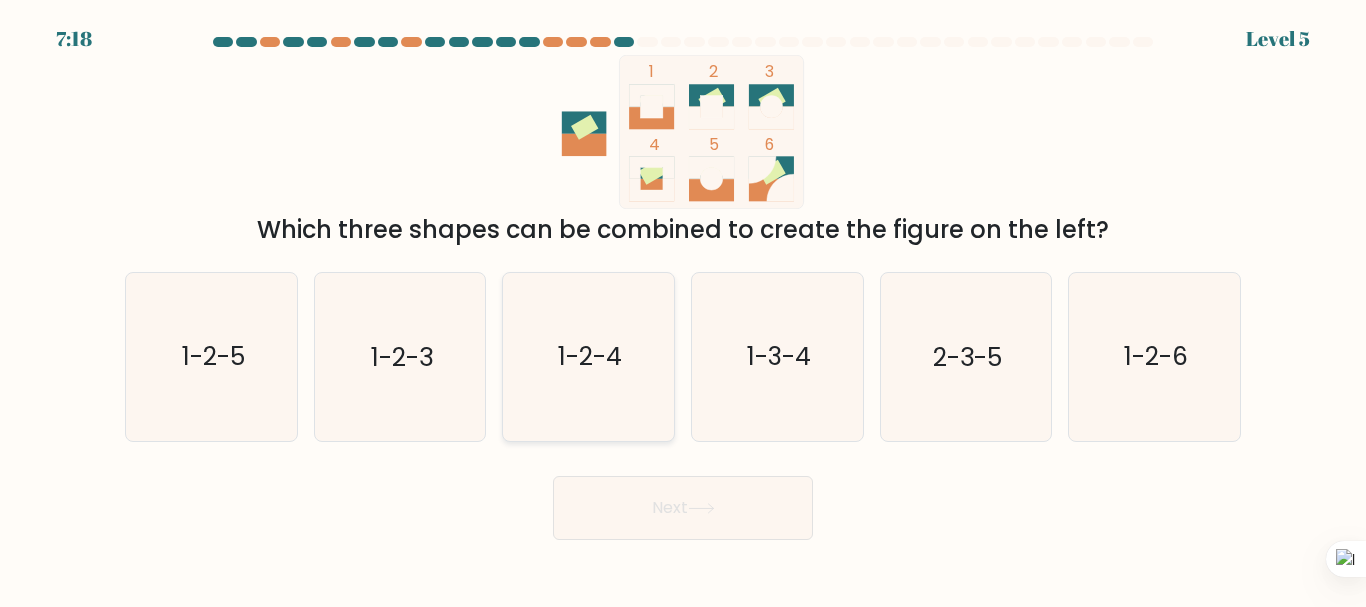 click on "1-2-4" 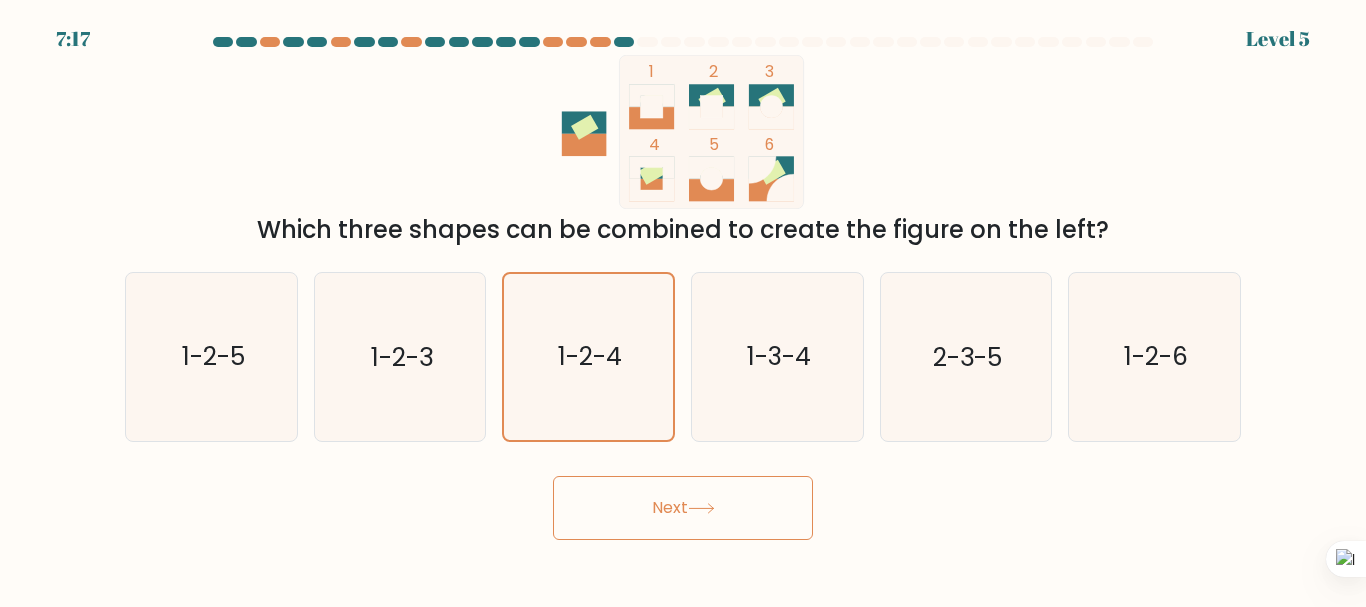 click 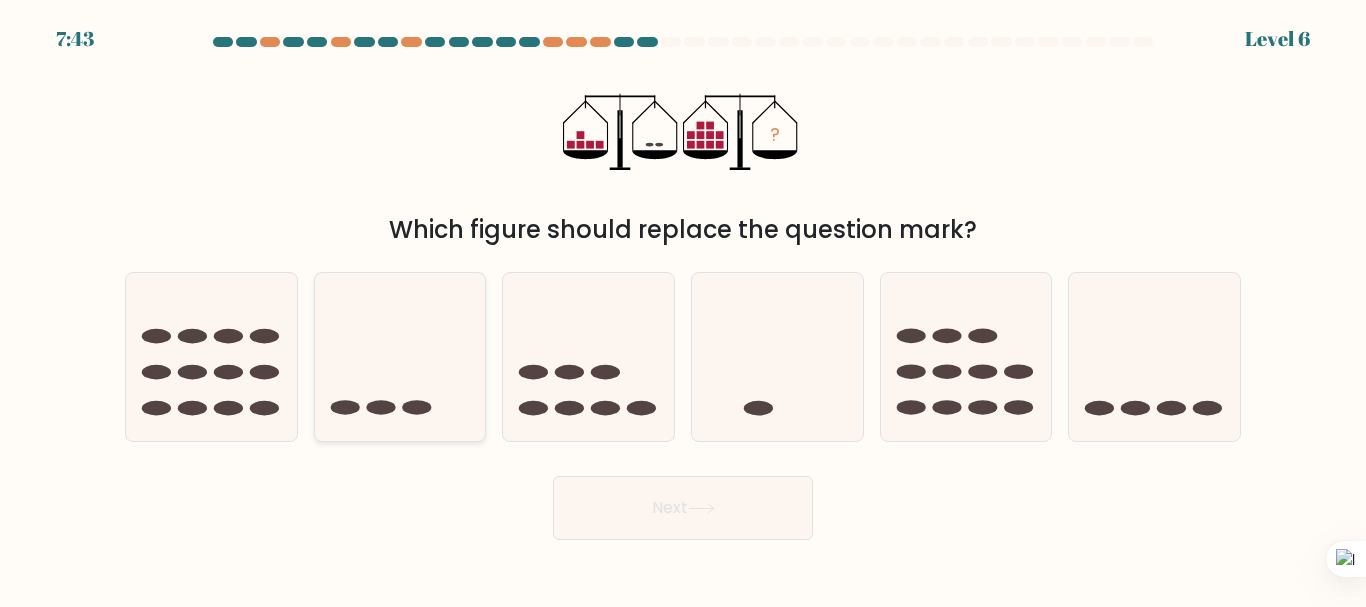 click 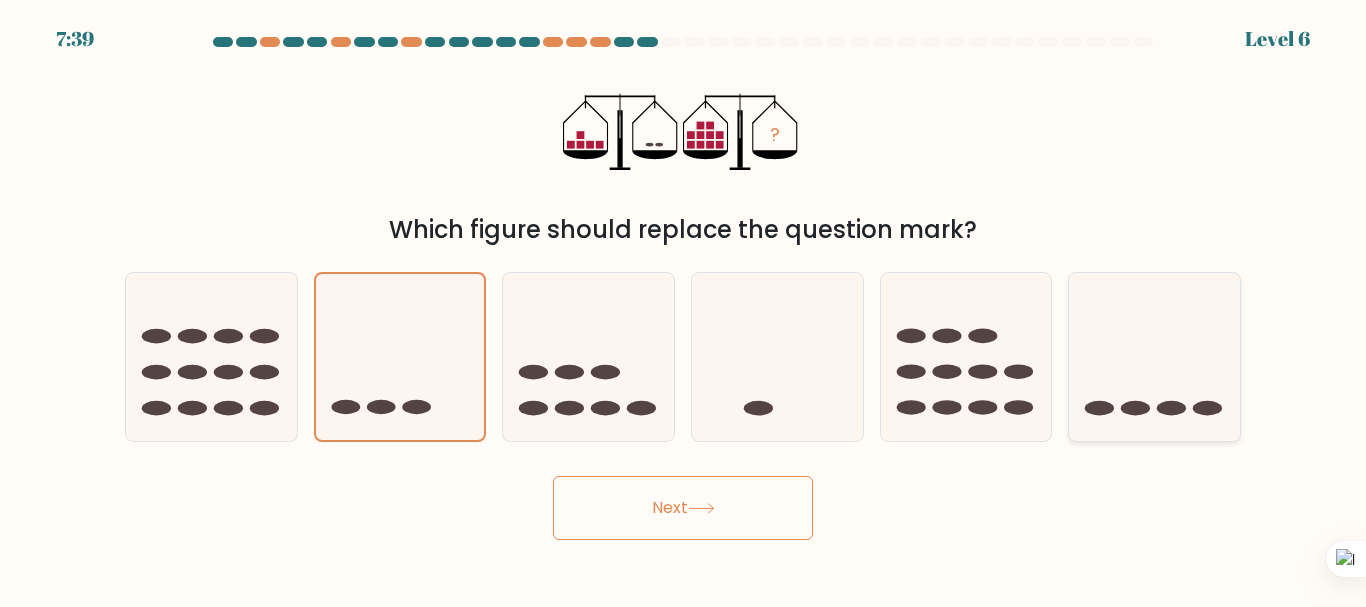click 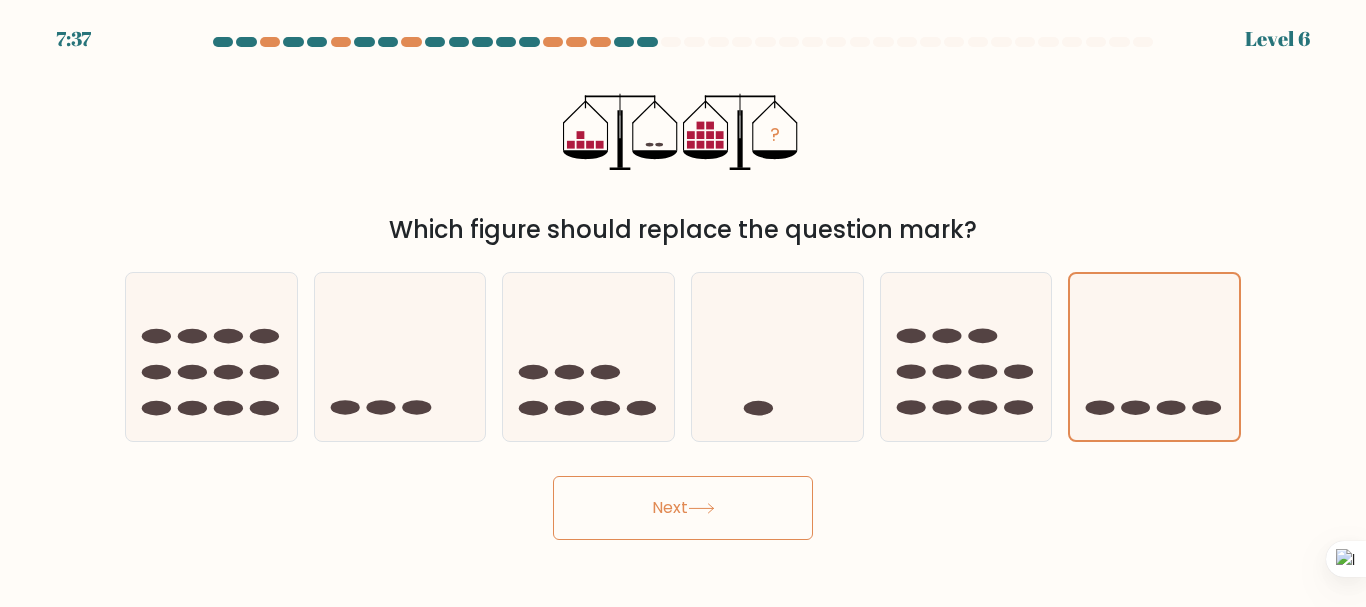 click on "Next" at bounding box center (683, 508) 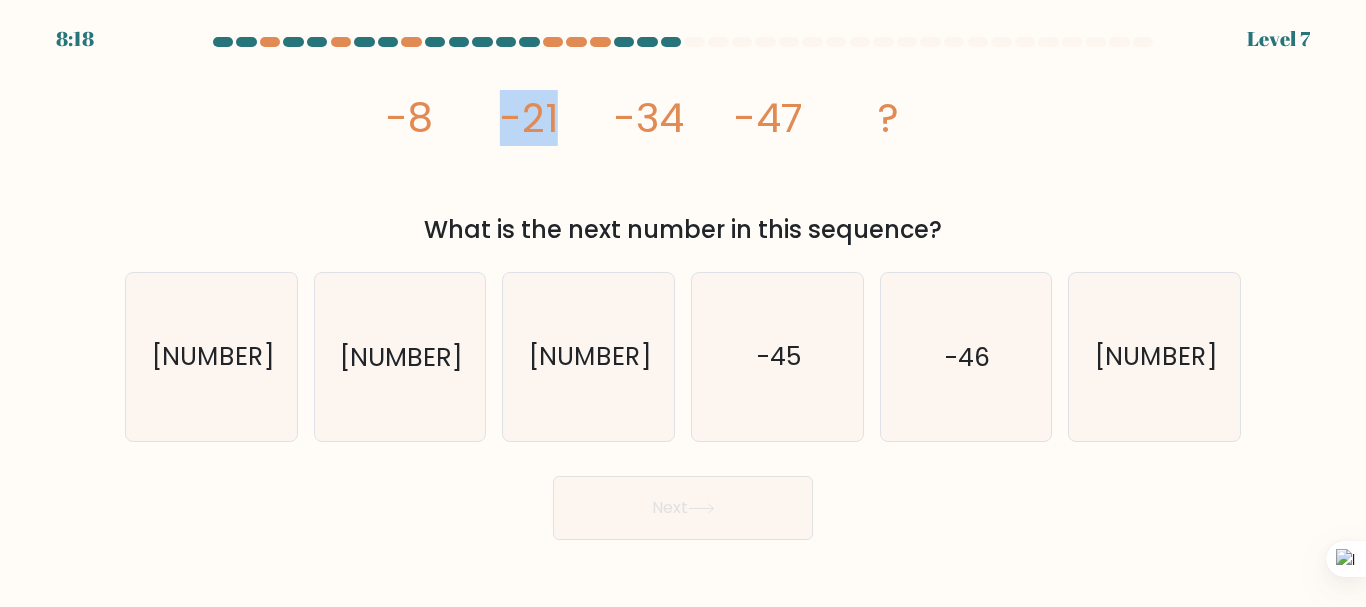 drag, startPoint x: 553, startPoint y: 159, endPoint x: 482, endPoint y: 167, distance: 71.44928 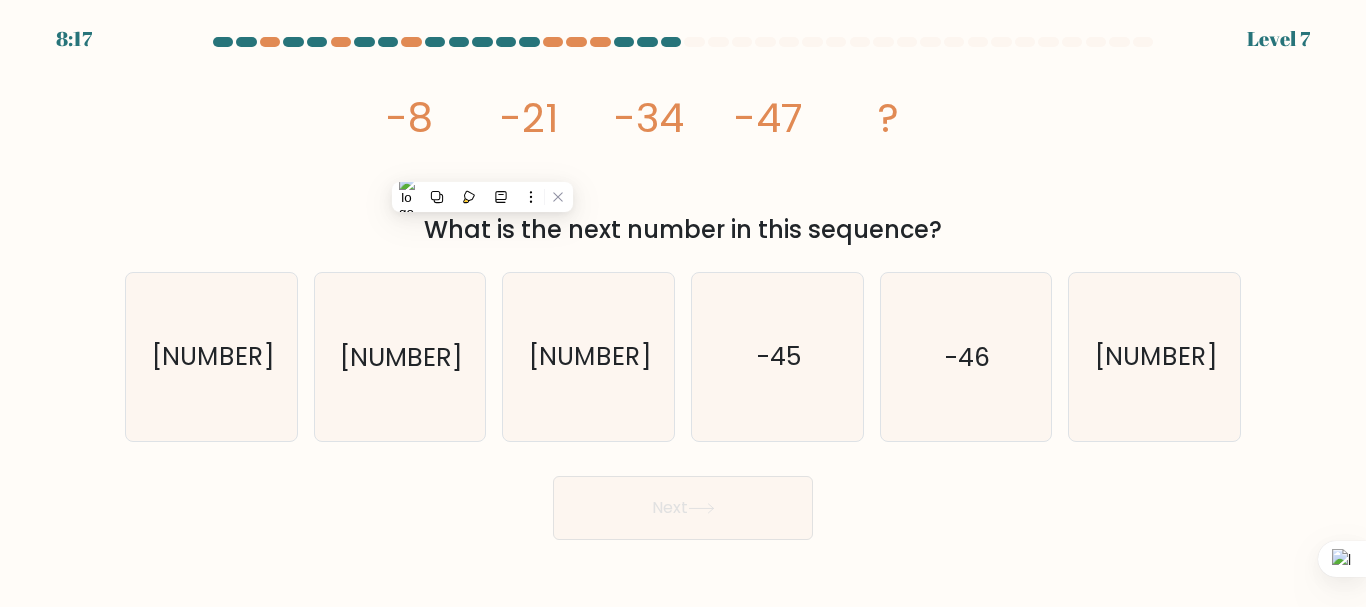 click on "image/svg+xml
-8
-21
-34
-47
?
What is the next number in this sequence?" at bounding box center [683, 151] 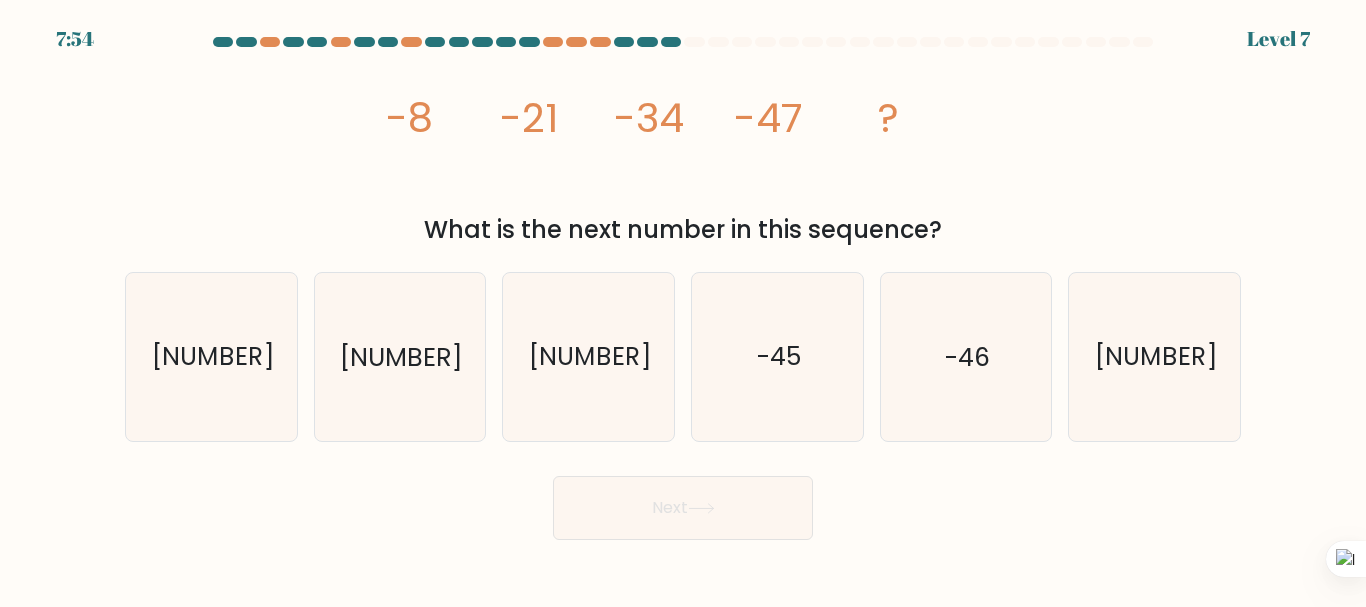 click on "Next" at bounding box center [683, 503] 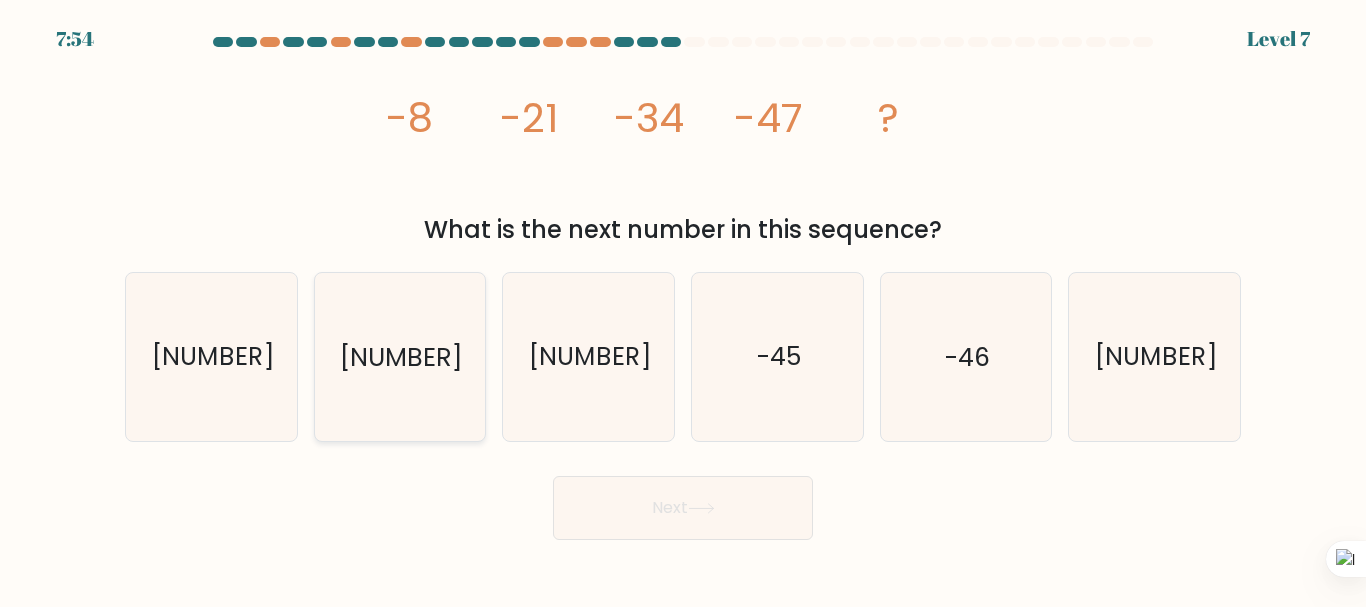 click on "-60" 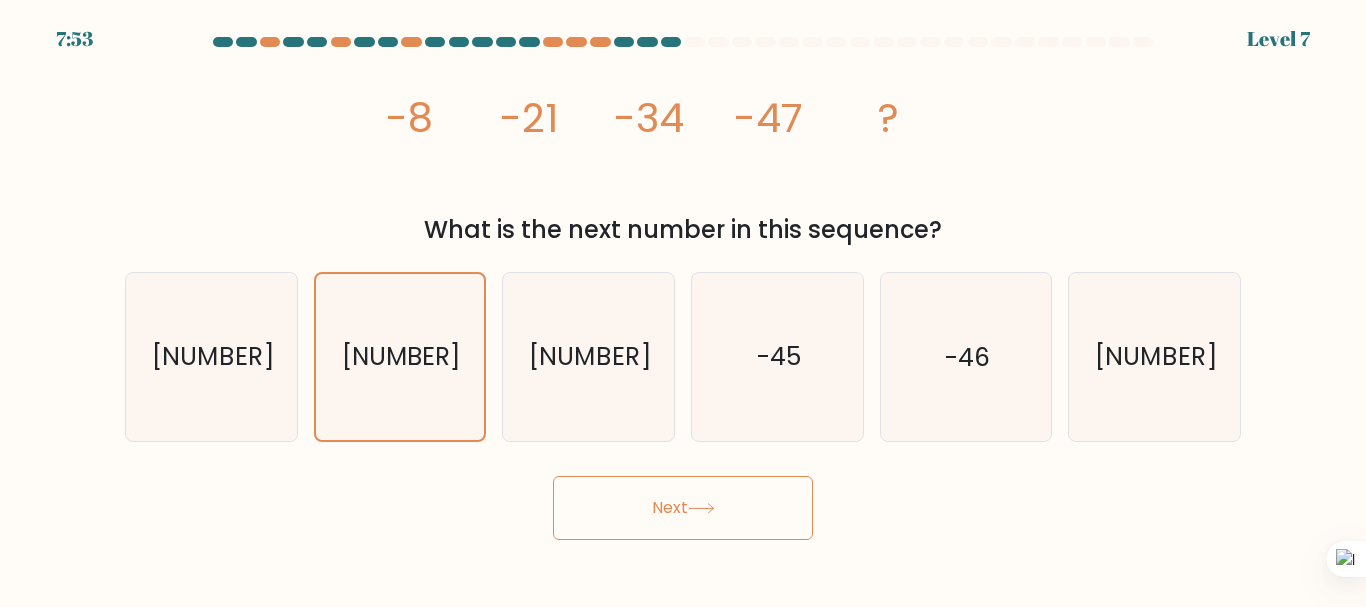 click on "Next" at bounding box center (683, 508) 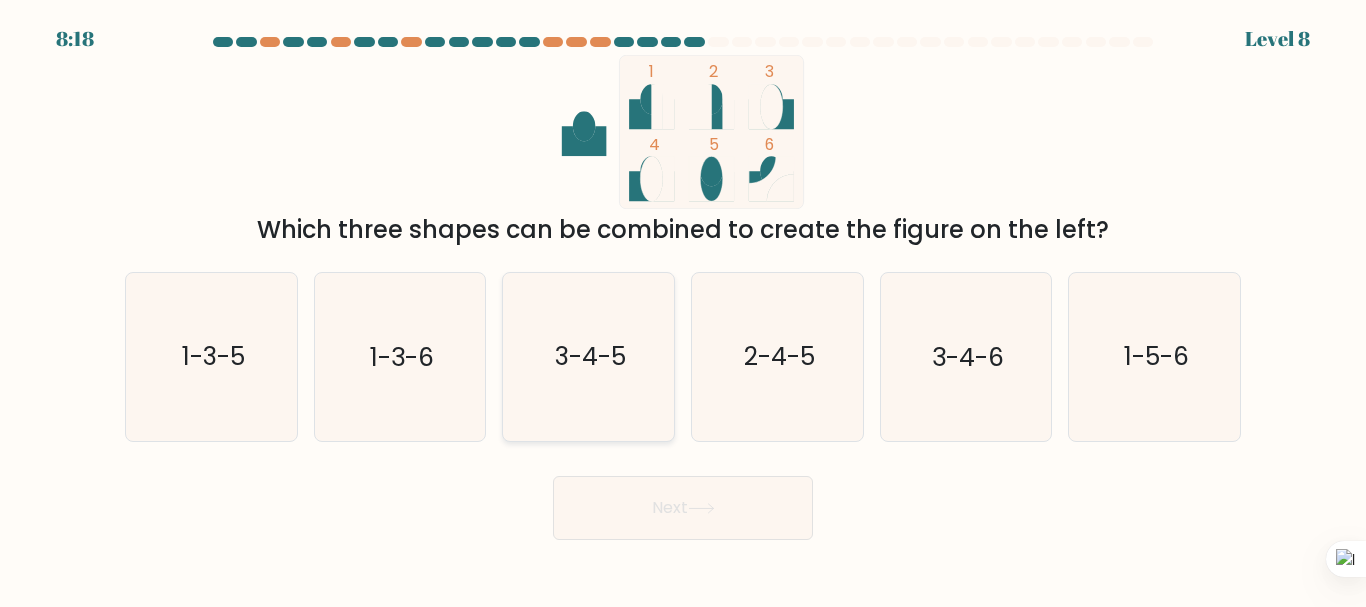 click on "3-4-5" 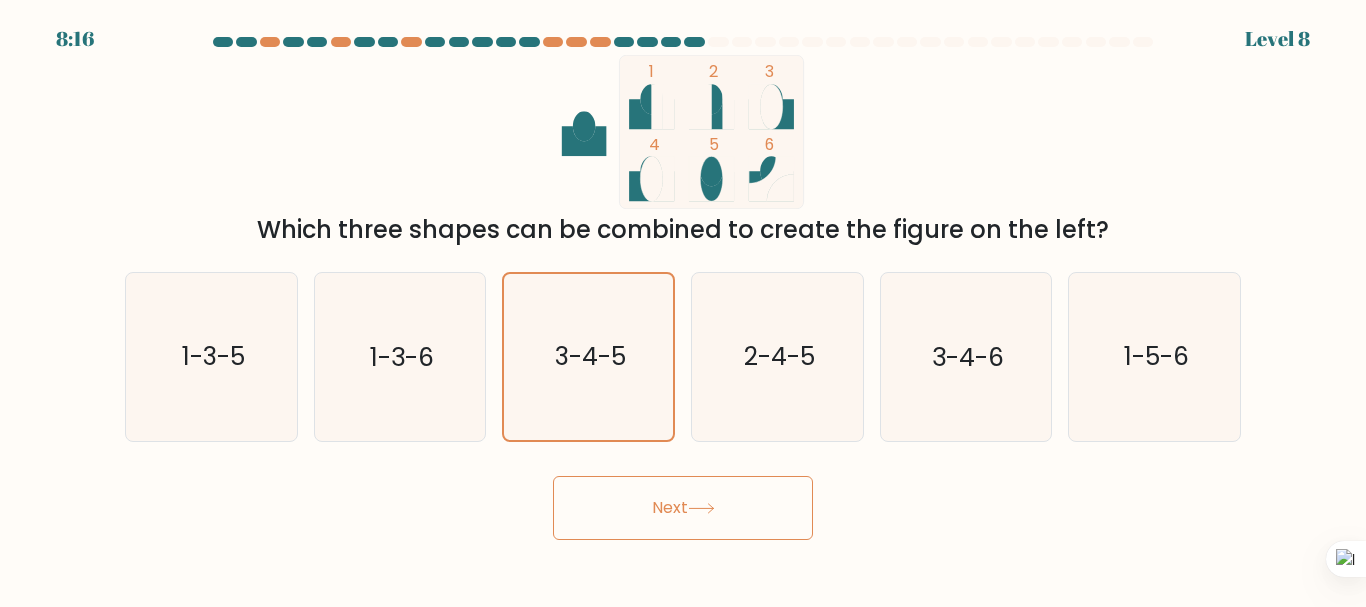 click on "Next" at bounding box center (683, 508) 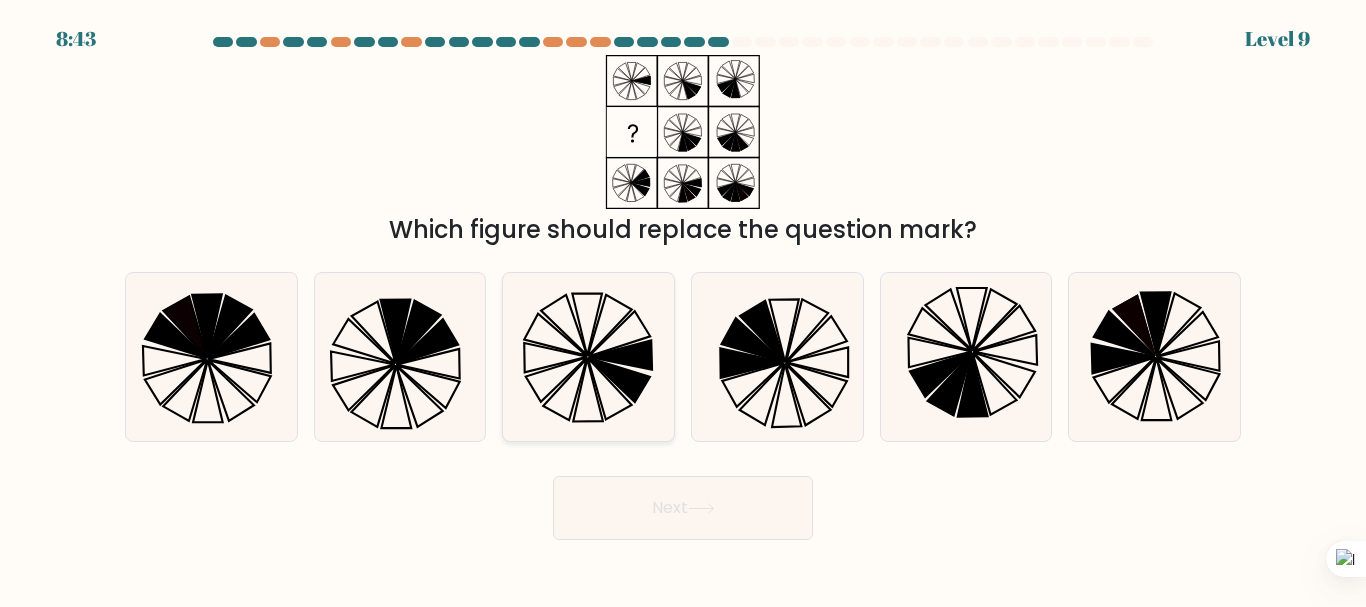click 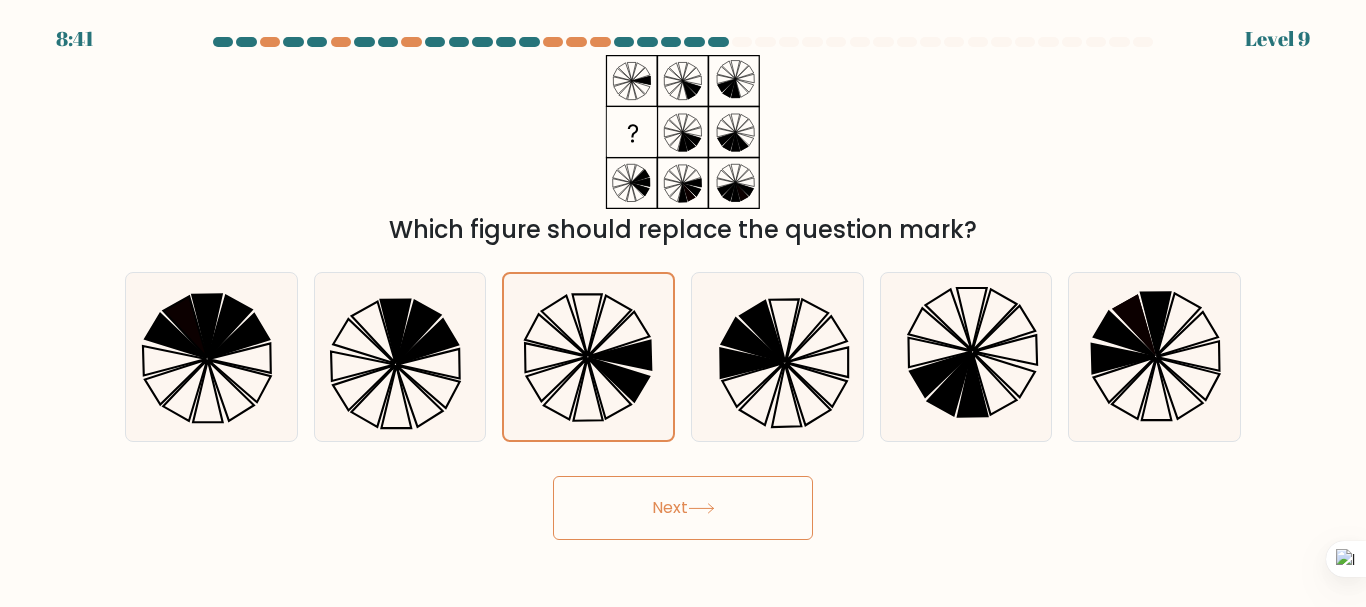 click on "Next" at bounding box center [683, 508] 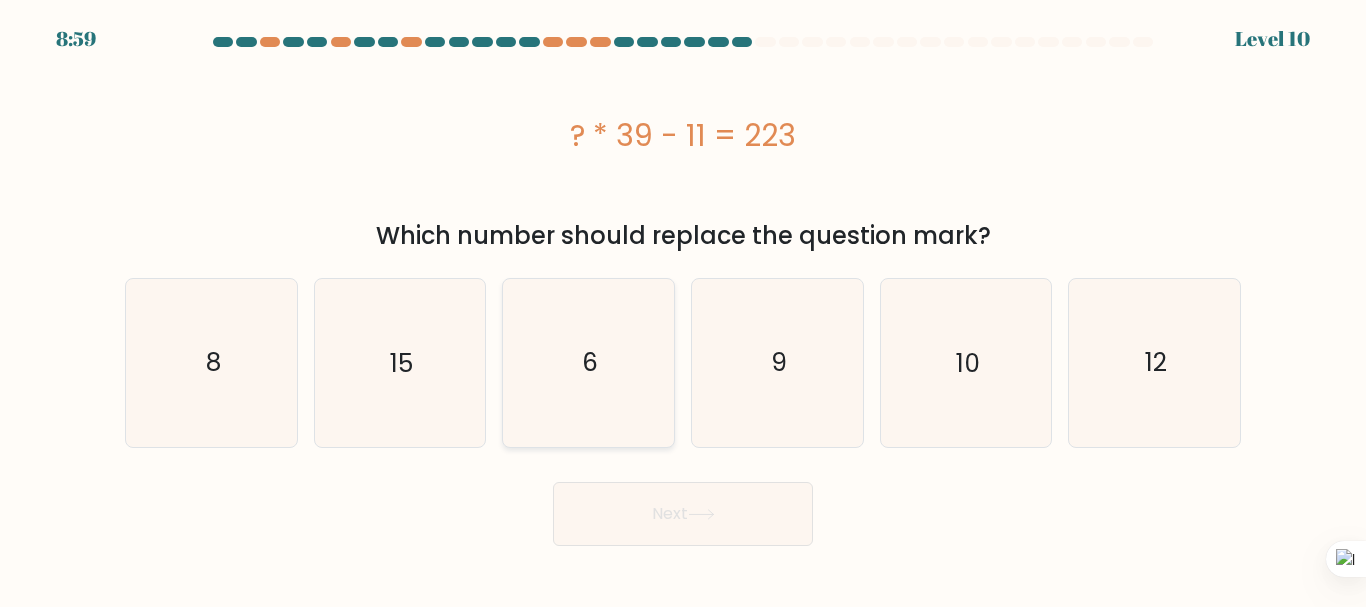click on "6" 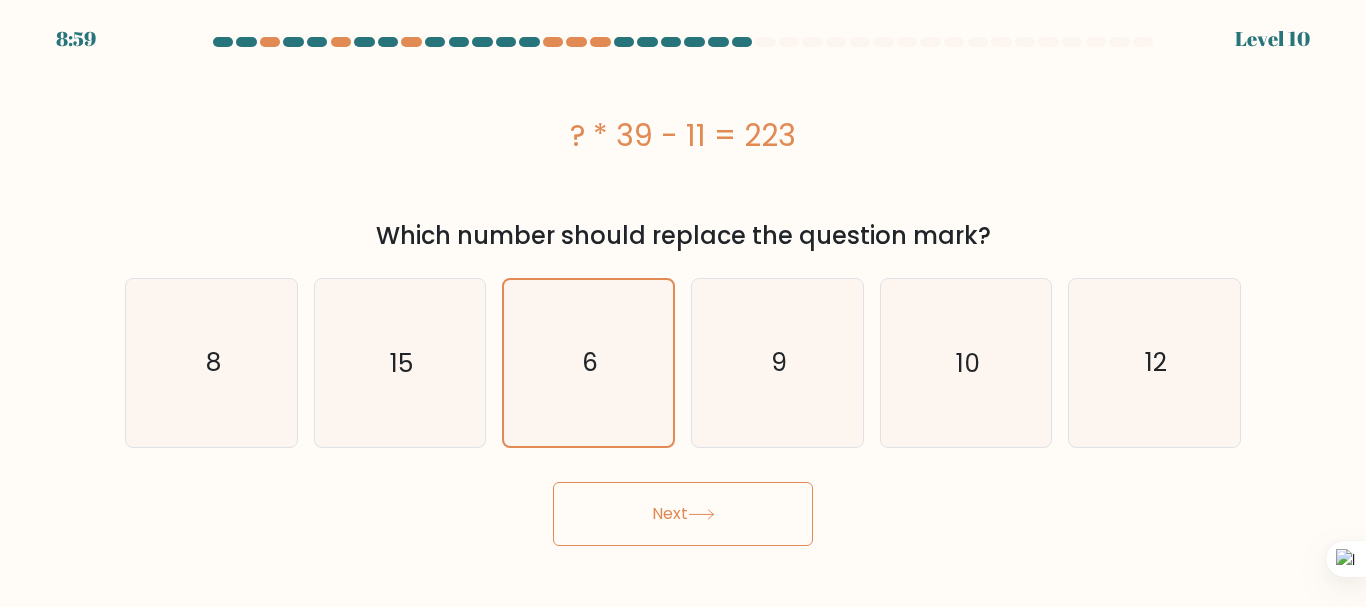 click on "Next" at bounding box center (683, 514) 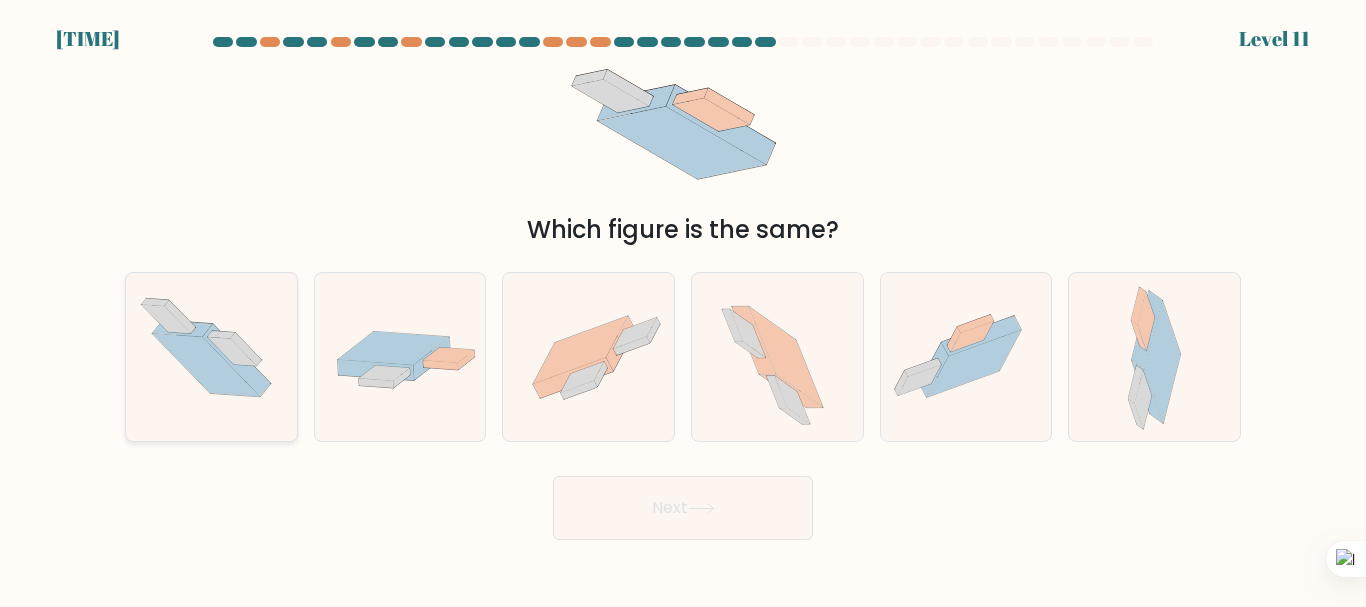 click 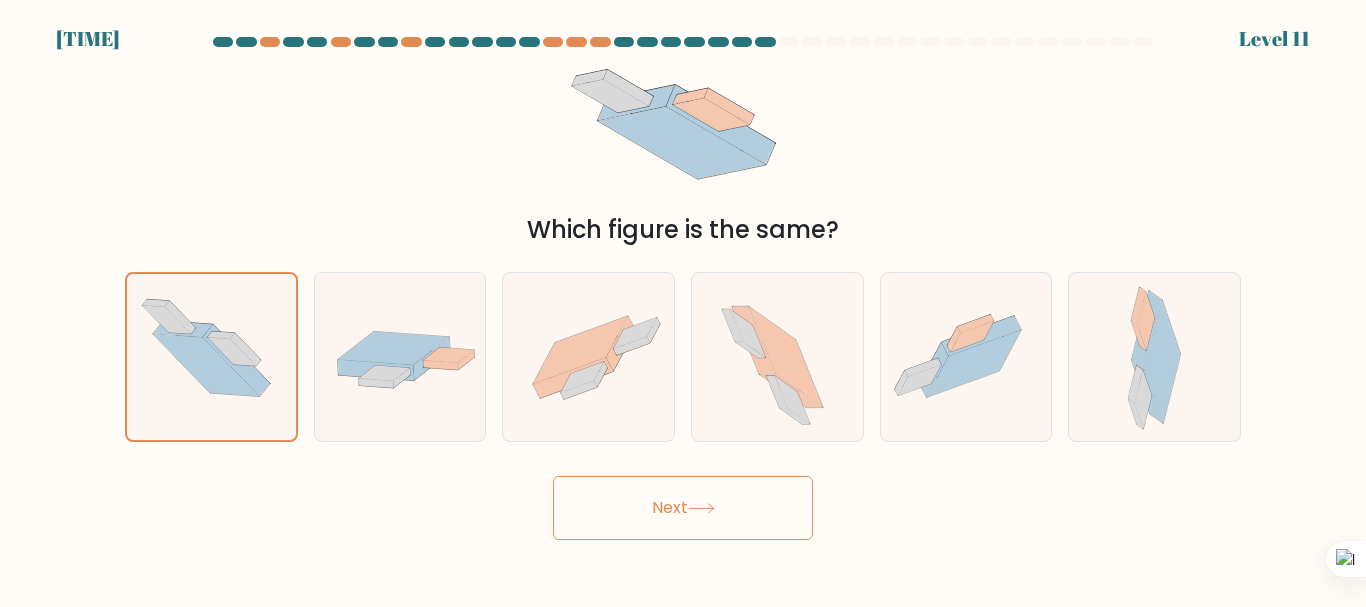 click on "Next" at bounding box center (683, 508) 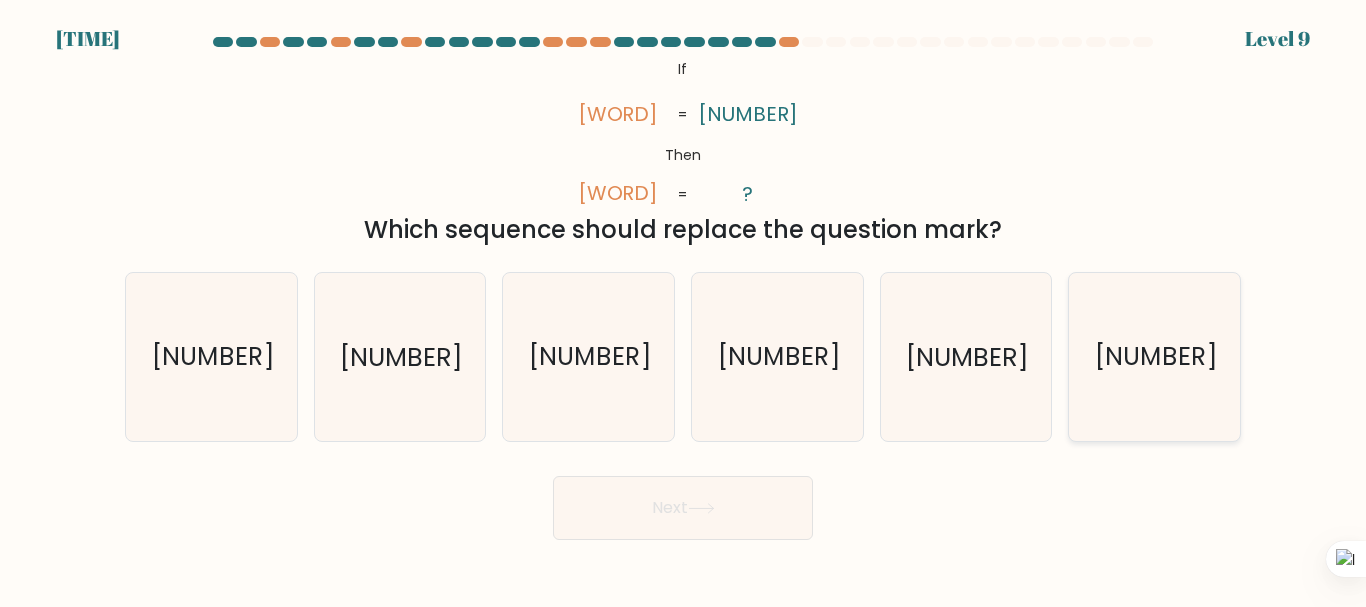 click on "867243" 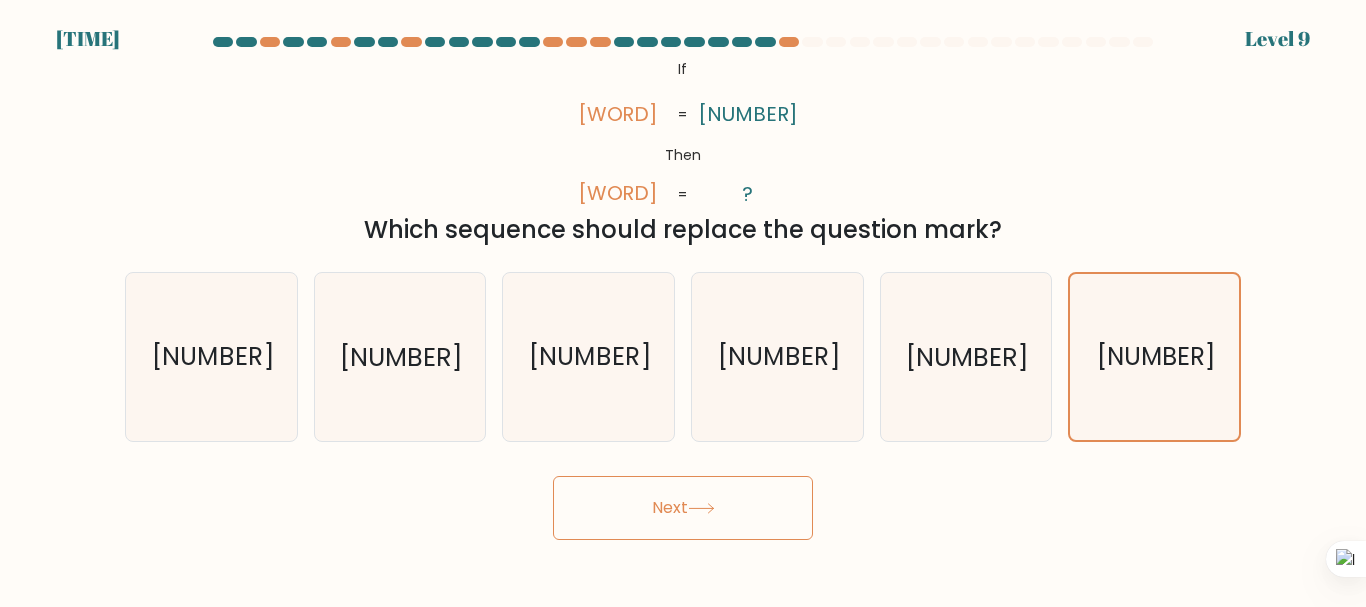 click on "Next" at bounding box center [683, 508] 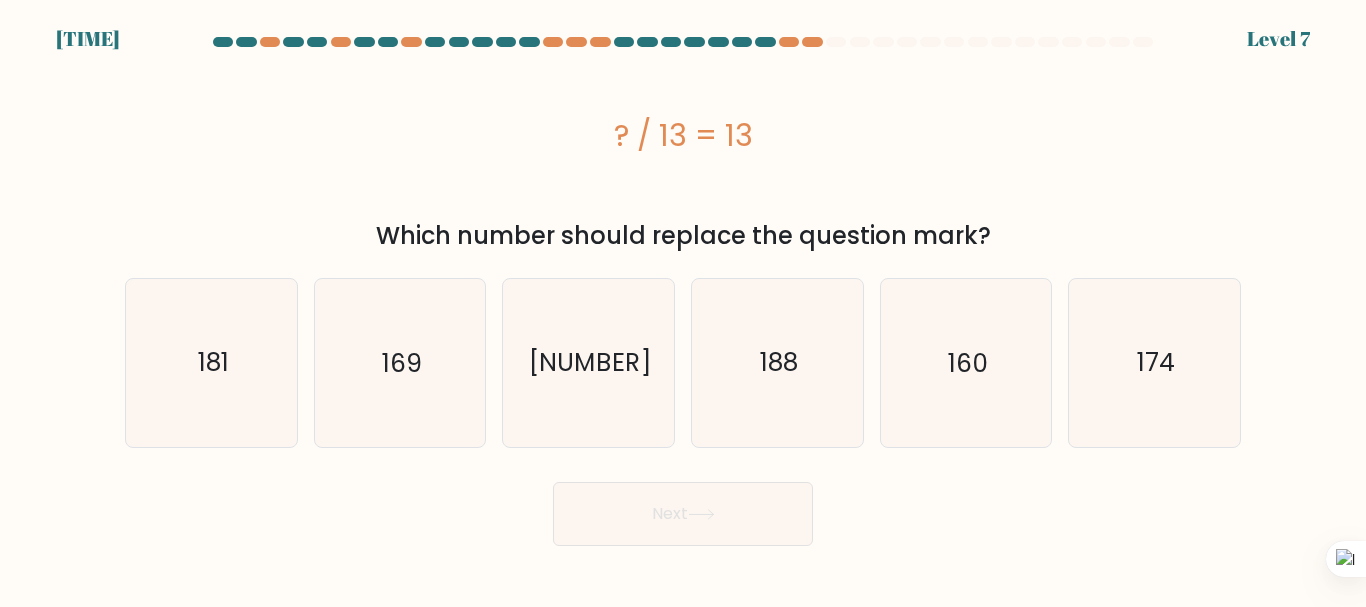 drag, startPoint x: 378, startPoint y: 384, endPoint x: 581, endPoint y: 451, distance: 213.7709 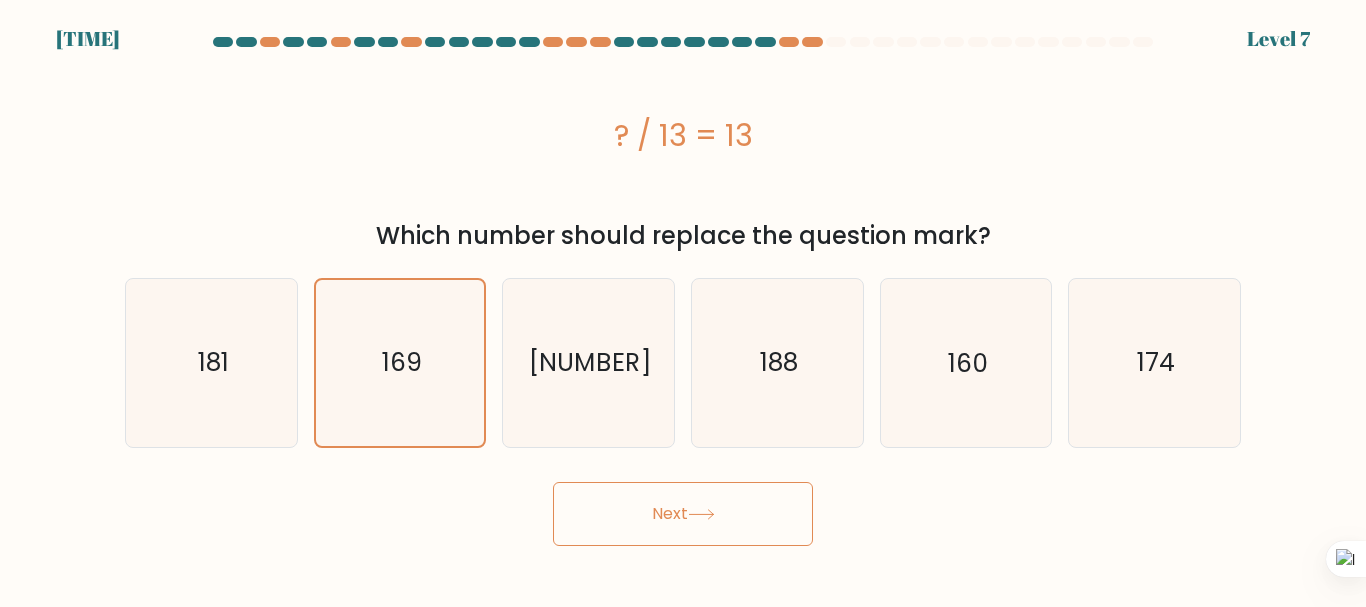 click on "Next" at bounding box center [683, 514] 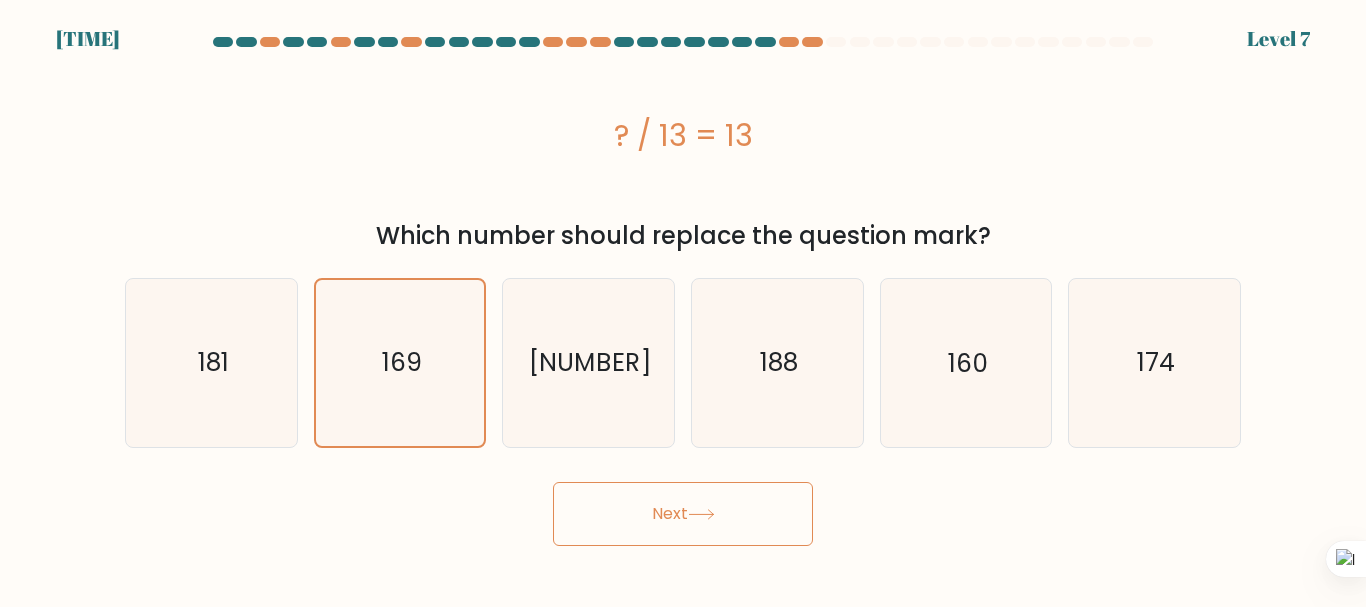 click on "Next" at bounding box center [683, 514] 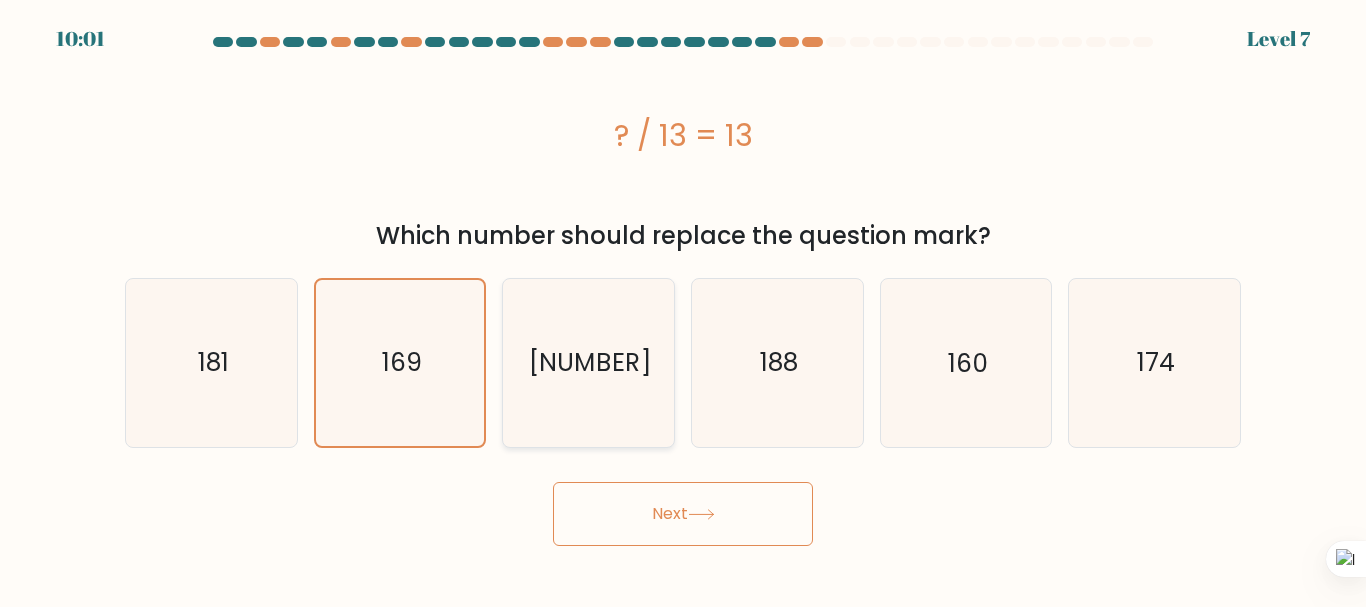 click on "176" 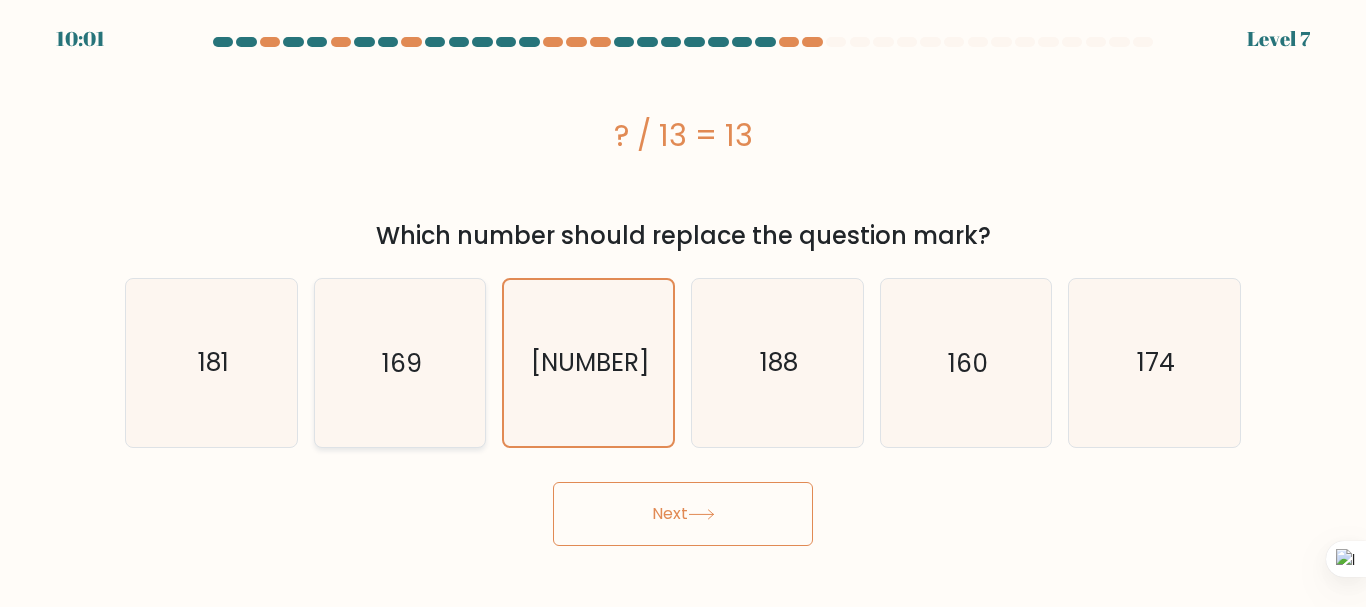 click on "169" 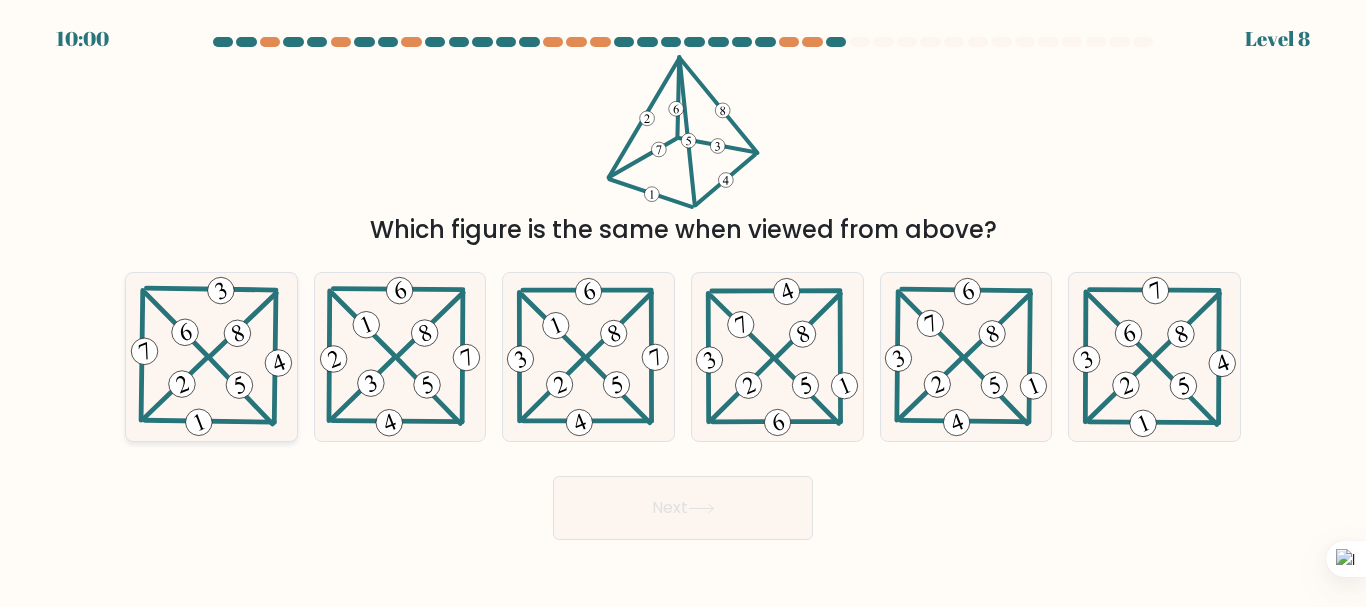 click 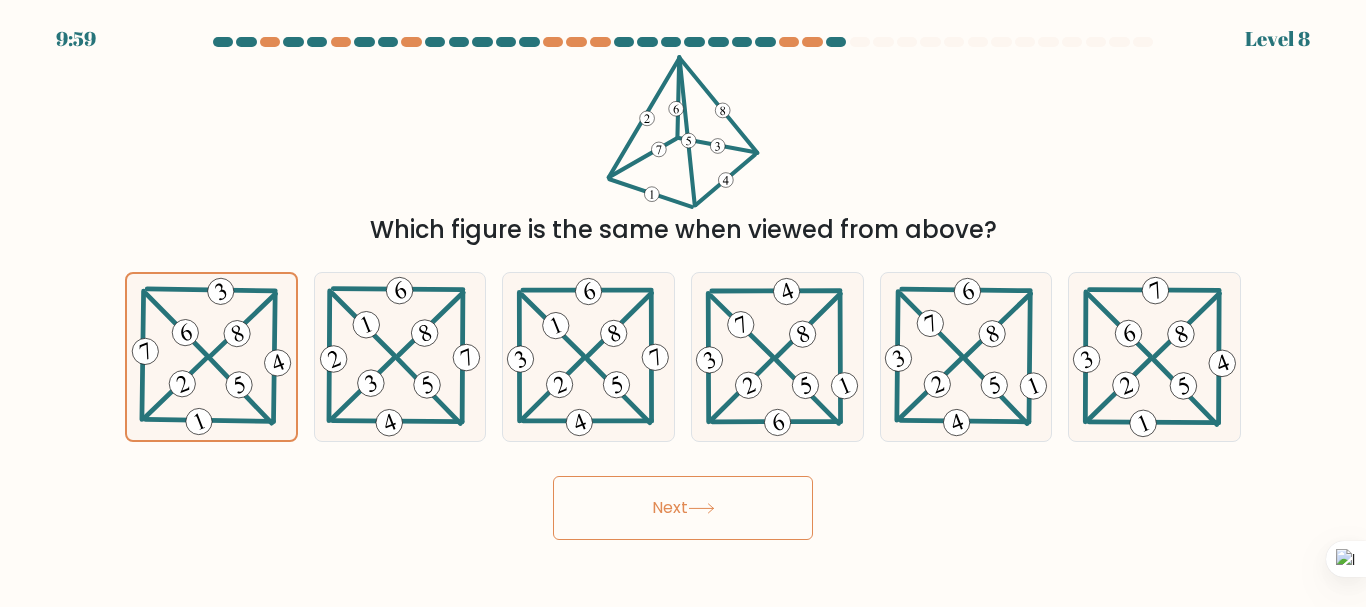 click on "Next" at bounding box center (683, 508) 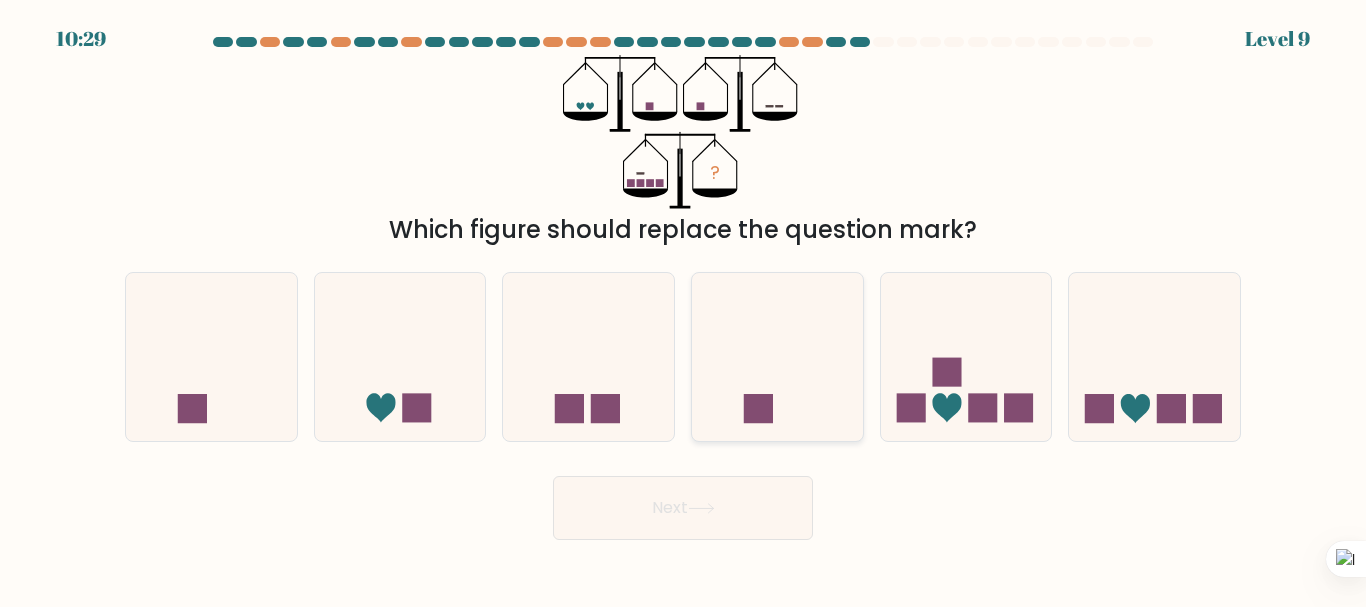 click 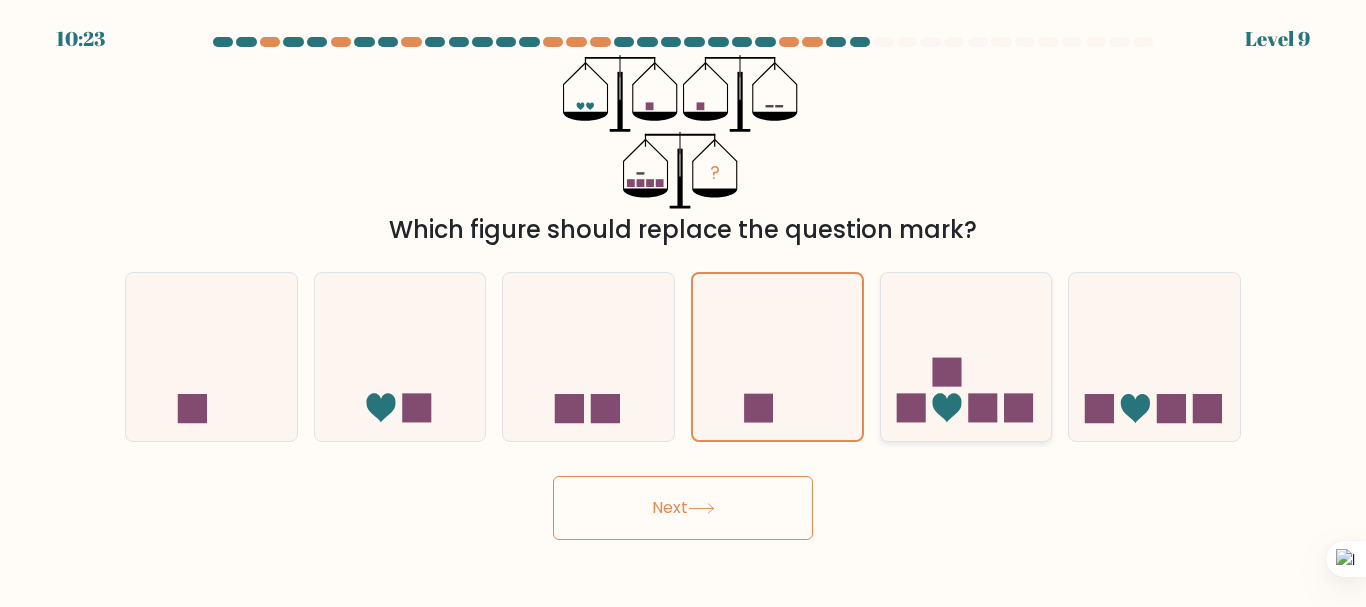 click 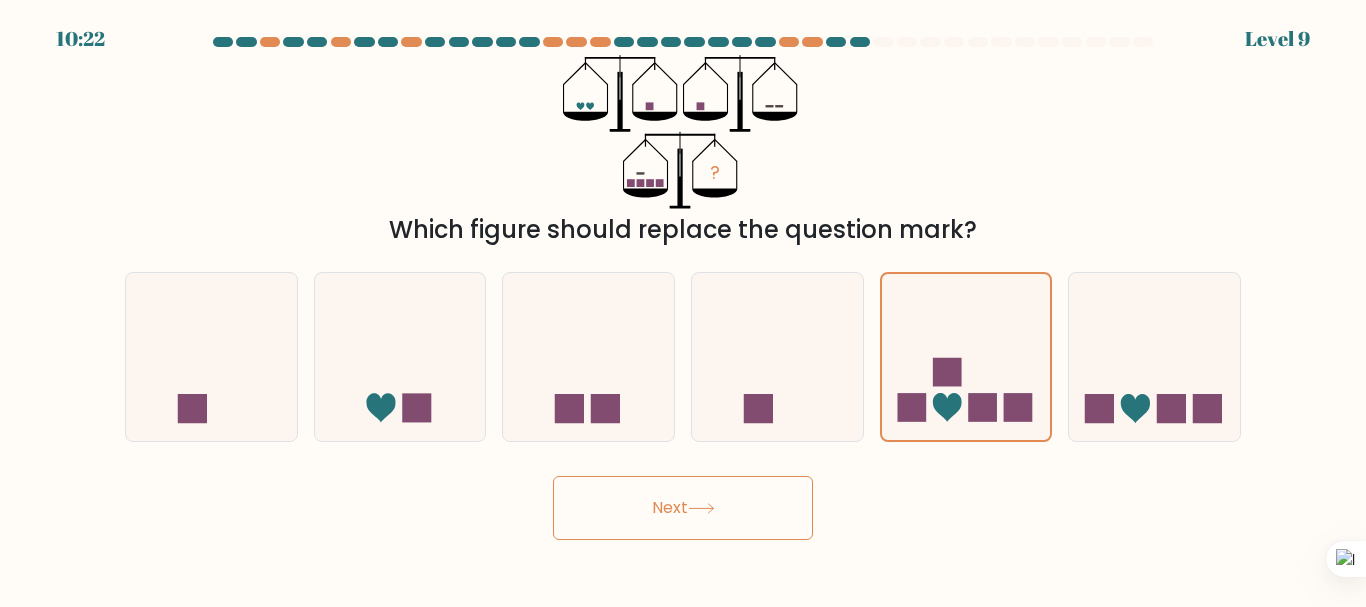 click on "Next" at bounding box center [683, 508] 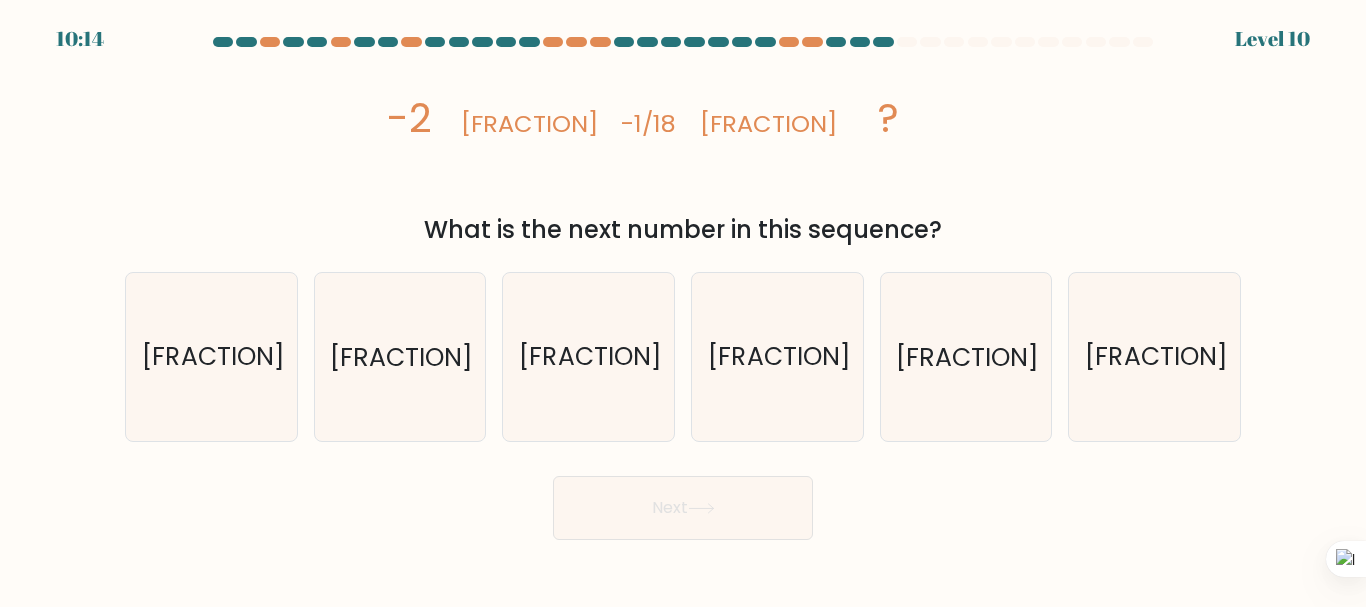 click on "Next" at bounding box center [683, 503] 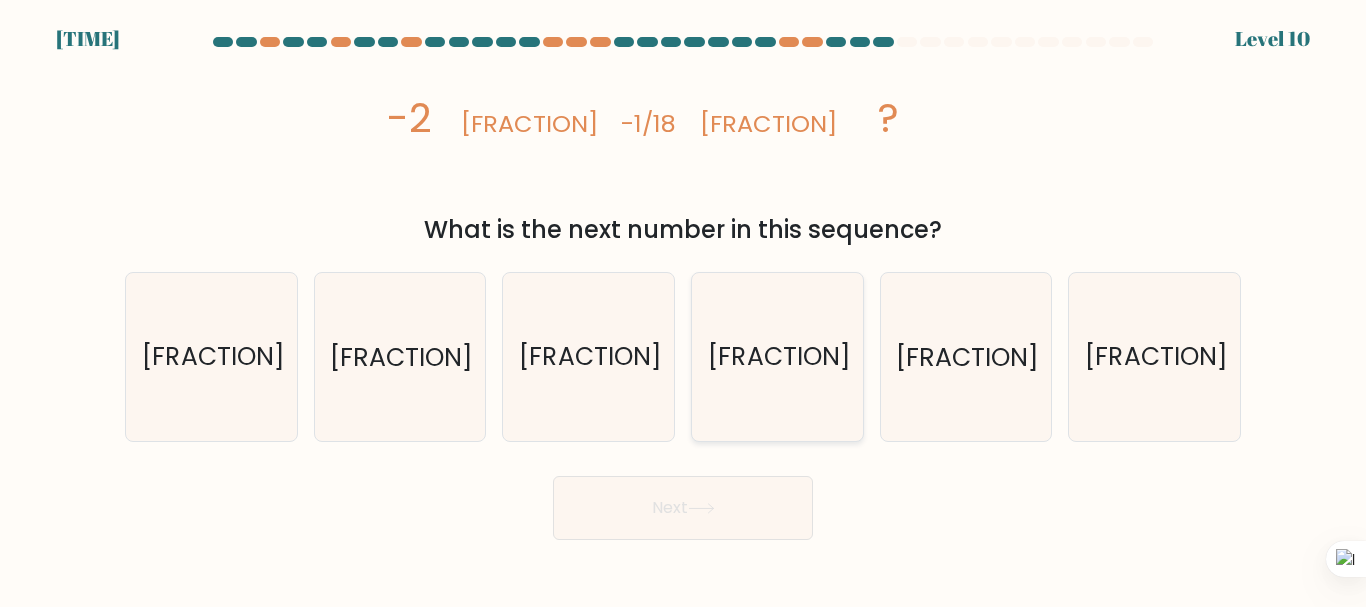 click on "-2/1597" 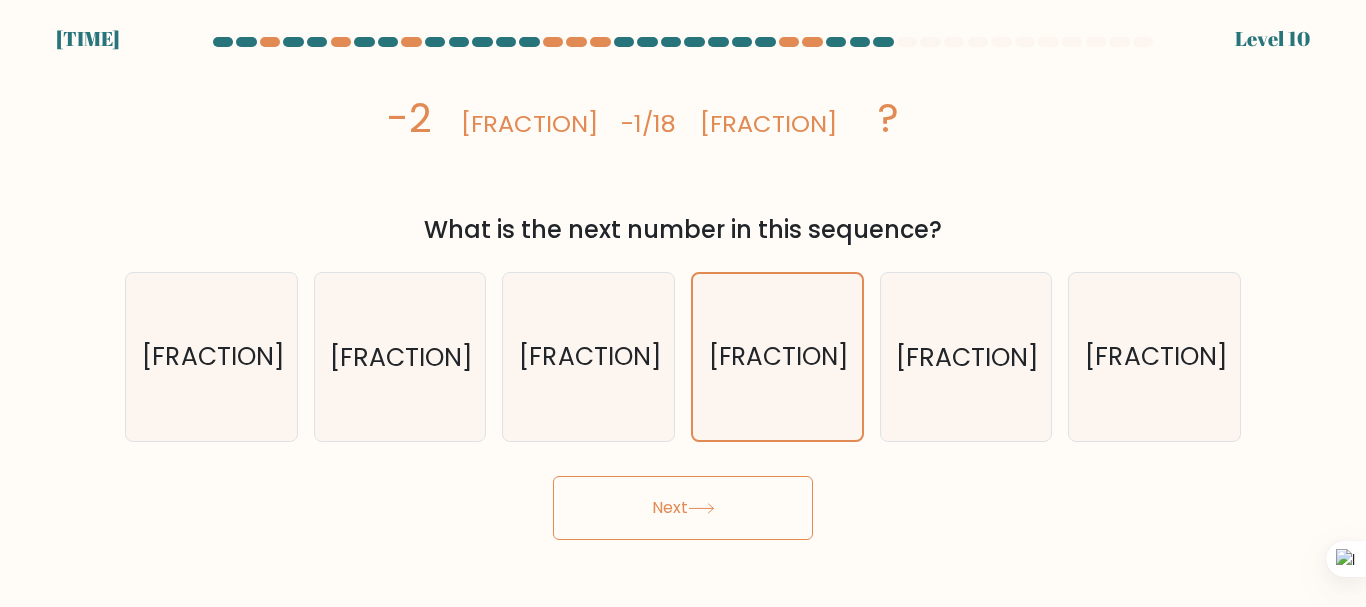 click on "Next" at bounding box center [683, 508] 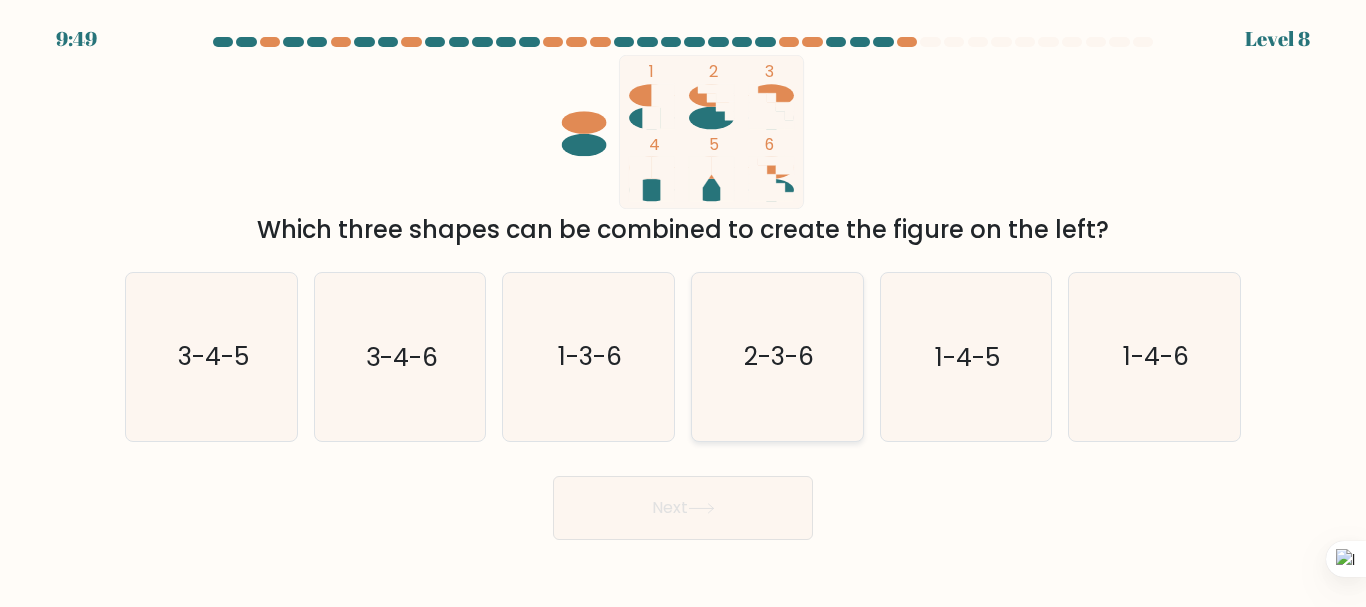 click on "2-3-6" 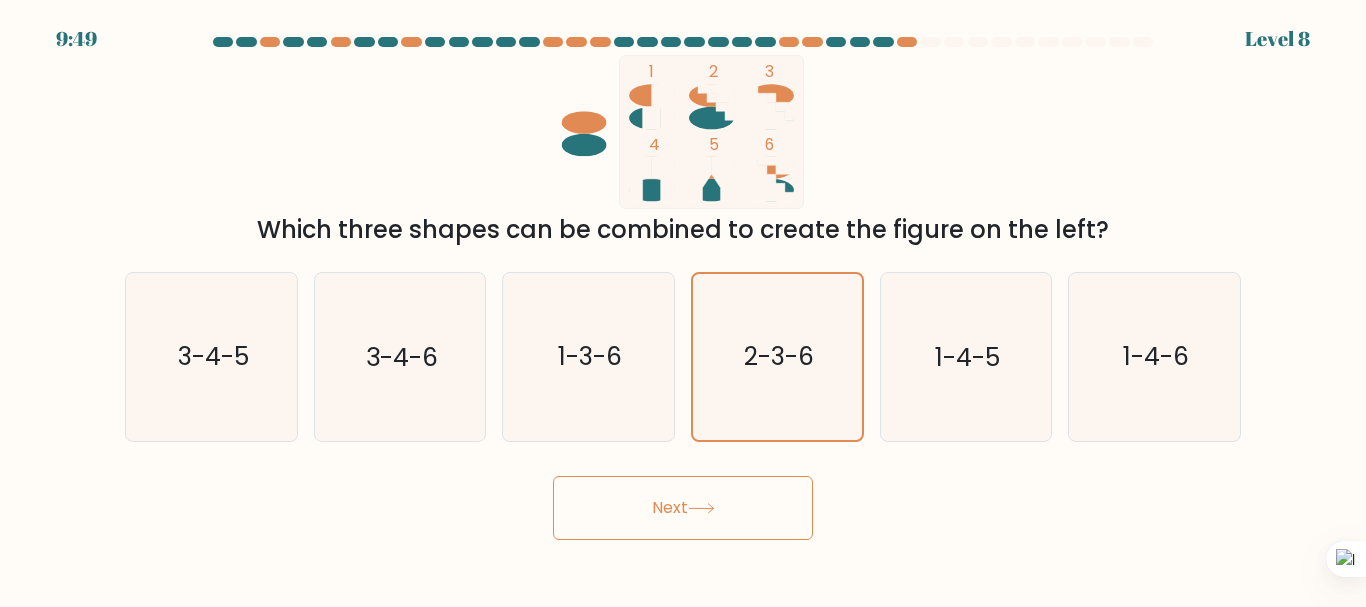 click on "Next" at bounding box center (683, 508) 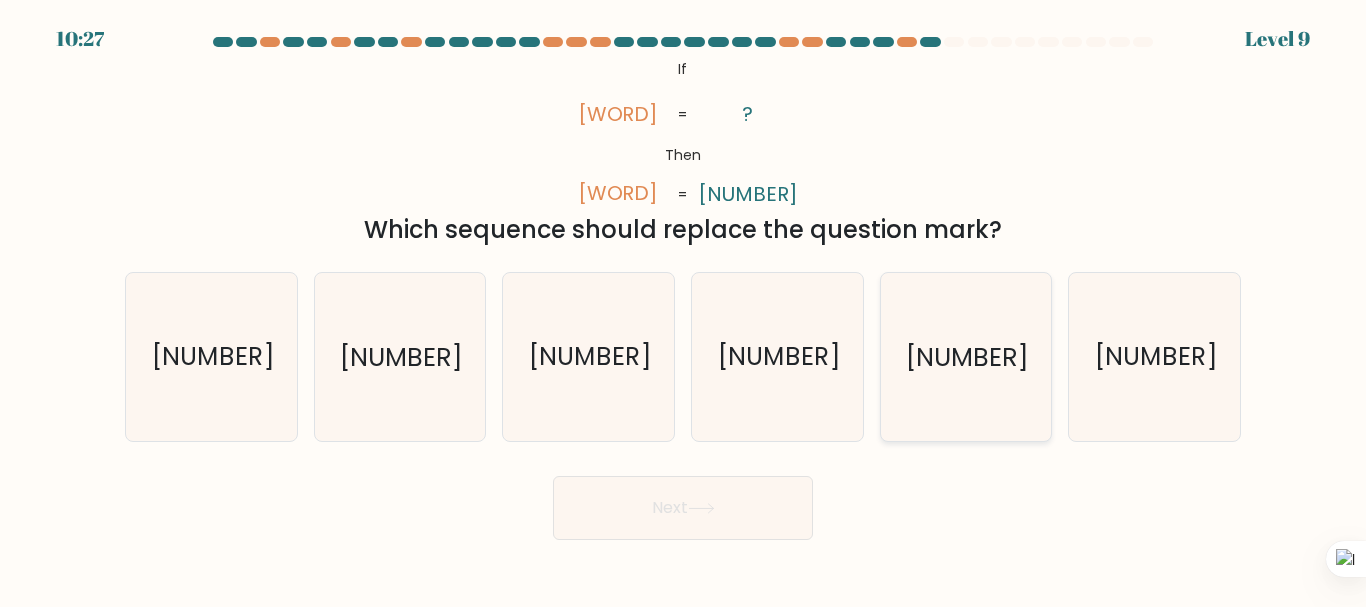 click on "3059" 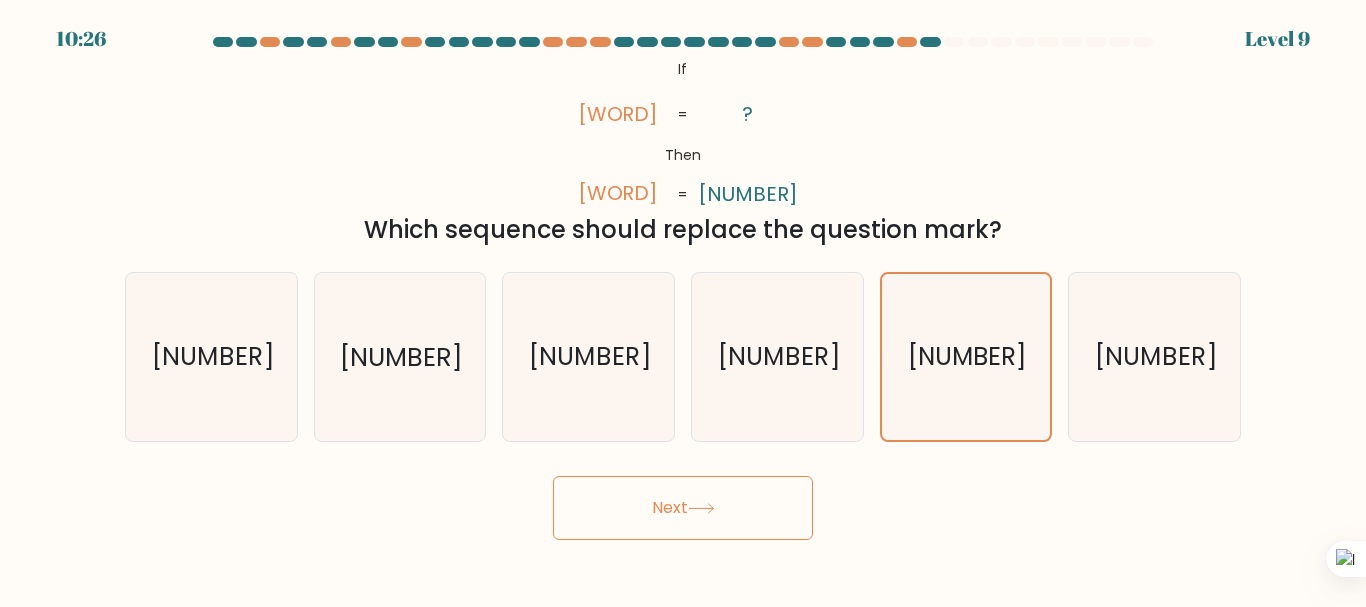 click on "Next" at bounding box center [683, 508] 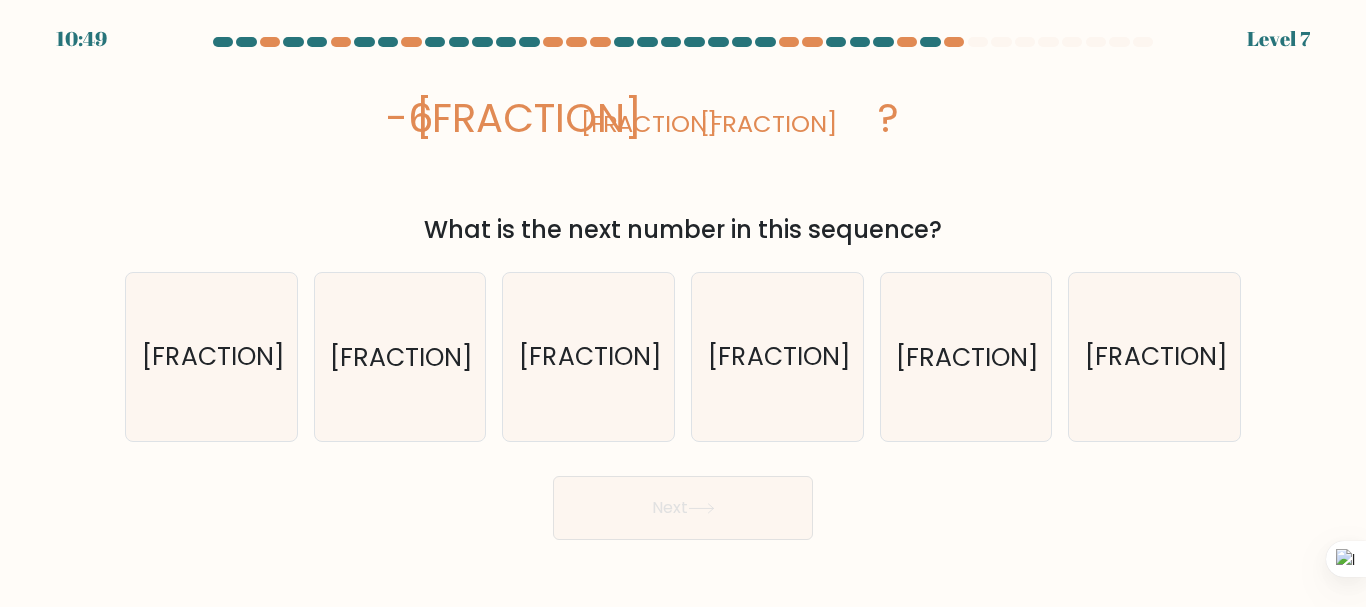 click on "image/svg+xml
-6
6/5
-6/25
6/125
?" 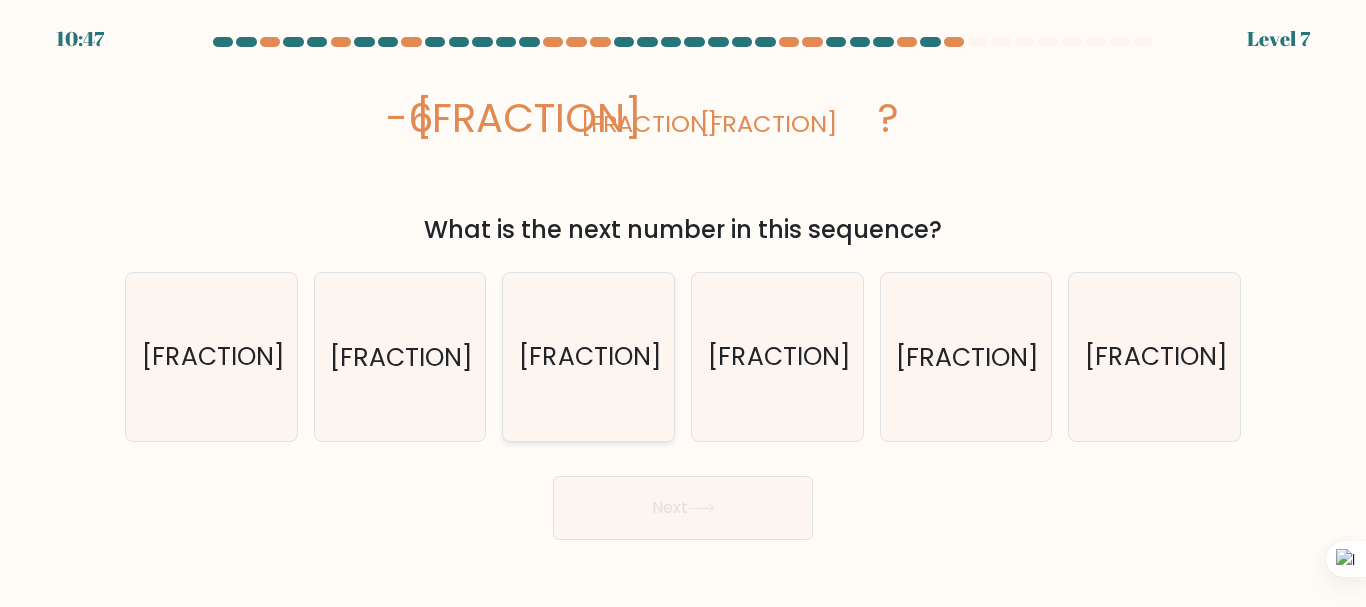click on "-17/635" 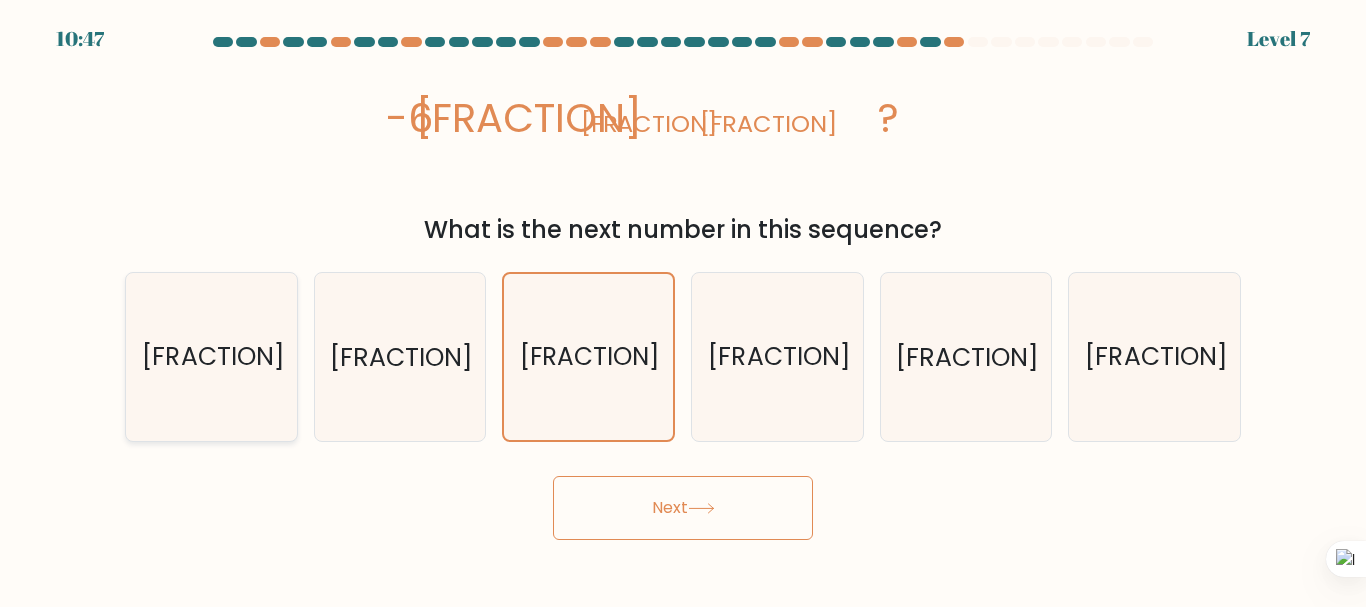 click on "-6/625" 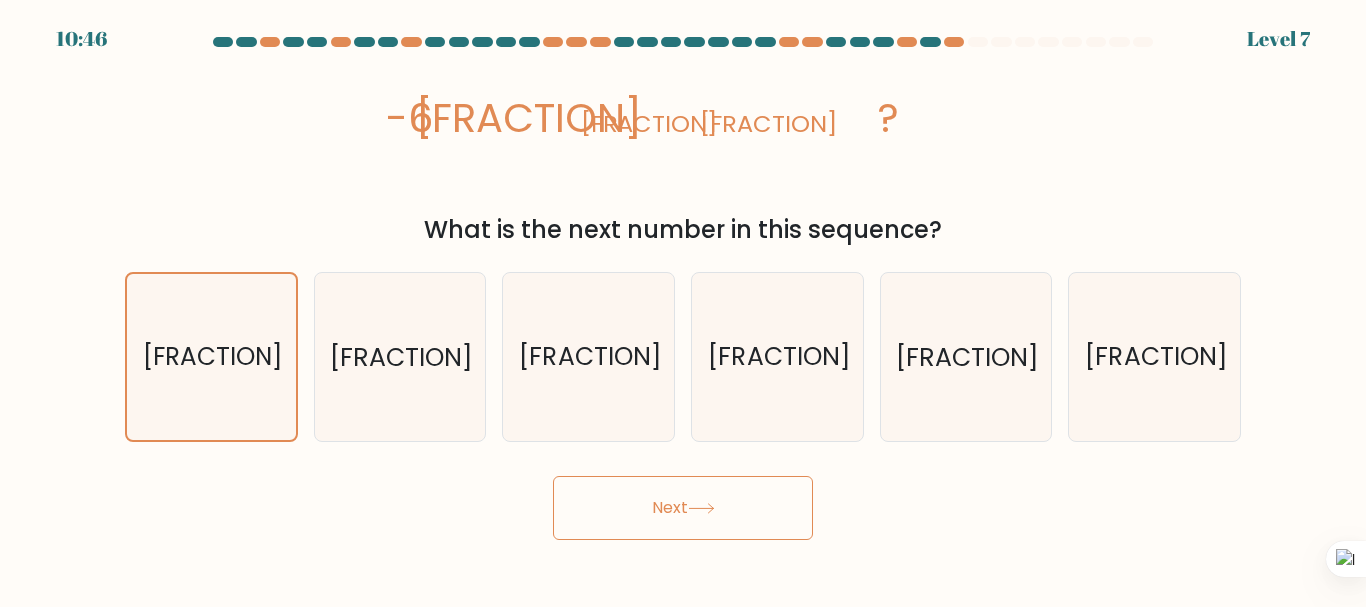 click on "Next" at bounding box center (683, 508) 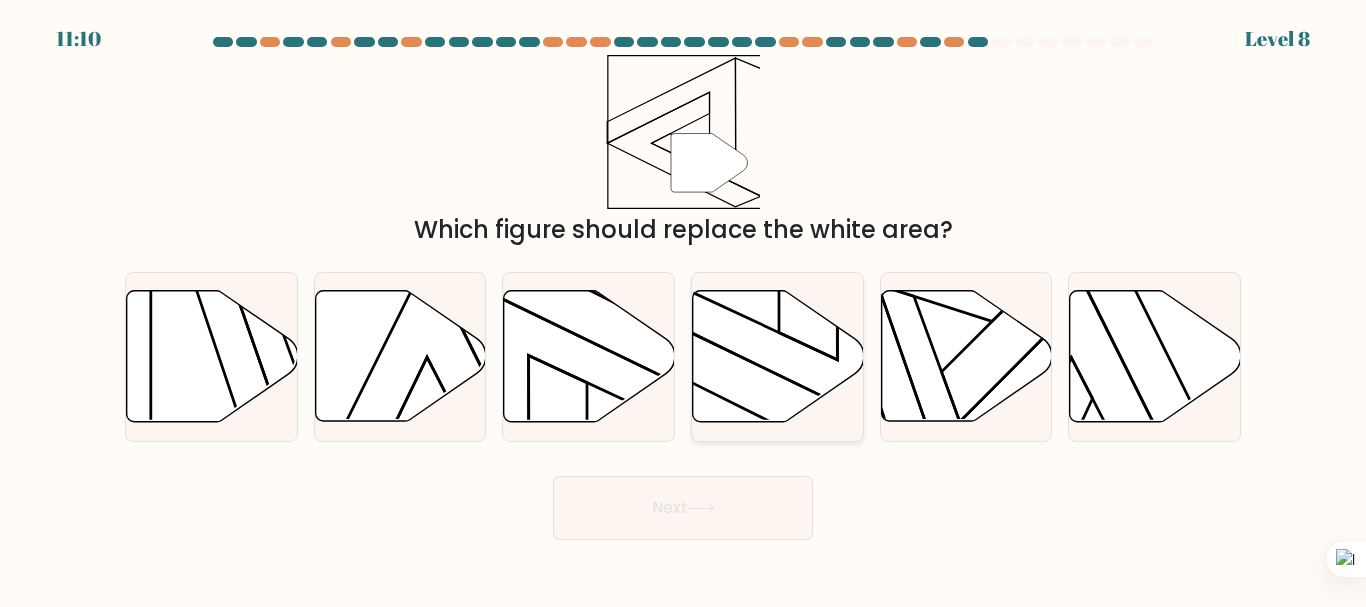 click 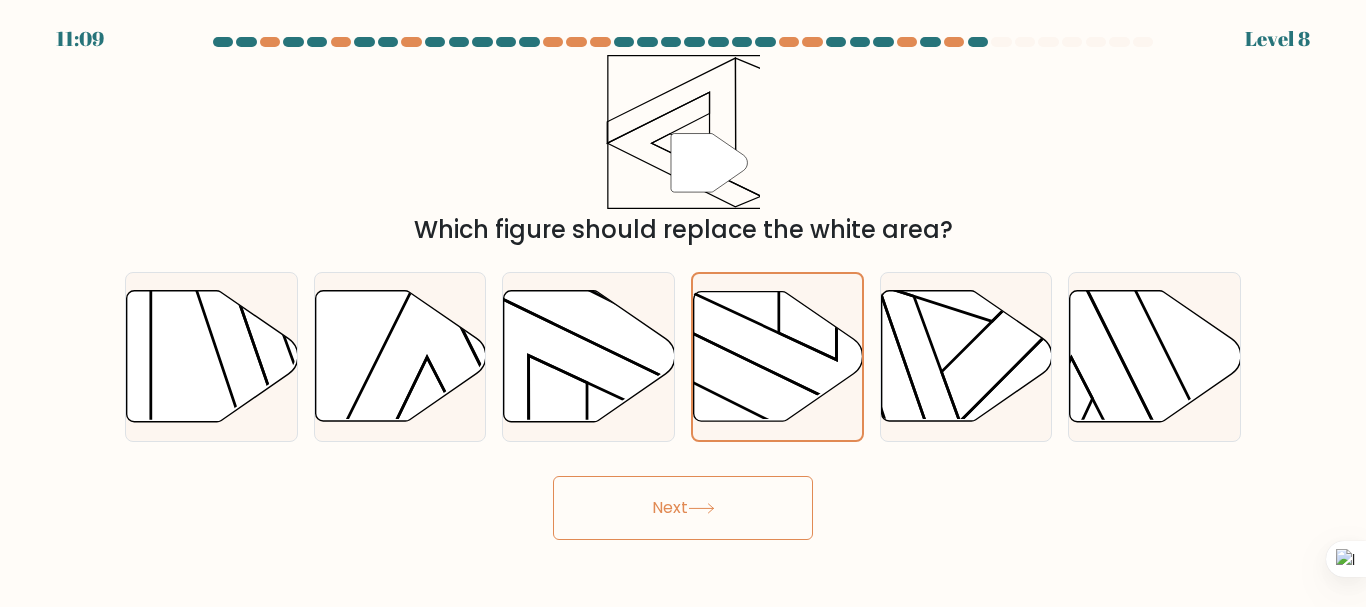 click 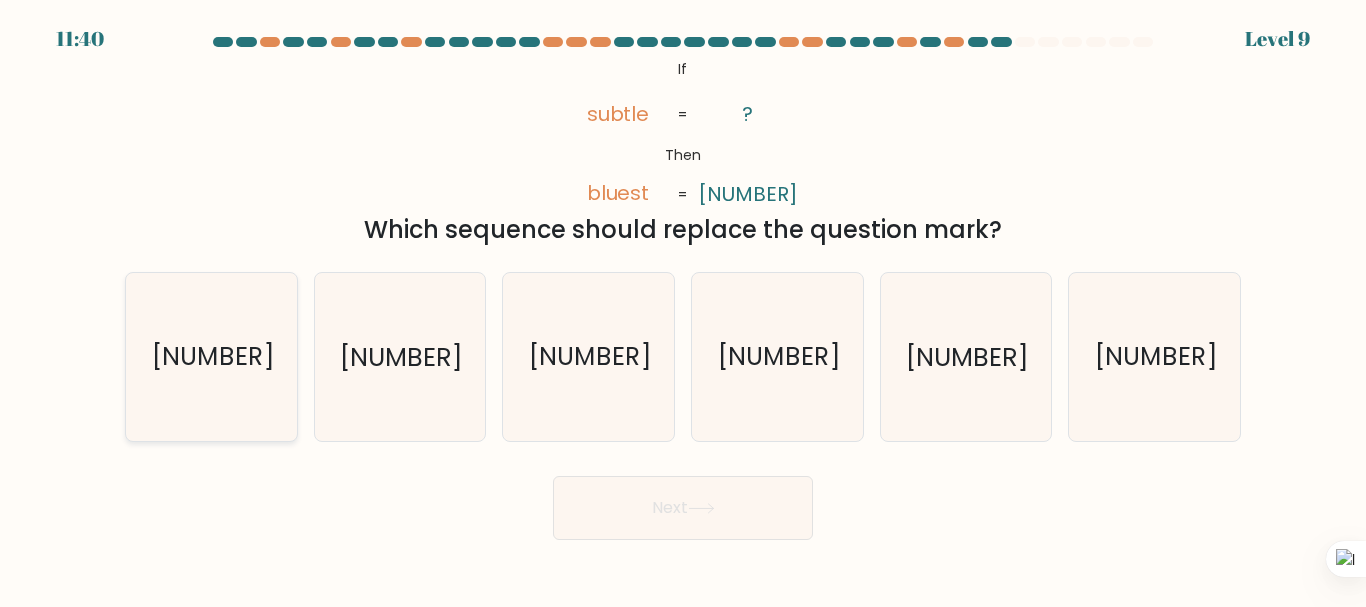 click on "519032" 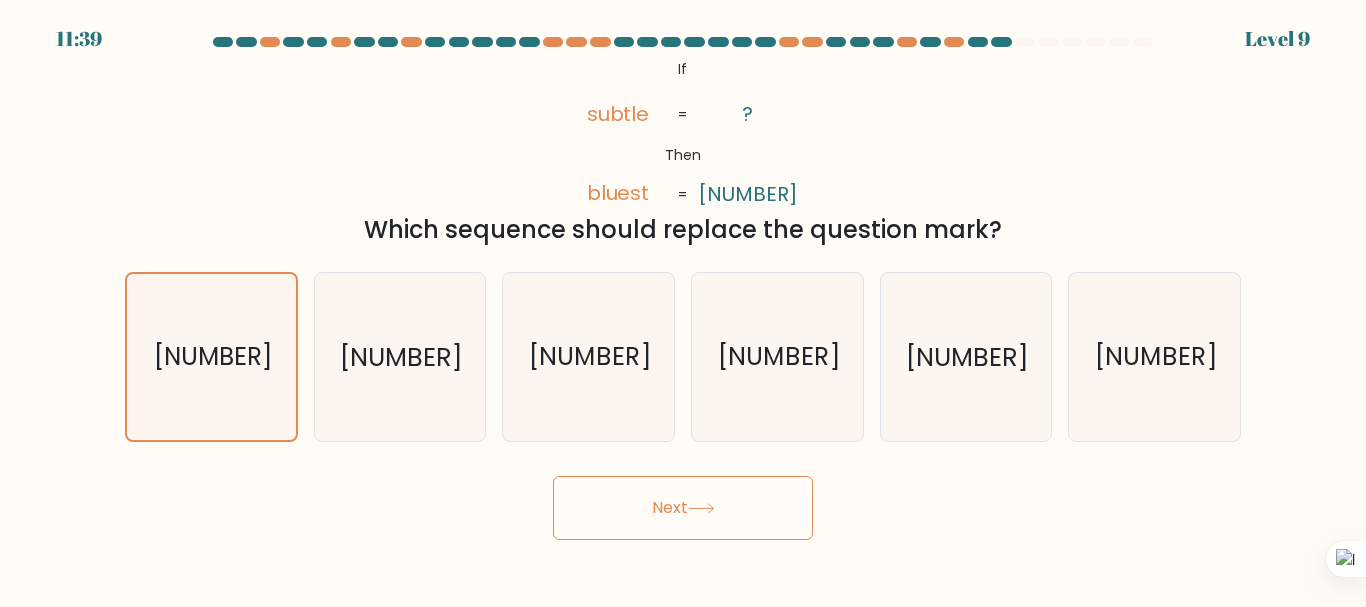 click on "Next" at bounding box center [683, 508] 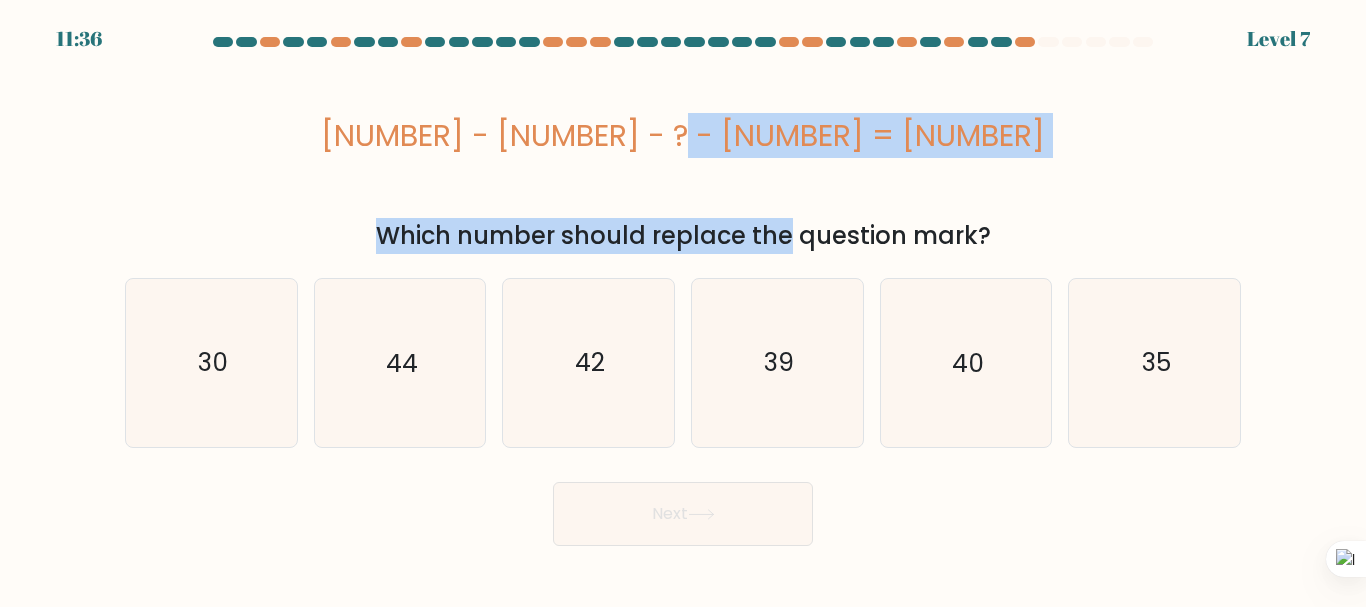click on "-35 - 14 - ? - 21 = -114
Which number should replace the question mark?" at bounding box center [683, 154] 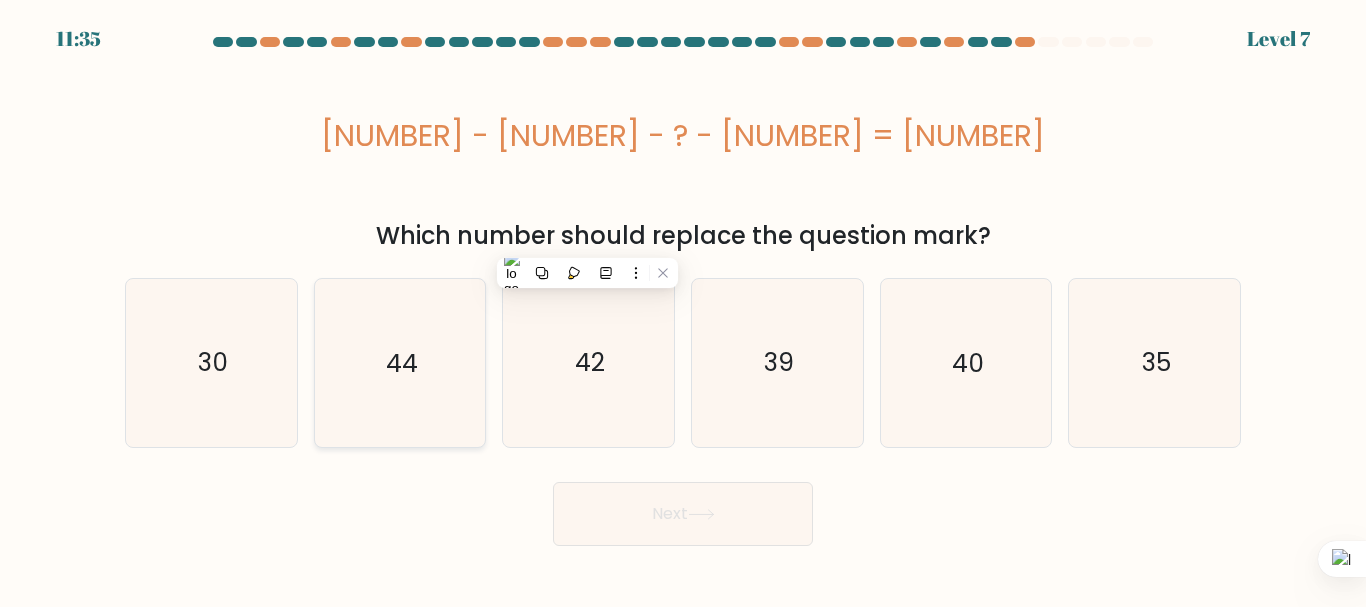 click on "44" 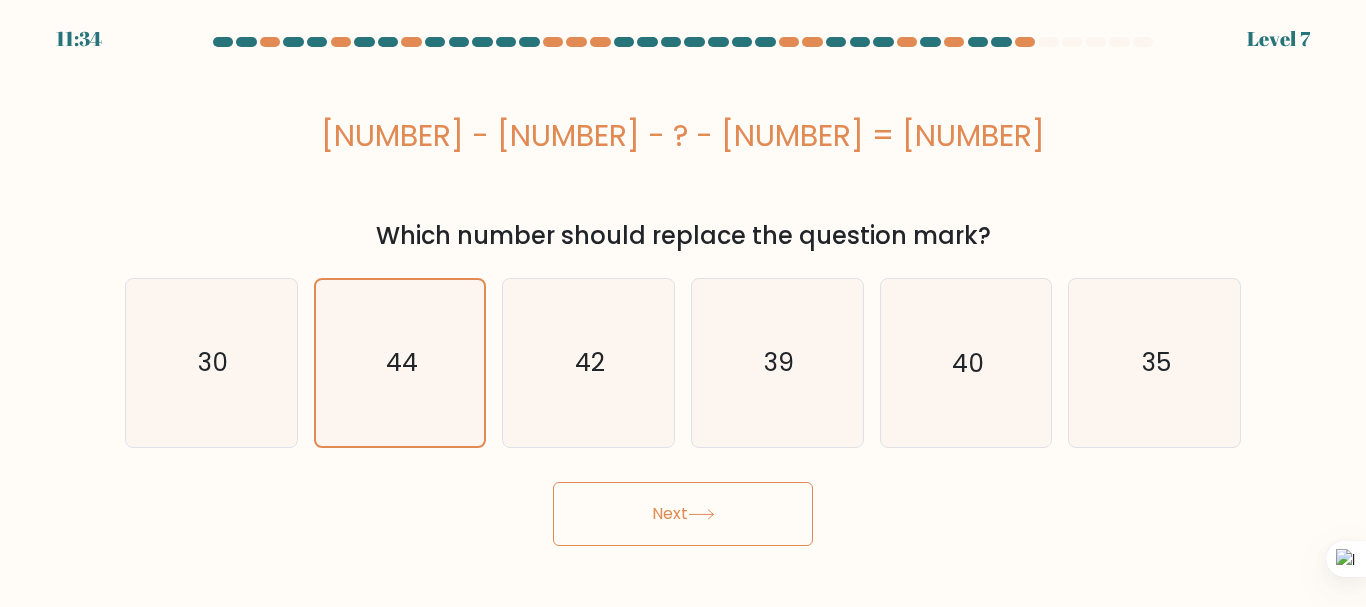 click on "Next" at bounding box center [683, 514] 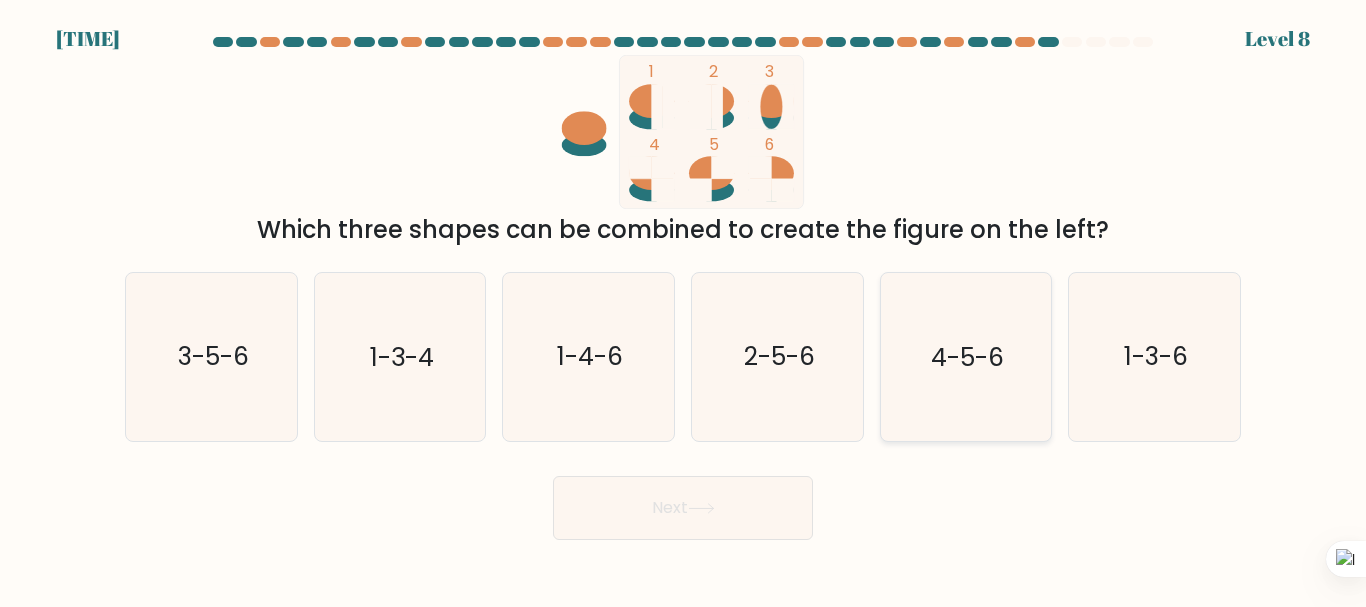 click on "4-5-6" 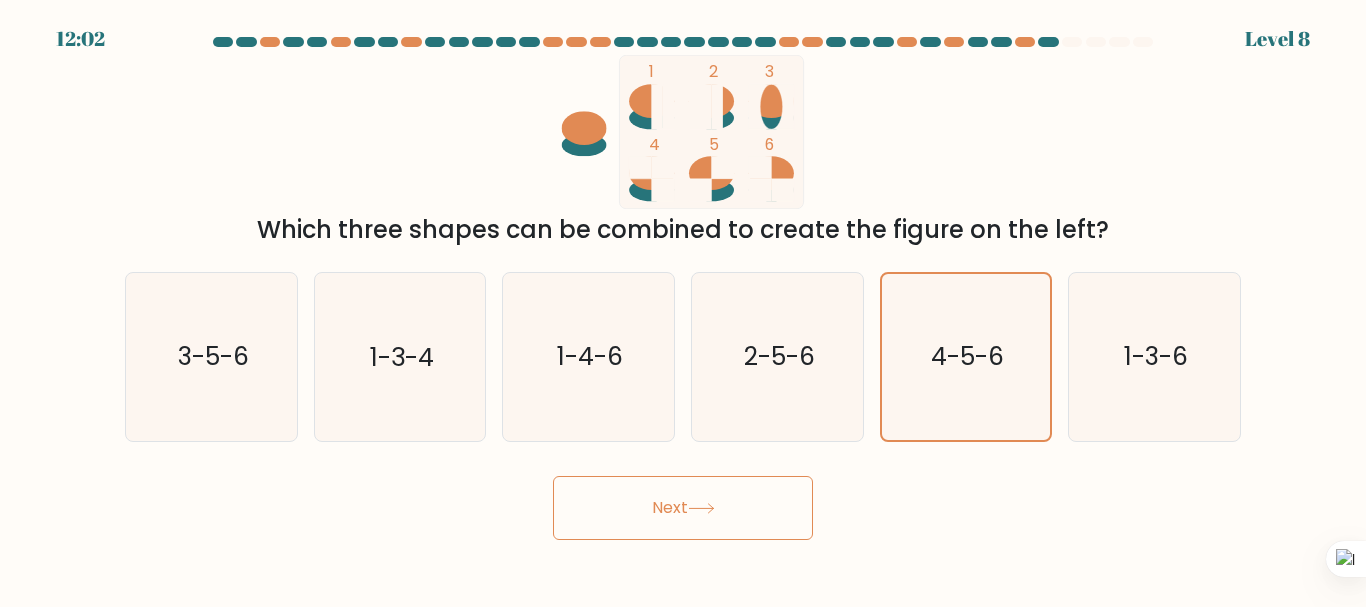 click on "Next" at bounding box center [683, 508] 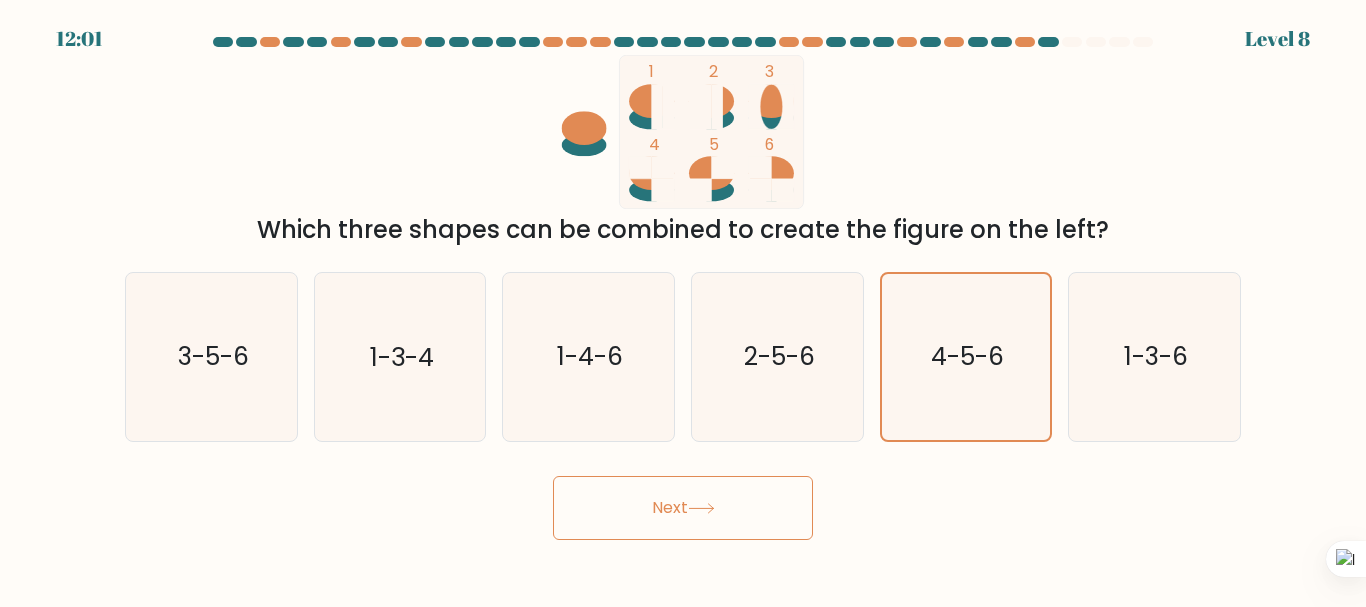 click on "Next" at bounding box center (683, 508) 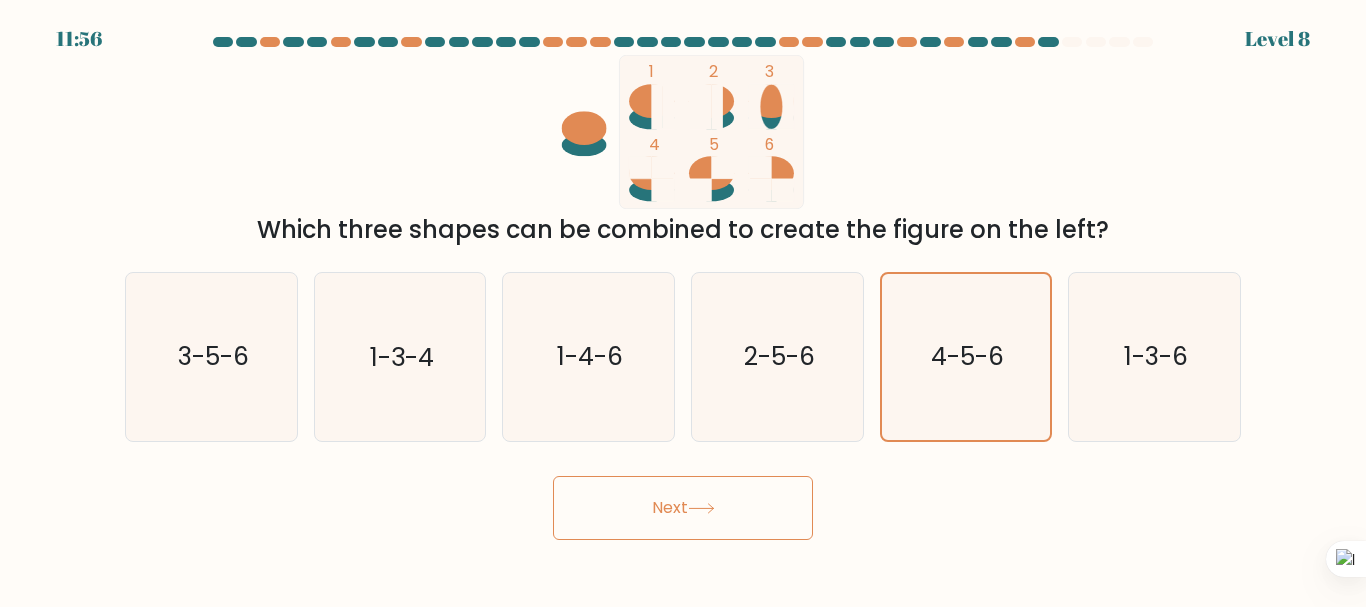 click on "Next" at bounding box center [683, 508] 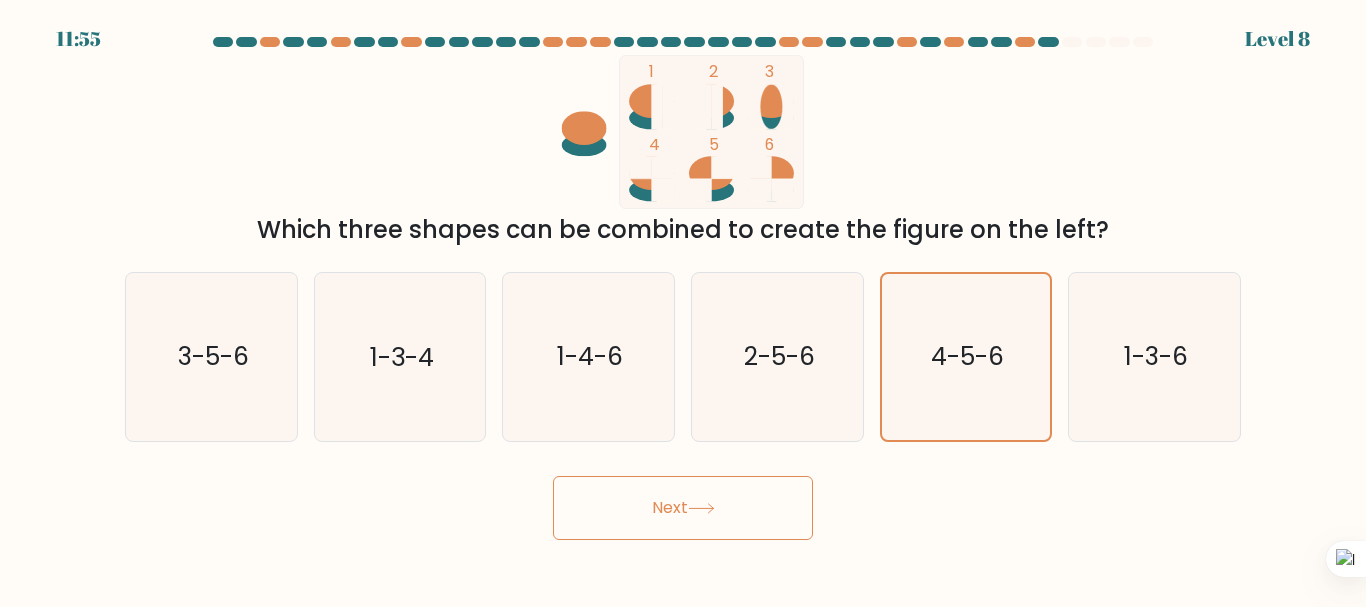 click on "Next" at bounding box center [683, 508] 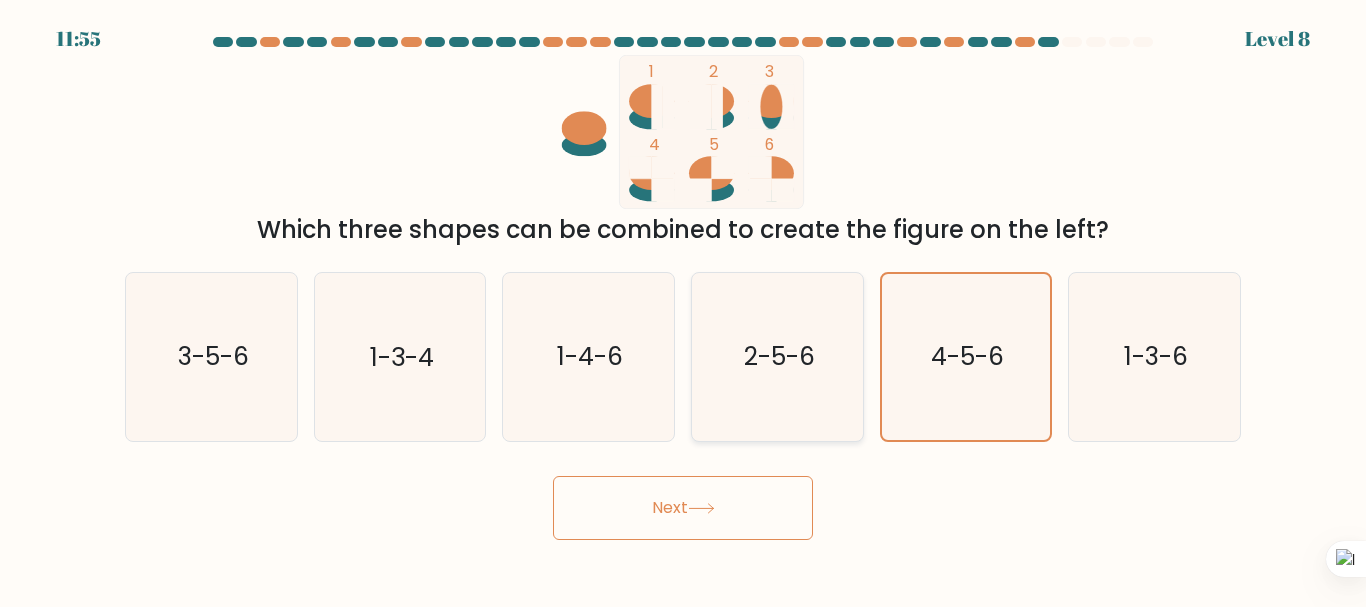 click on "2-5-6" 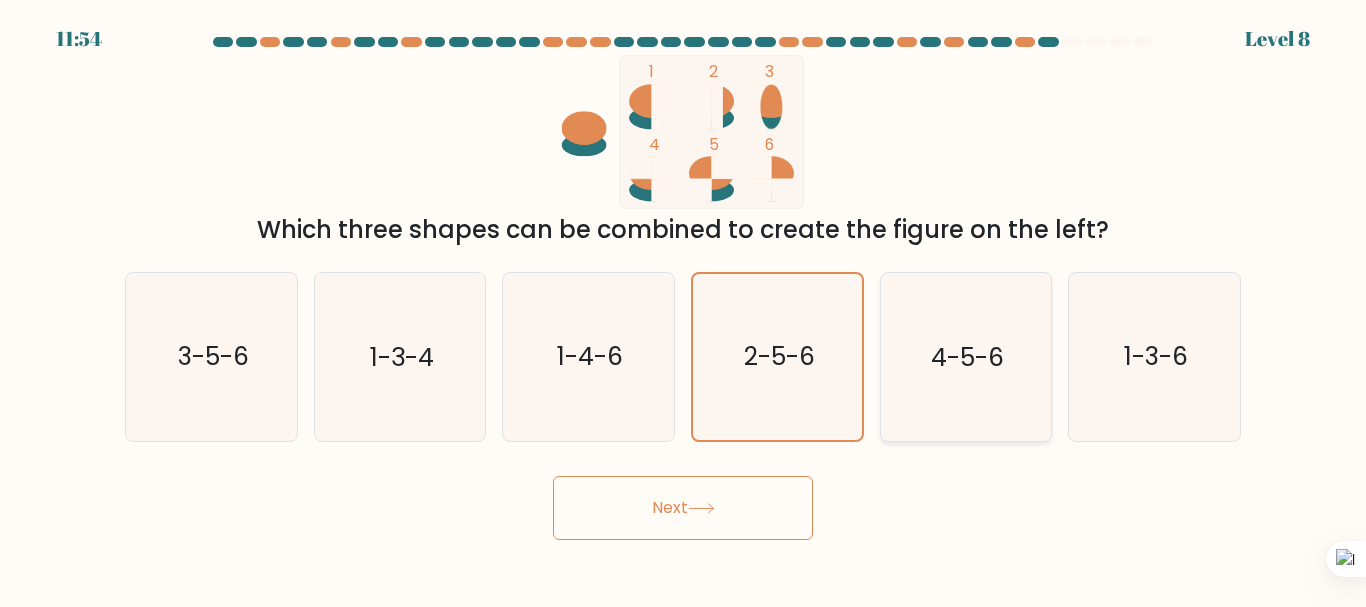 click on "4-5-6" 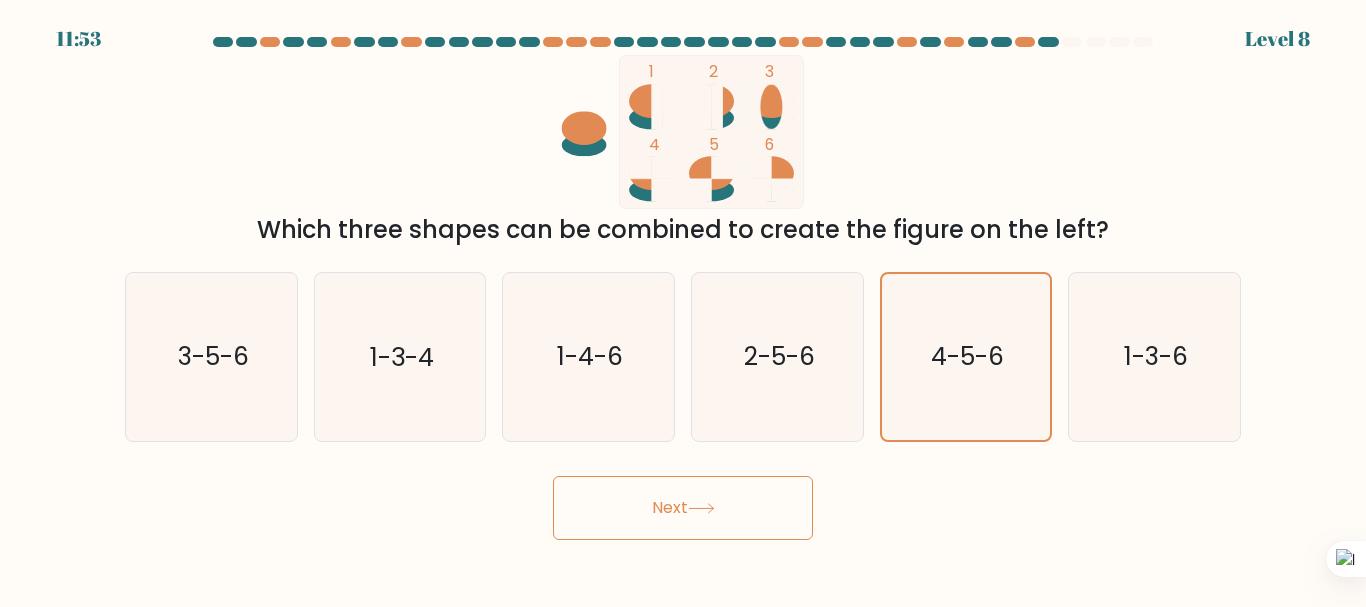 click on "Next" at bounding box center (683, 508) 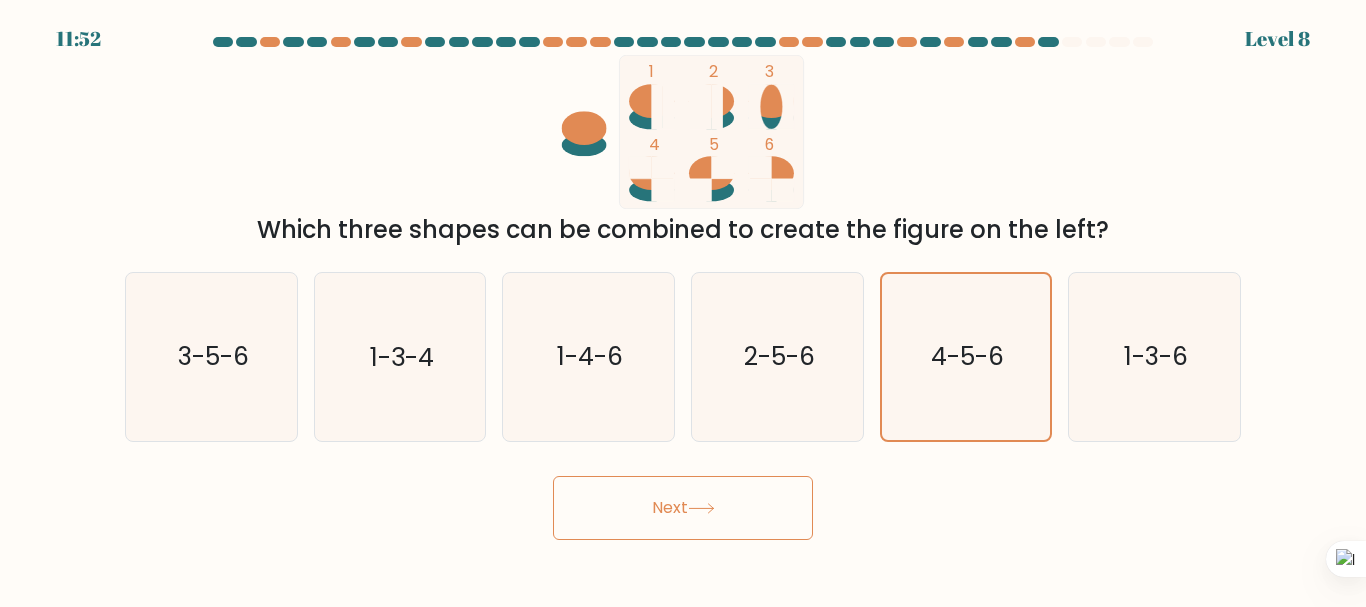 click on "Next" at bounding box center (683, 508) 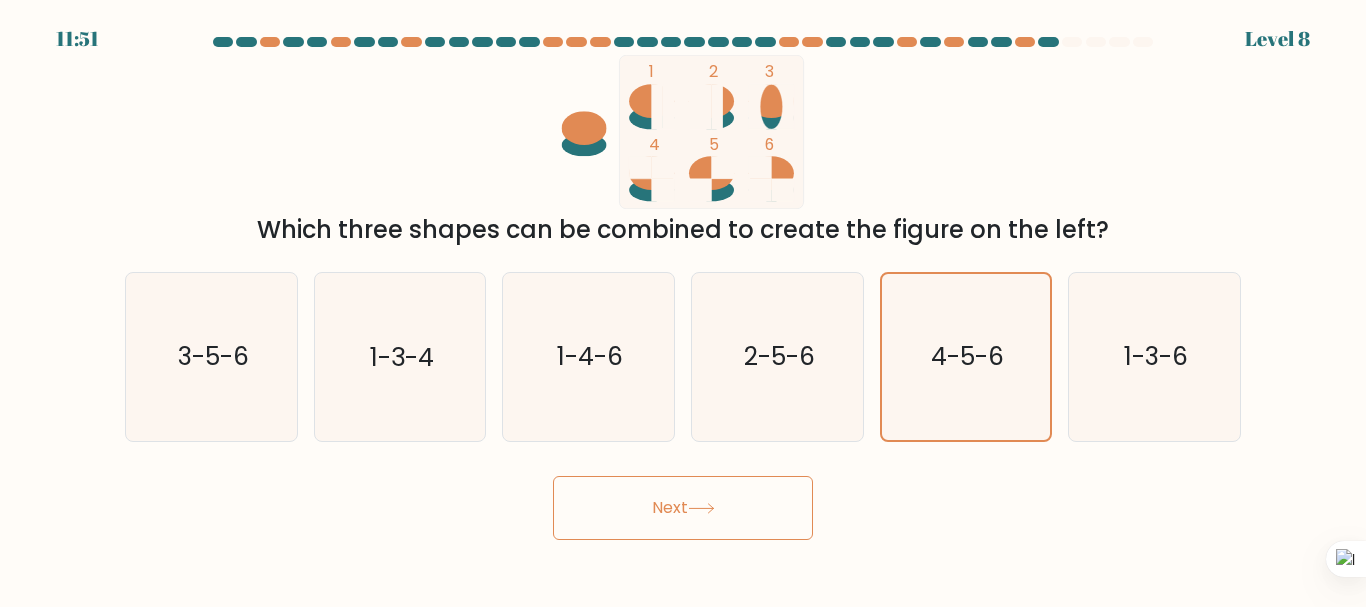 click on "Next" at bounding box center [683, 508] 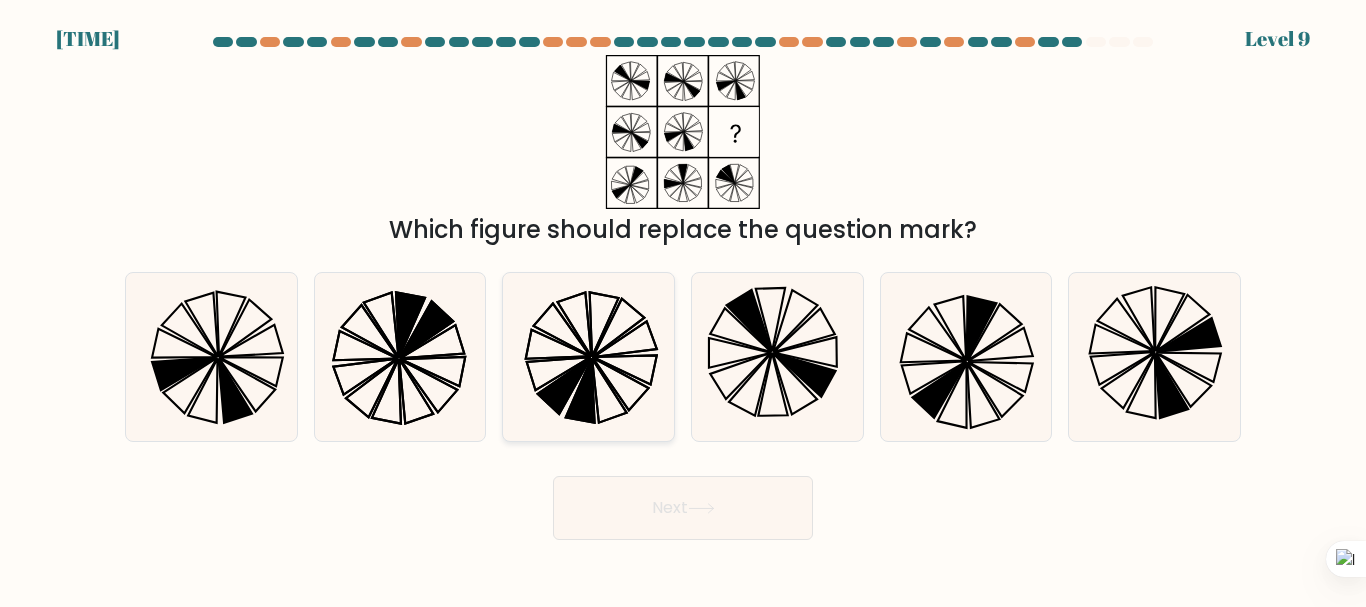 click 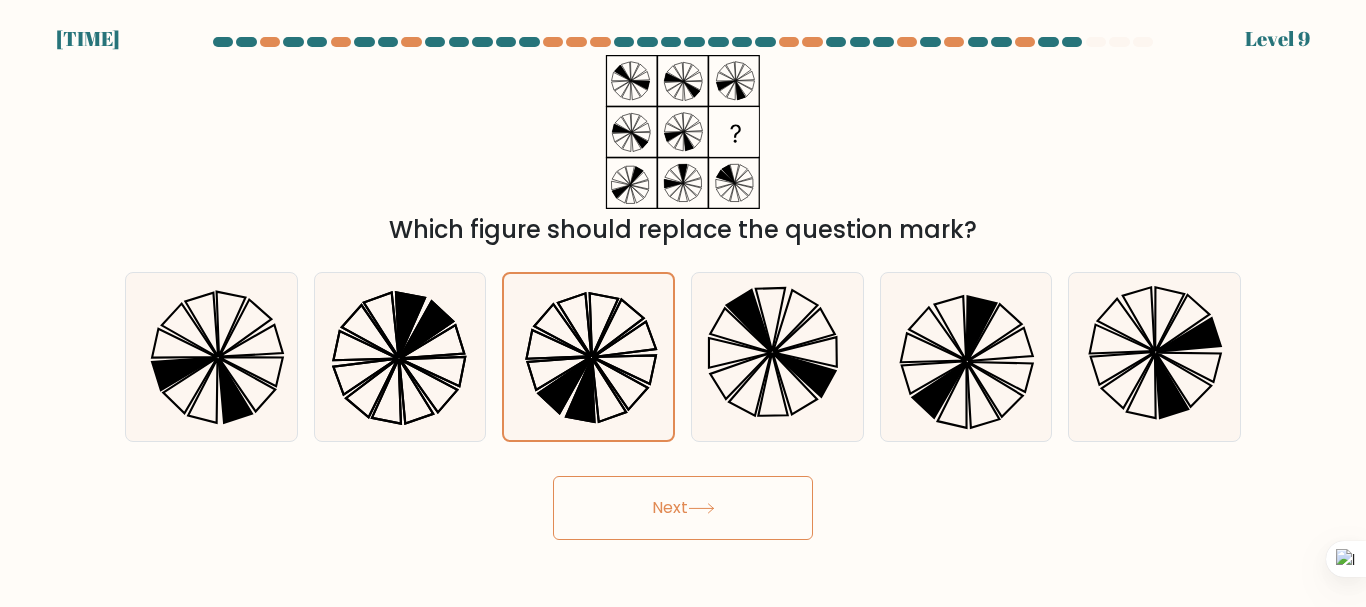 click on "Next" at bounding box center (683, 508) 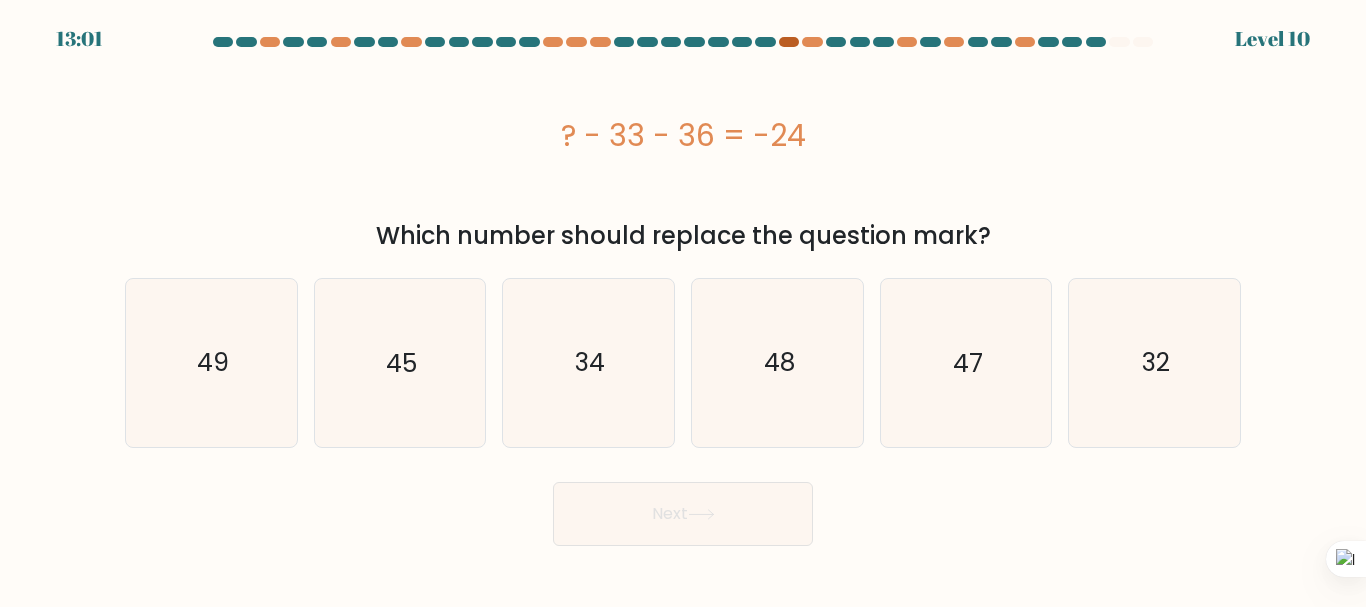click at bounding box center [789, 42] 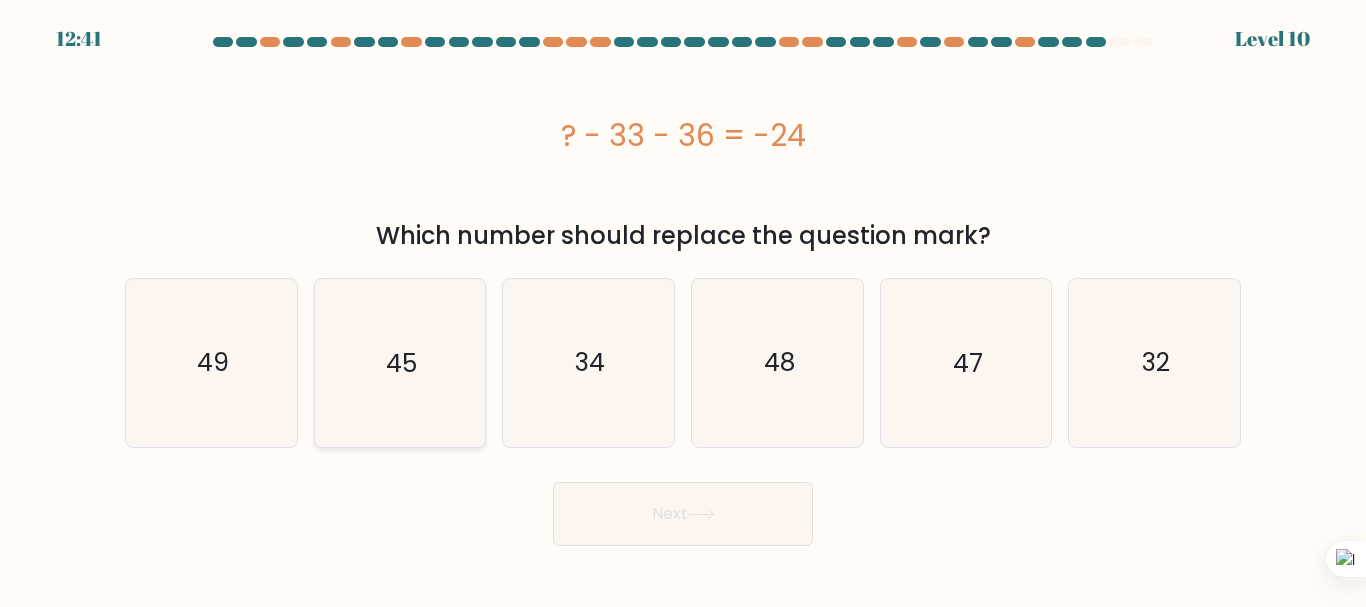 click on "45" 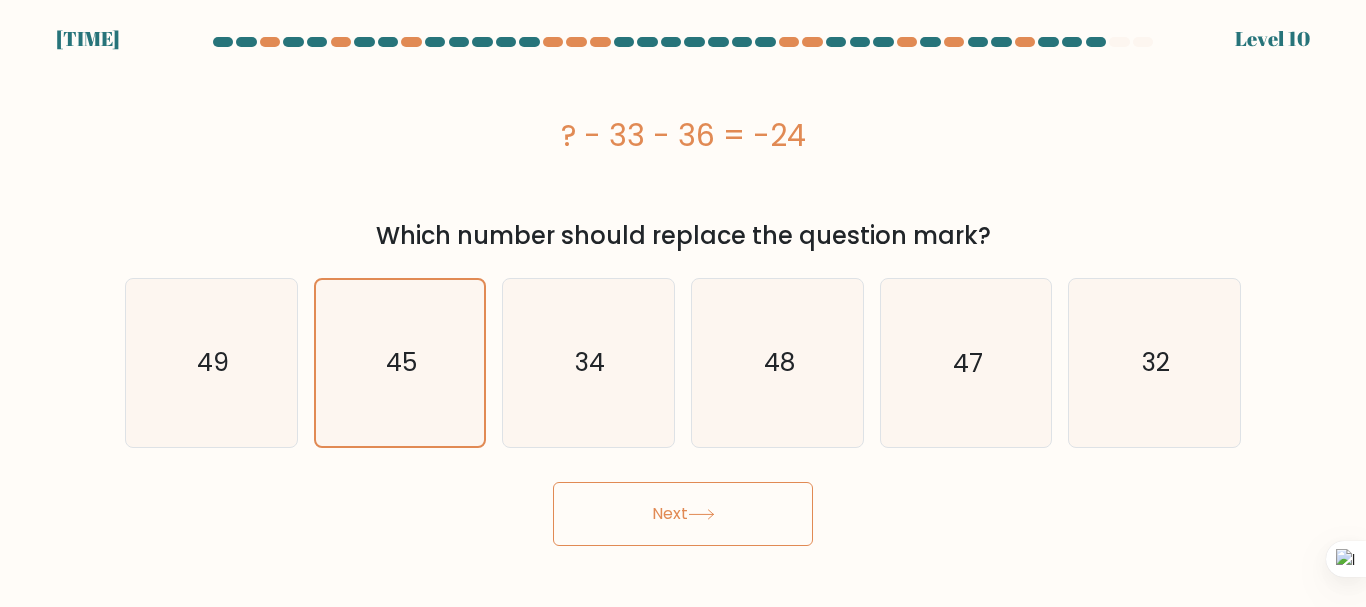 click on "Next" at bounding box center [683, 514] 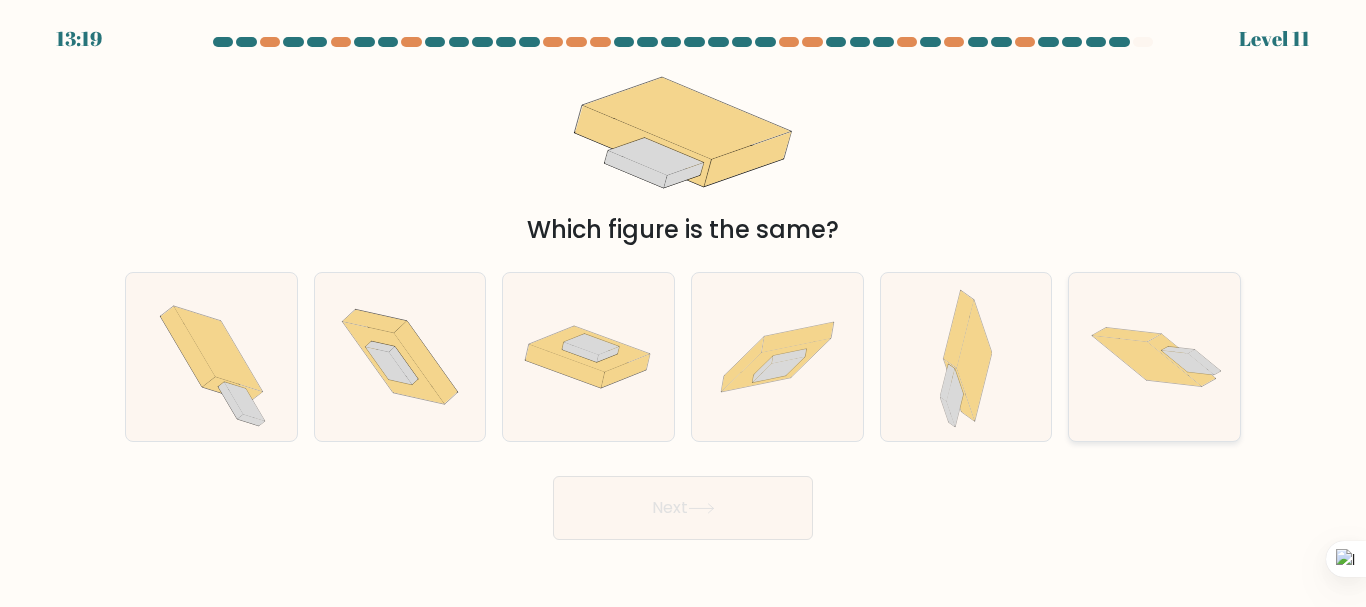 click 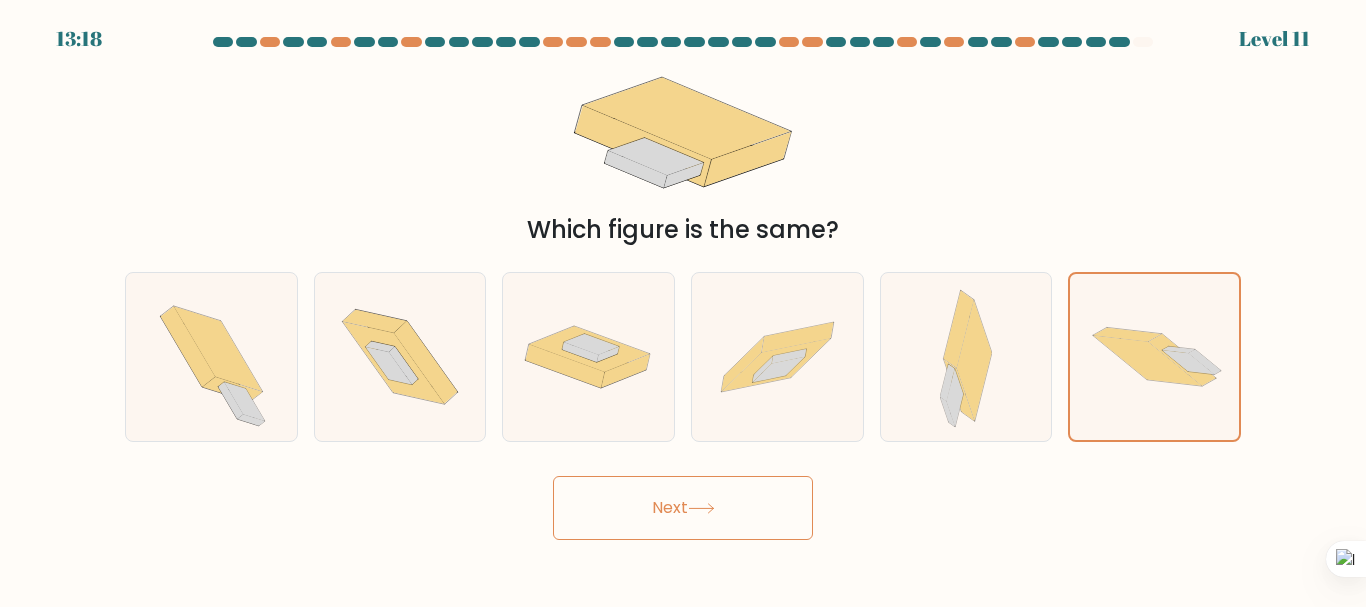 click on "Next" at bounding box center [683, 508] 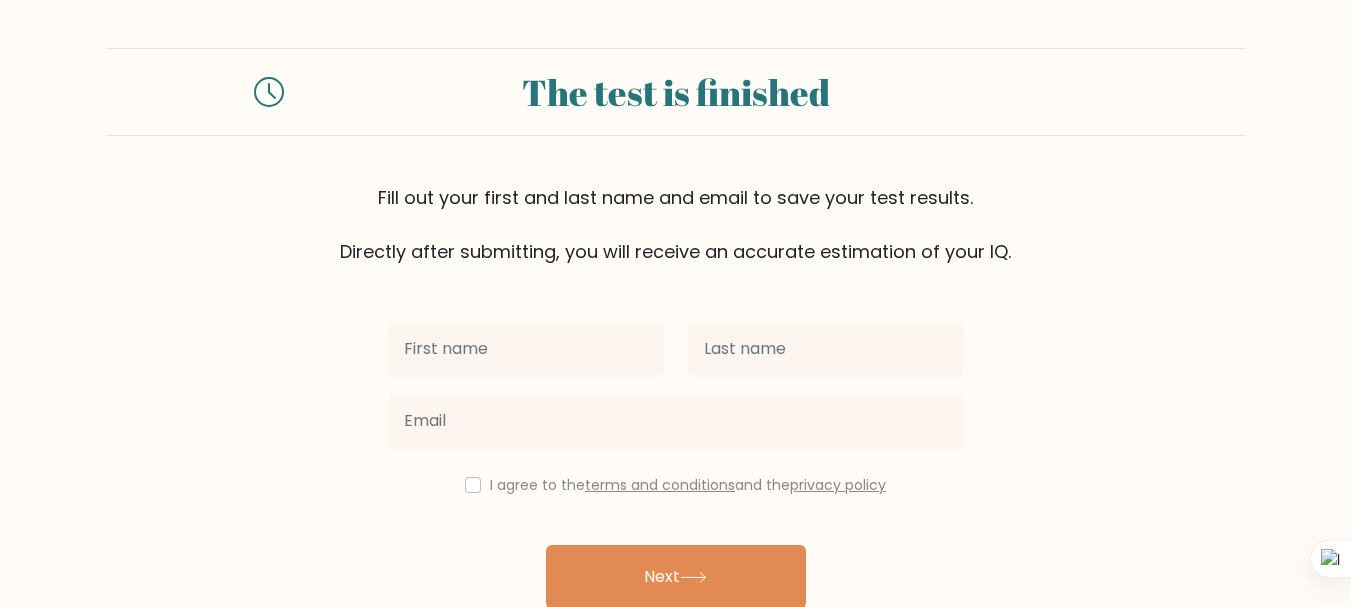 scroll, scrollTop: 0, scrollLeft: 0, axis: both 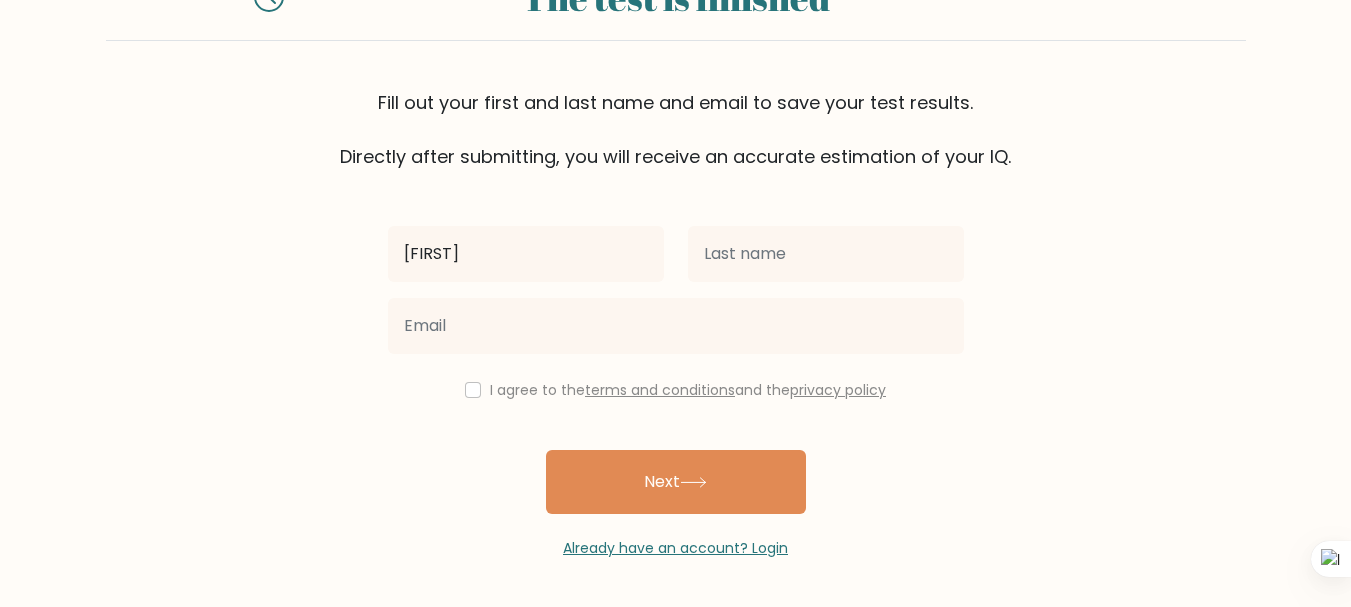 type on "[FIRST]" 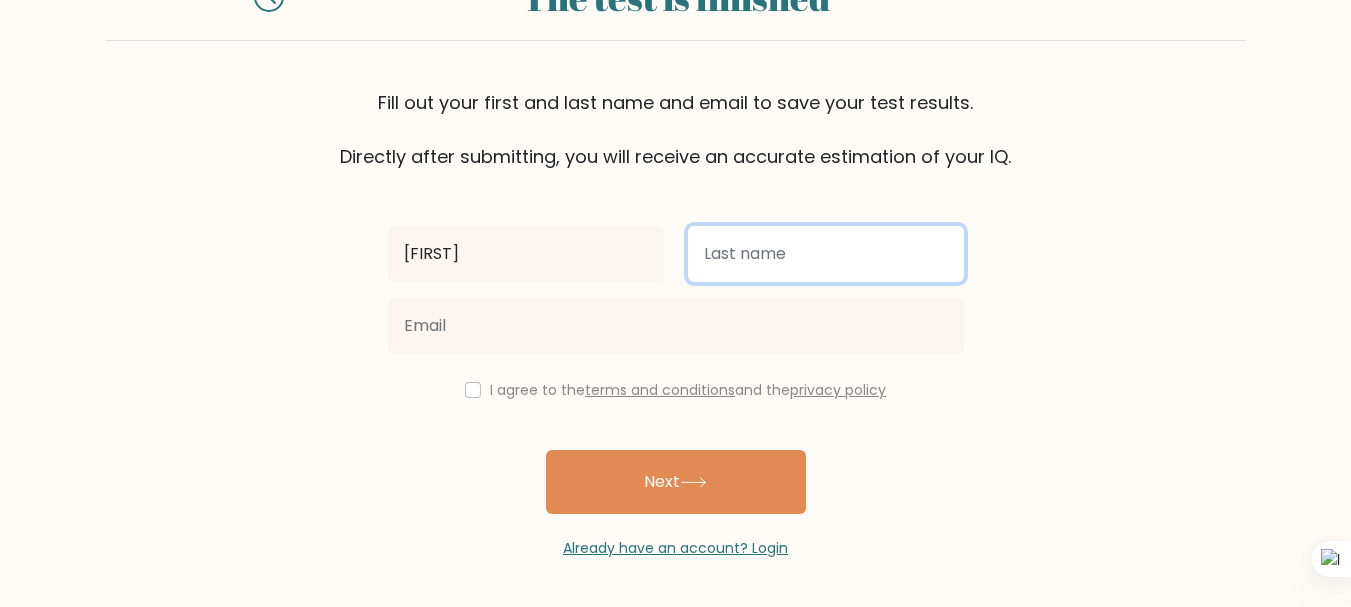 click at bounding box center (826, 254) 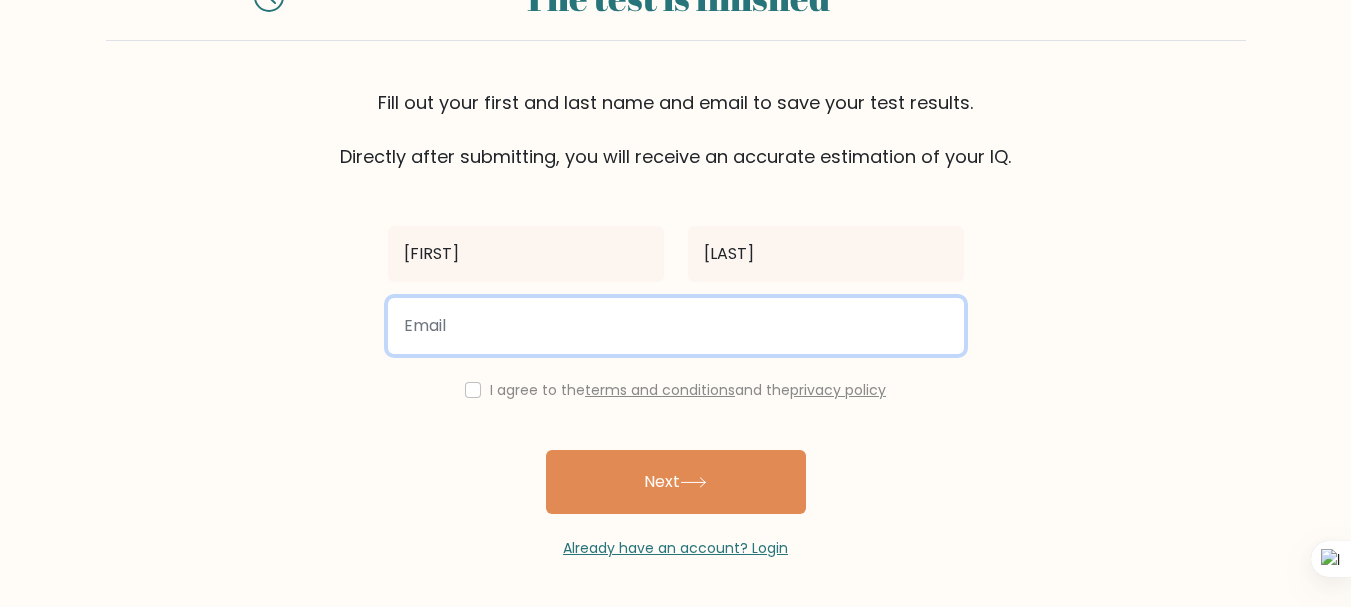 click at bounding box center (676, 326) 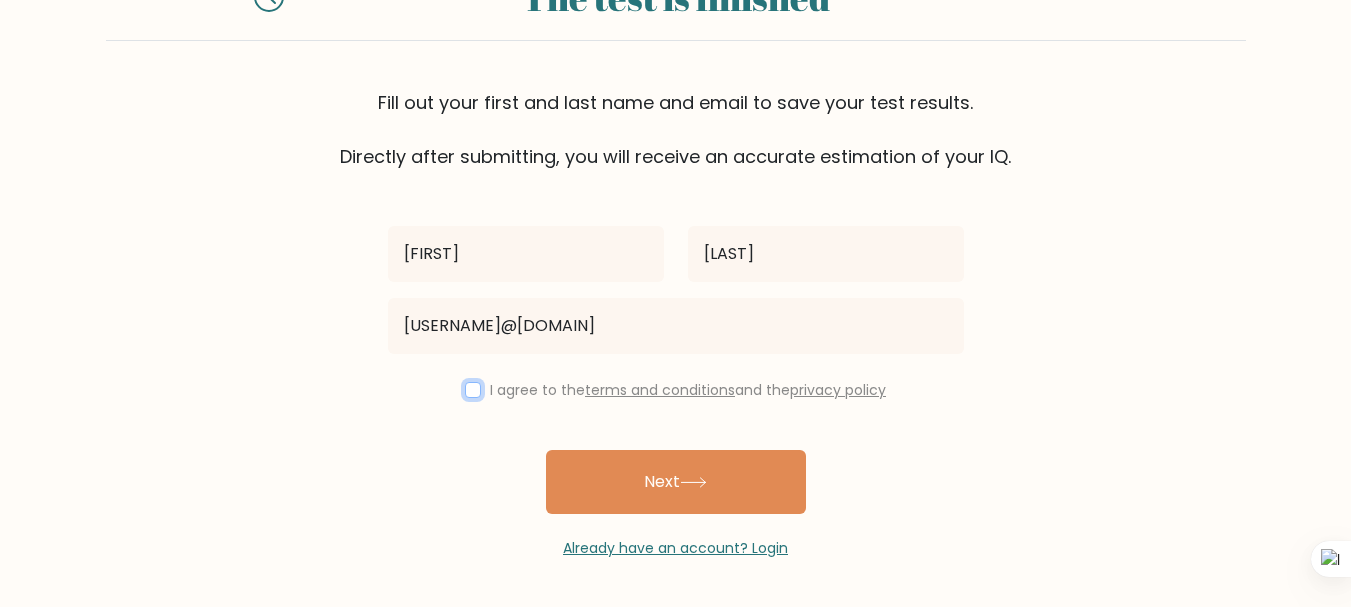 click at bounding box center (473, 390) 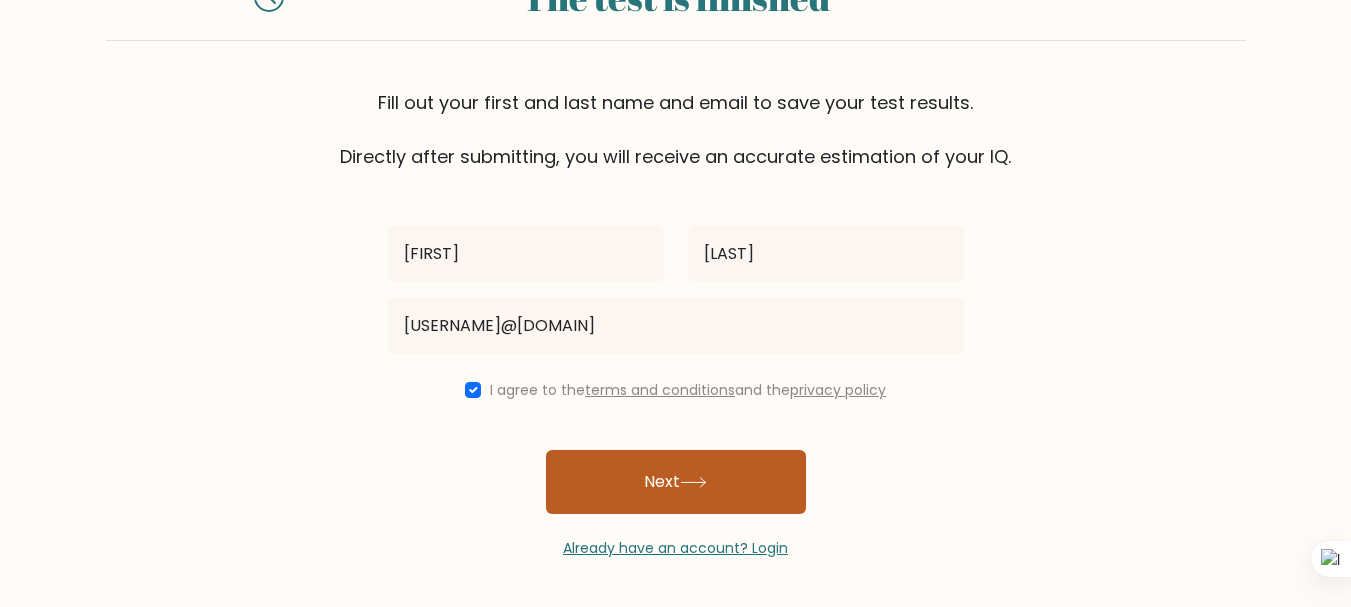 click on "Next" at bounding box center (676, 482) 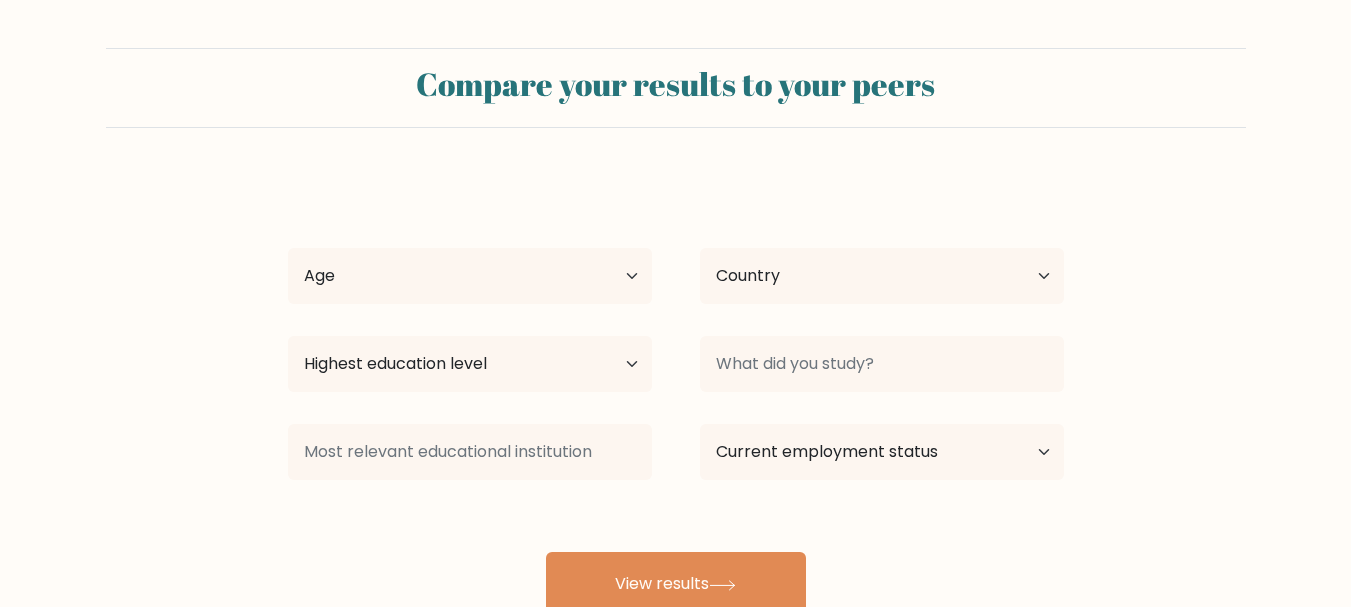 select on "[COUNTRY]" 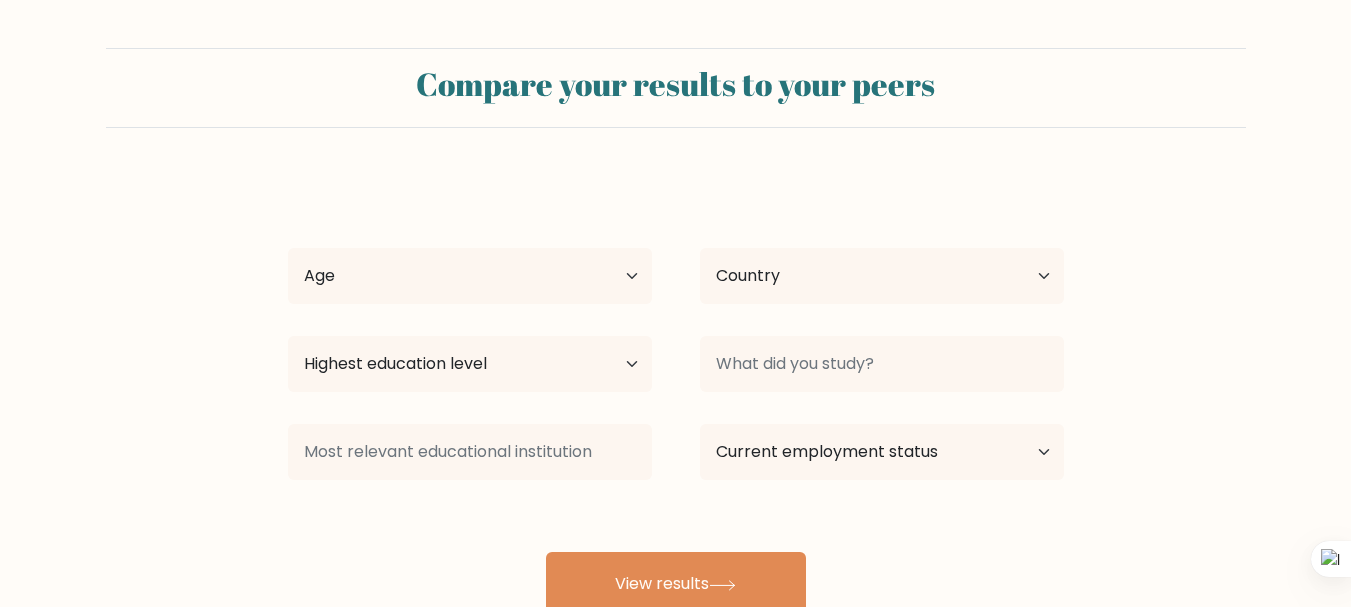 scroll, scrollTop: 60, scrollLeft: 0, axis: vertical 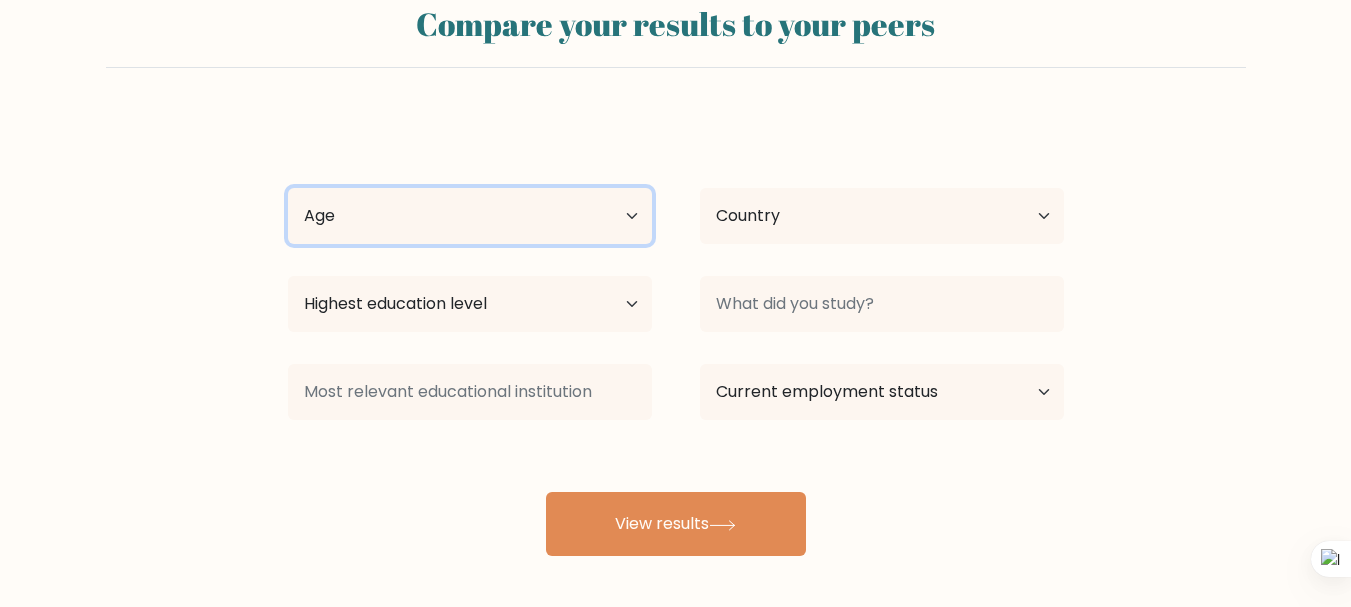 click on "Age
Under 18 years old
18-24 years old
25-34 years old
35-44 years old
45-54 years old
55-64 years old
65 years old and above" at bounding box center (470, 216) 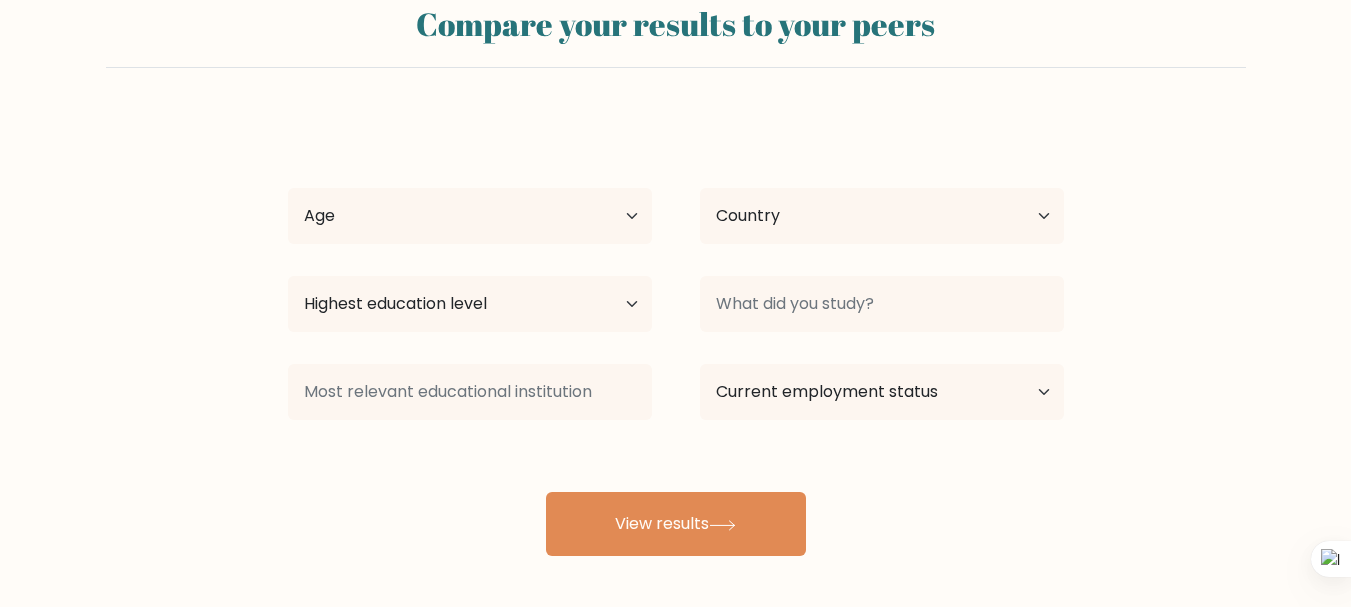 click on "Current employment status
Employed
Student
Retired
Other / prefer not to answer" at bounding box center (882, 392) 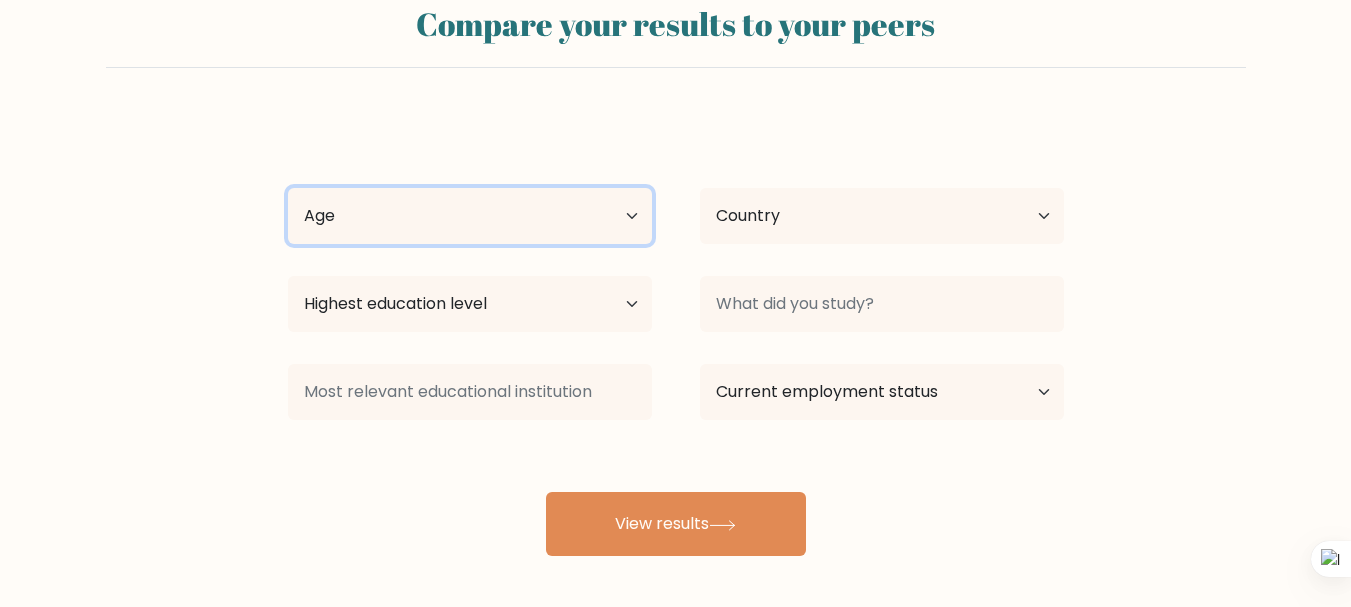 click on "Age
Under 18 years old
18-24 years old
25-34 years old
35-44 years old
45-54 years old
55-64 years old
65 years old and above" at bounding box center (470, 216) 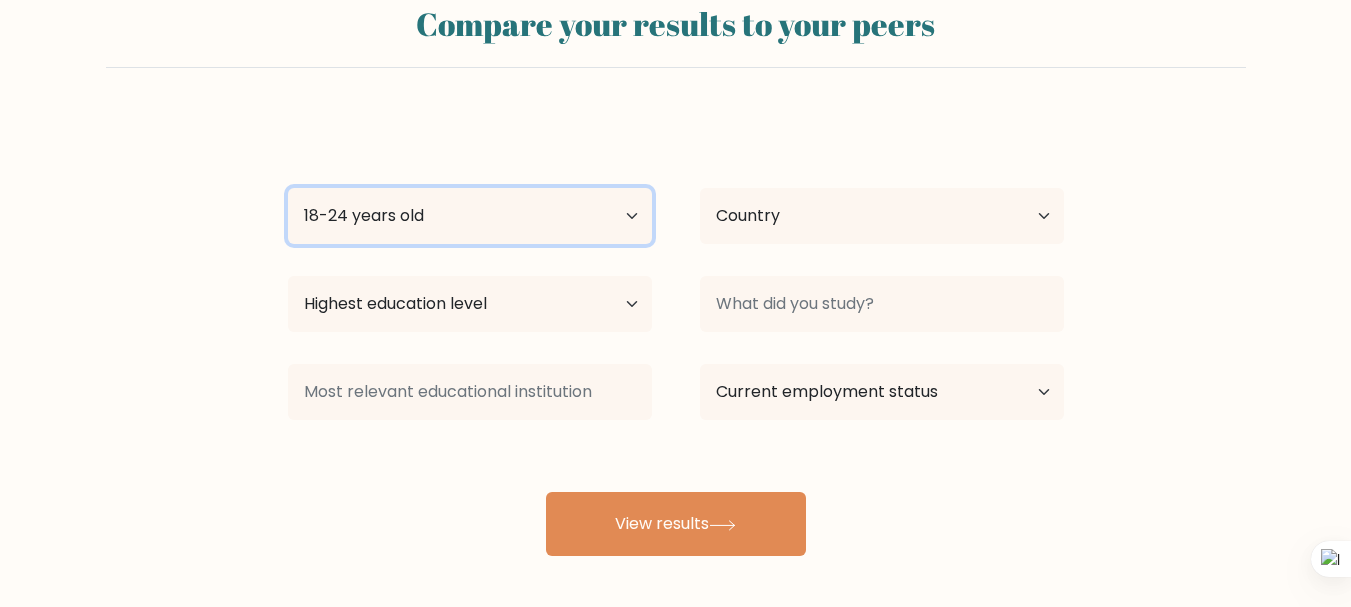 click on "Age
Under 18 years old
18-24 years old
25-34 years old
35-44 years old
45-54 years old
55-64 years old
65 years old and above" at bounding box center [470, 216] 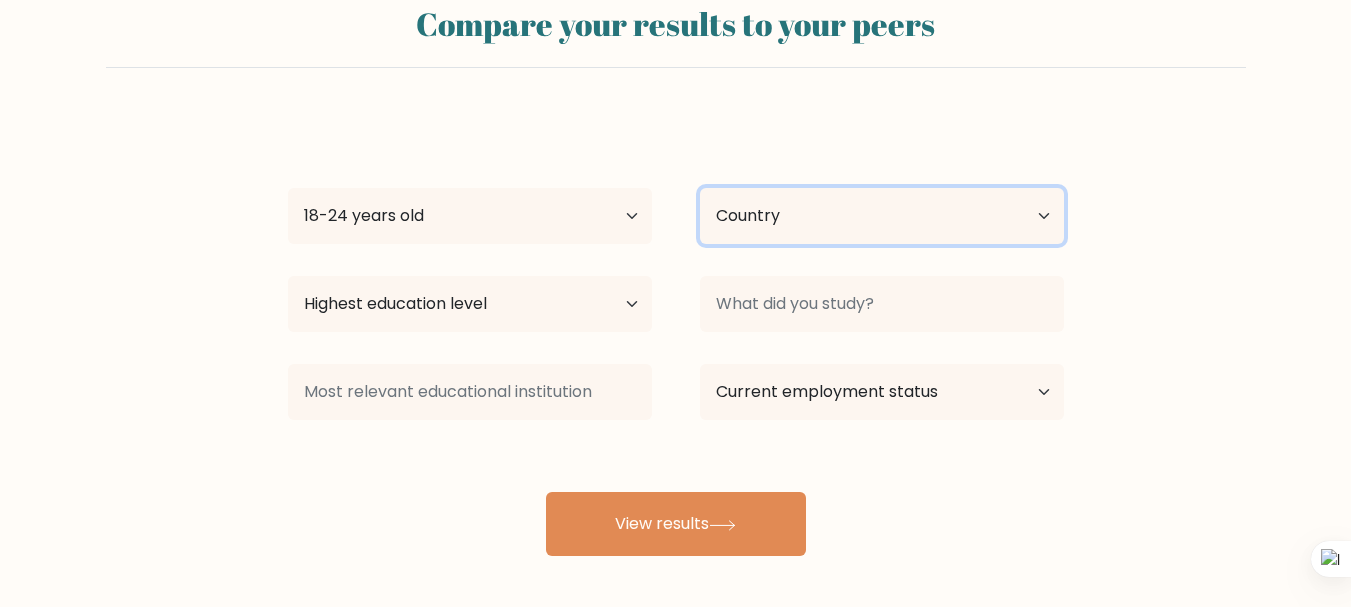 click on "Country
Afghanistan
Albania
Algeria
American Samoa
Andorra
Angola
Anguilla
Antarctica
Antigua and Barbuda
Argentina
Armenia
Aruba
Australia
Austria
Azerbaijan
Bahamas
Bahrain
Bangladesh
Barbados
Belarus
Belgium
Belize
Benin
Bermuda
Bhutan
Bolivia
Bonaire, Sint Eustatius and Saba
Bosnia and Herzegovina
Botswana
Bouvet Island
Brazil
British Indian Ocean Territory
Brunei
Bulgaria
Burkina Faso
Burundi
Cabo Verde
Cambodia
Cameroon
Canada
Cayman Islands
Central African Republic
Chad
Chile
China
Christmas Island
Cocos (Keeling) Islands
Colombia
Comoros
Congo
Congo (the Democratic Republic of the)
Cook Islands
Costa Rica
Côte d'Ivoire
Croatia
Cuba" at bounding box center [882, 216] 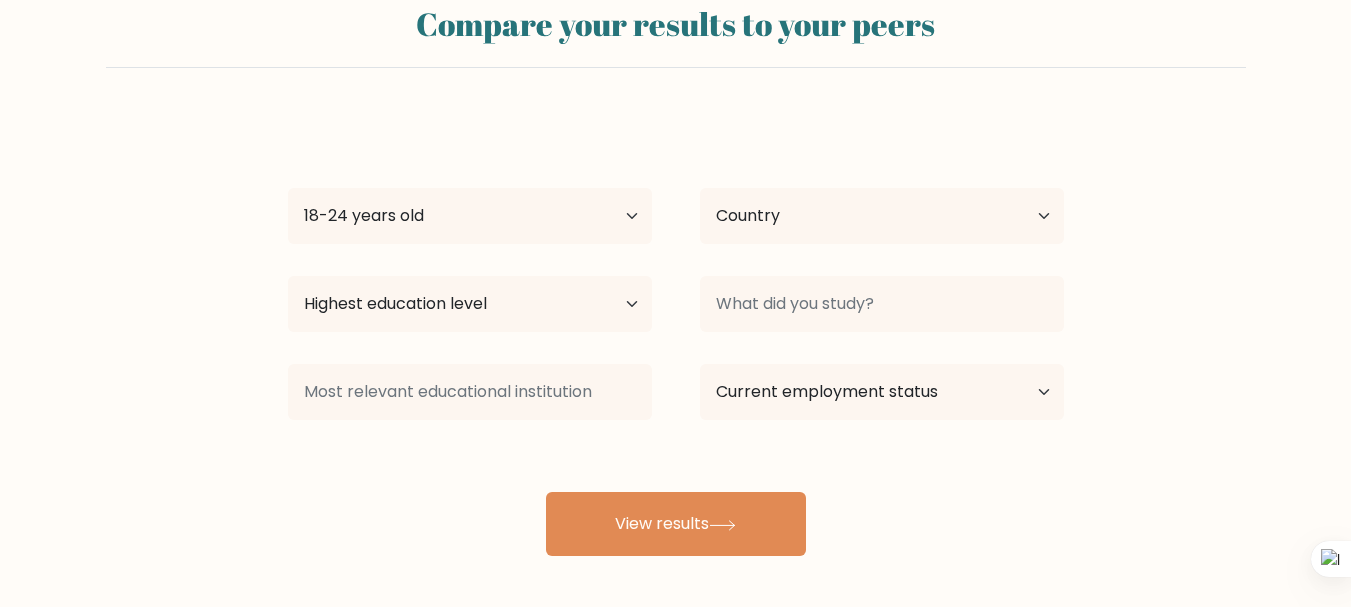 click on "Highest education level
No schooling
Primary
Lower Secondary
Upper Secondary
Occupation Specific
Bachelor's degree
Master's degree
Doctoral degree" at bounding box center [470, 304] 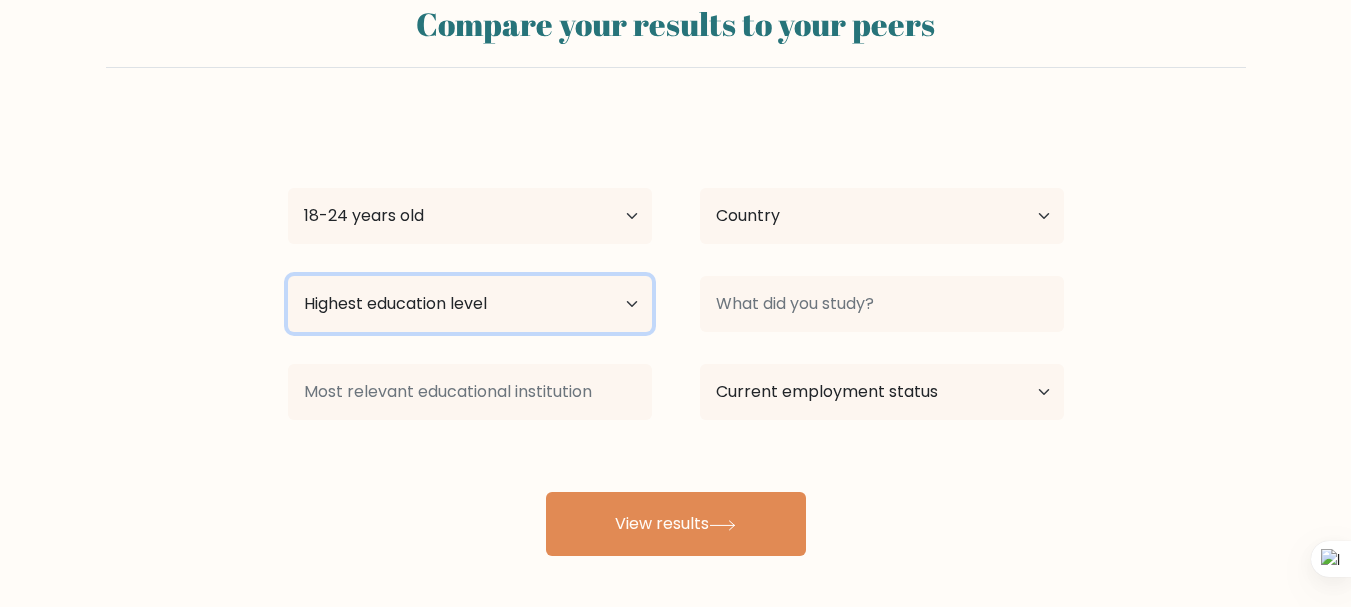 click on "Highest education level
No schooling
Primary
Lower Secondary
Upper Secondary
Occupation Specific
Bachelor's degree
Master's degree
Doctoral degree" at bounding box center (470, 304) 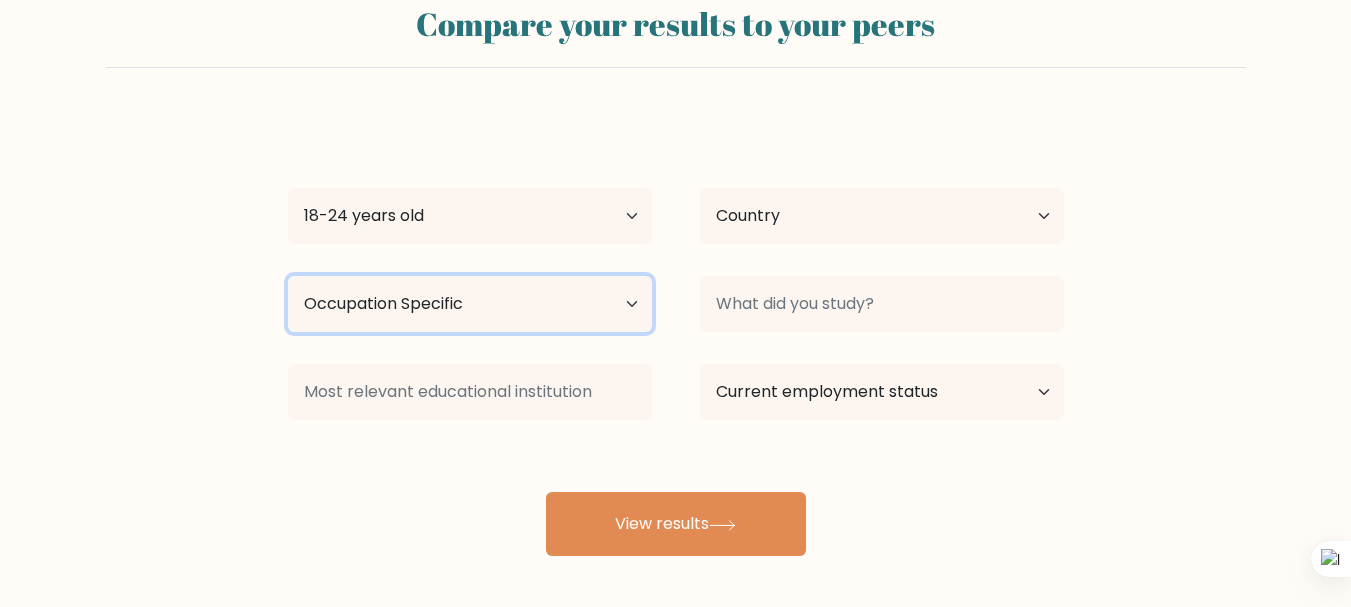 click on "Highest education level
No schooling
Primary
Lower Secondary
Upper Secondary
Occupation Specific
Bachelor's degree
Master's degree
Doctoral degree" at bounding box center (470, 304) 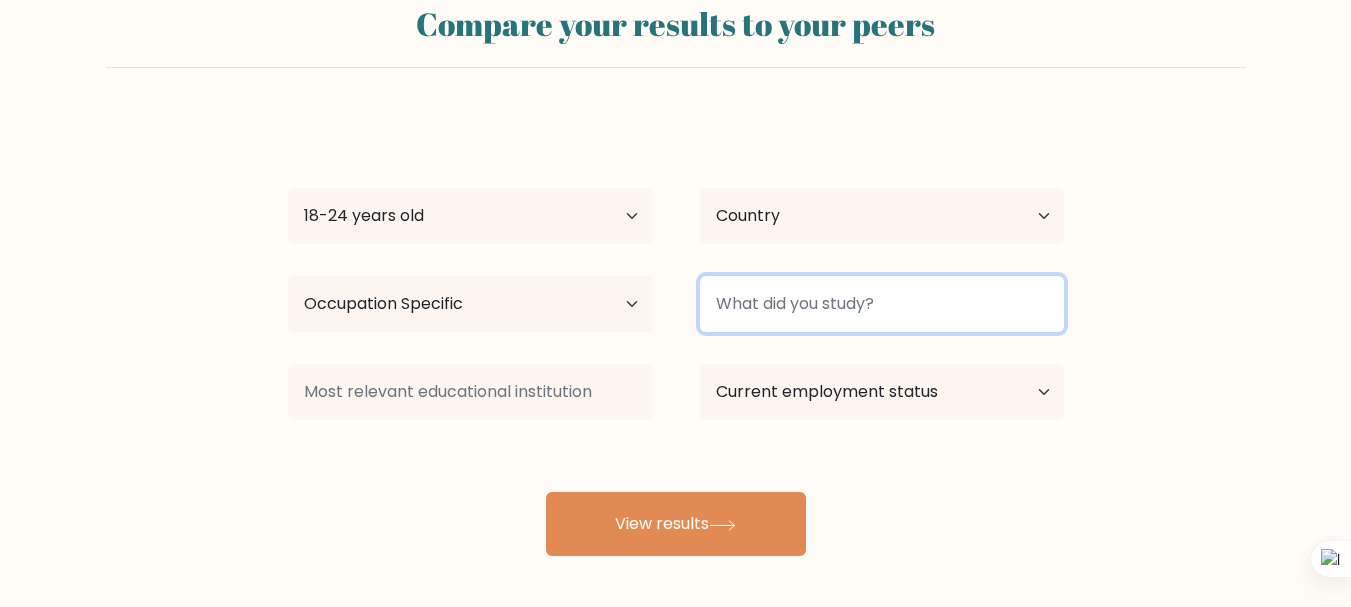 click at bounding box center (882, 304) 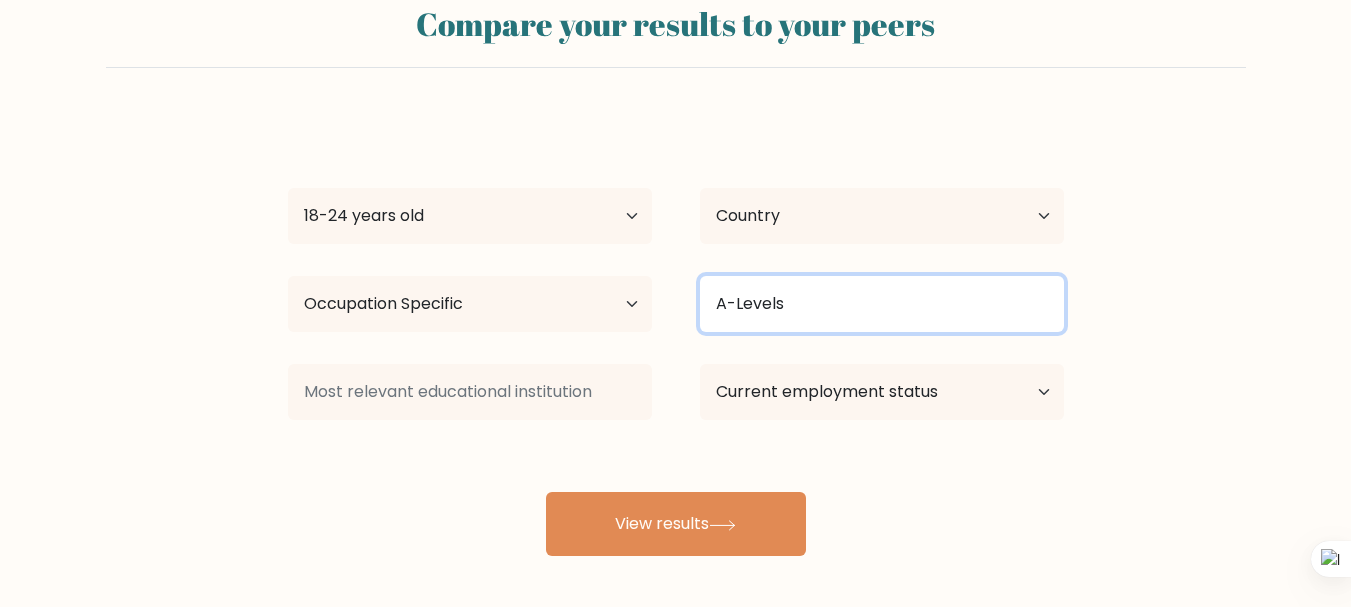 type on "A-Levels" 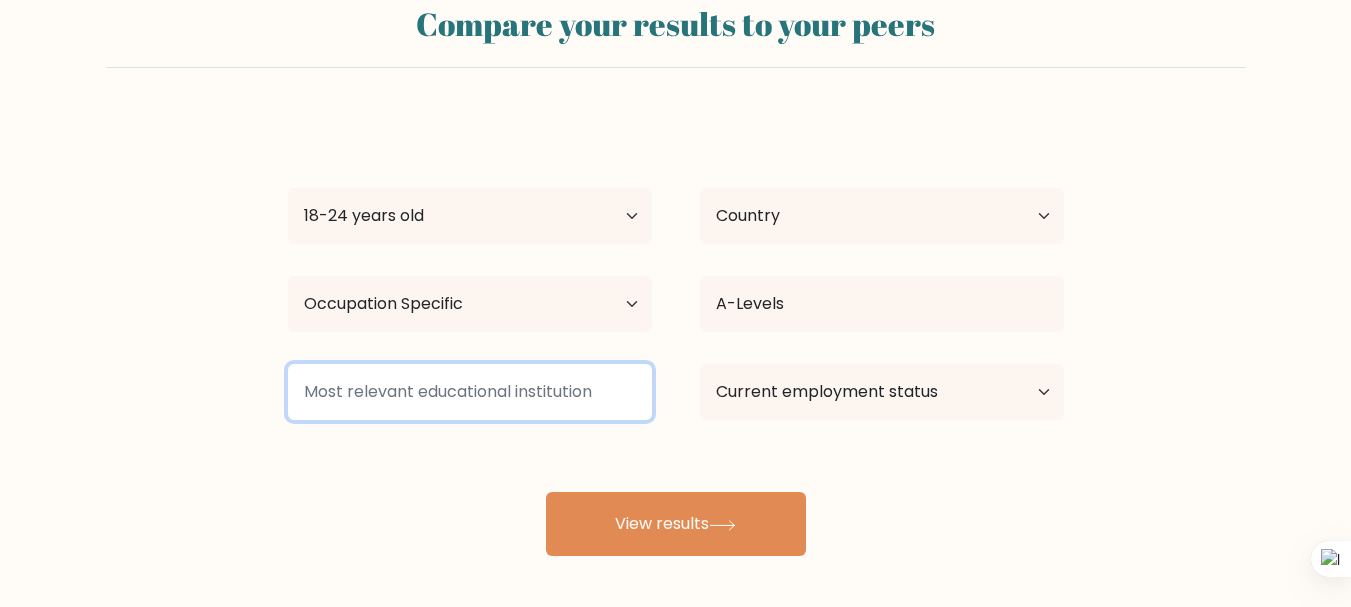 click at bounding box center [470, 392] 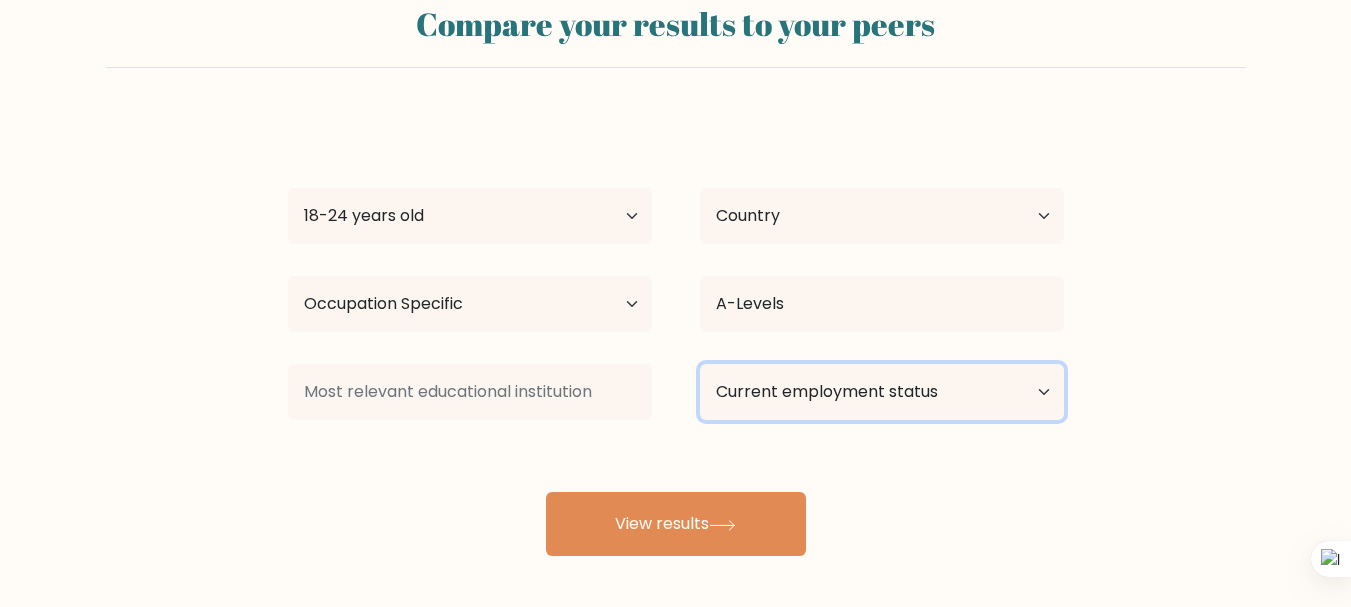 click on "Current employment status
Employed
Student
Retired
Other / prefer not to answer" at bounding box center [882, 392] 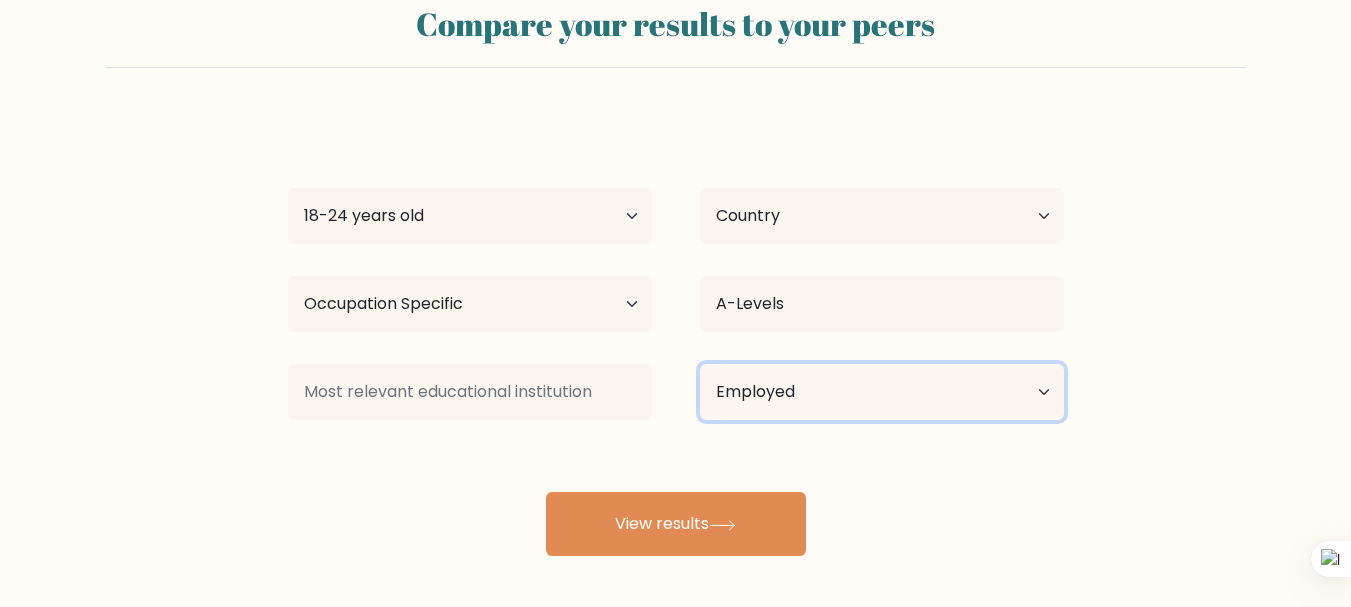 click on "Current employment status
Employed
Student
Retired
Other / prefer not to answer" at bounding box center [882, 392] 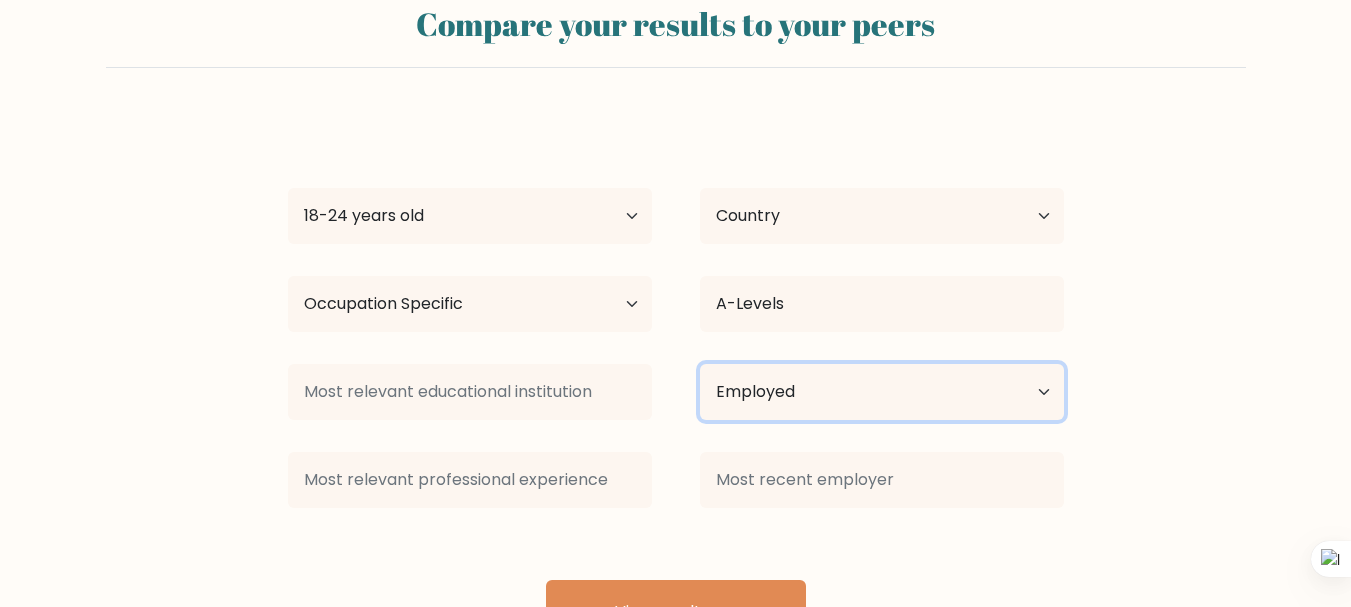 click on "Current employment status
Employed
Student
Retired
Other / prefer not to answer" at bounding box center (882, 392) 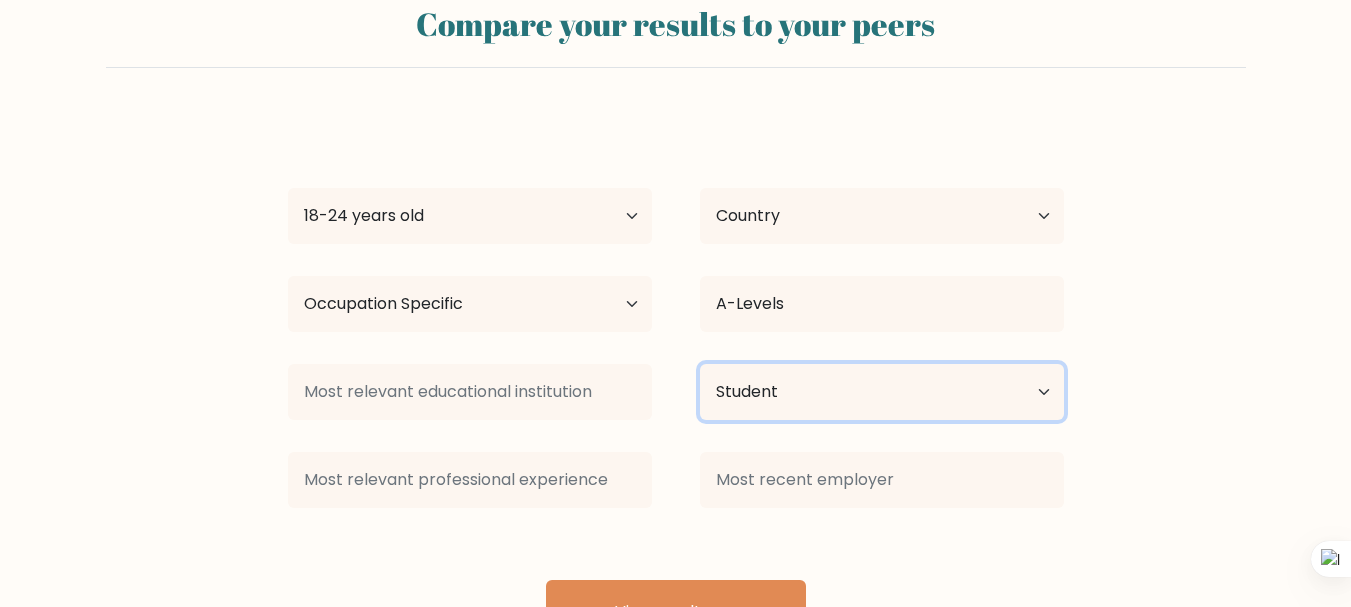 click on "Current employment status
Employed
Student
Retired
Other / prefer not to answer" at bounding box center [882, 392] 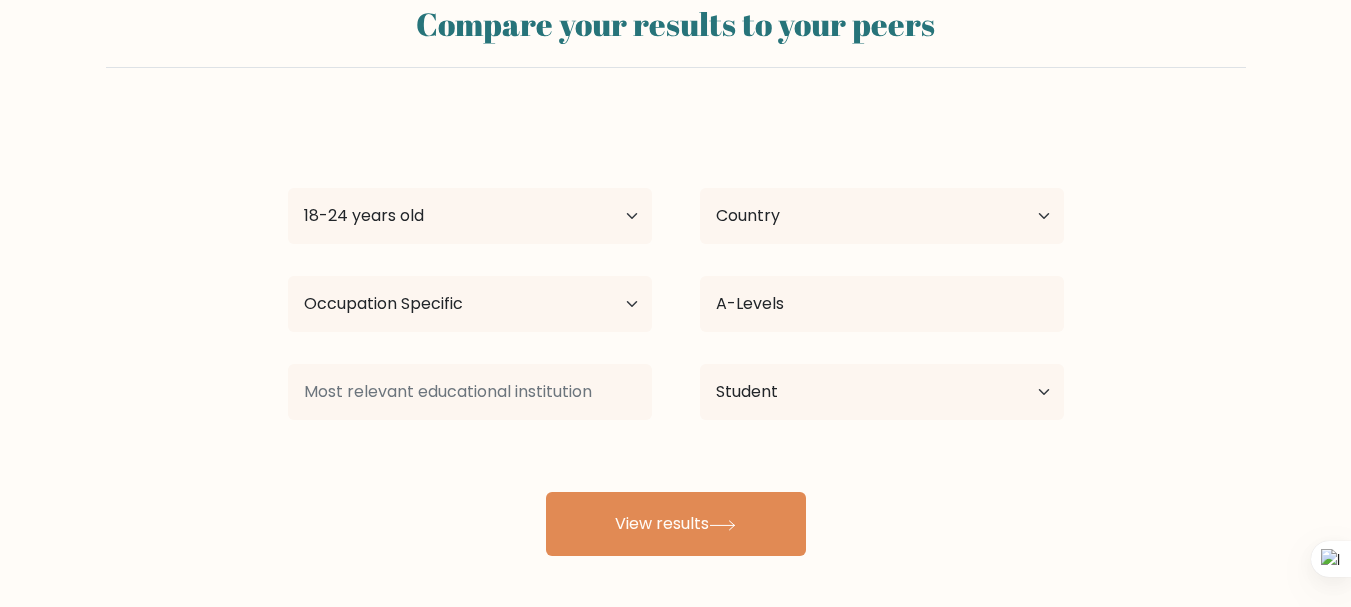 click on "Current employment status
Employed
Student
Retired
Other / prefer not to answer" at bounding box center (882, 392) 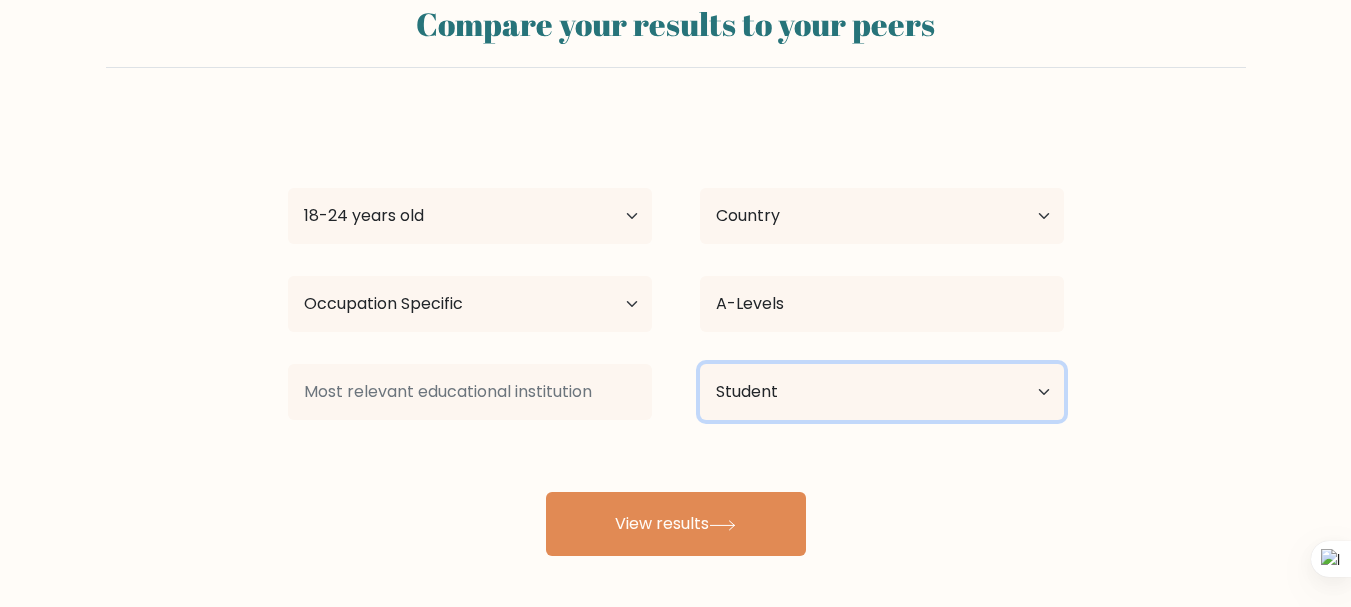 drag, startPoint x: 736, startPoint y: 408, endPoint x: 734, endPoint y: 419, distance: 11.18034 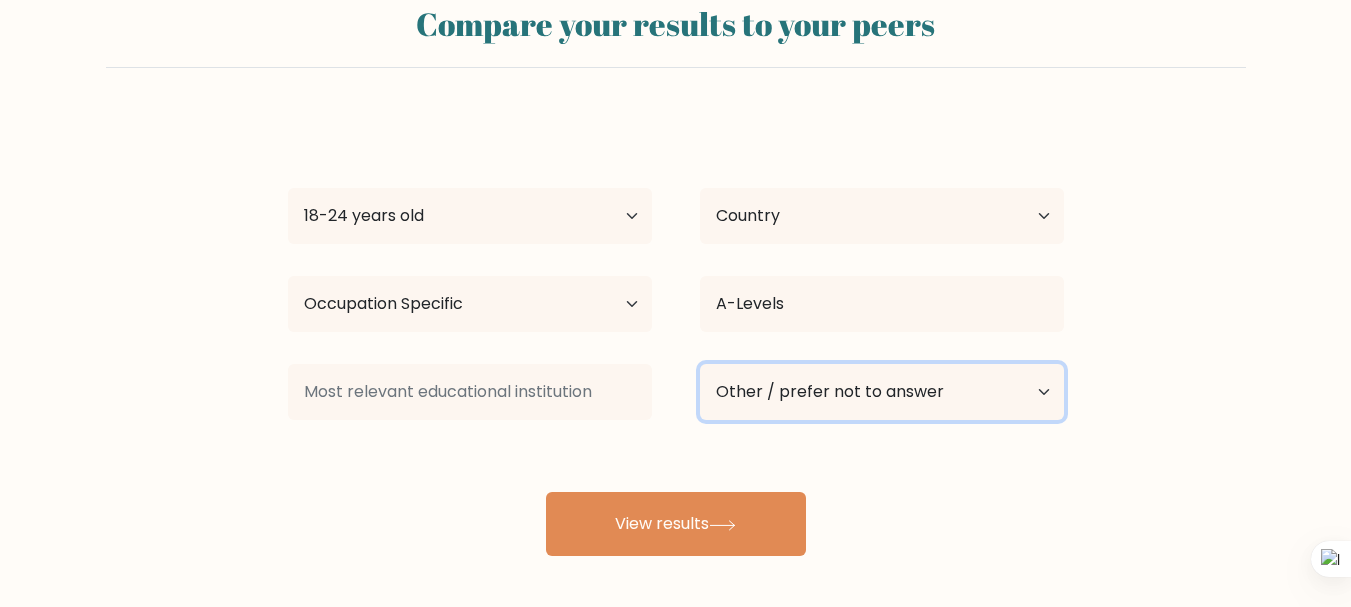 click on "Current employment status
Employed
Student
Retired
Other / prefer not to answer" at bounding box center [882, 392] 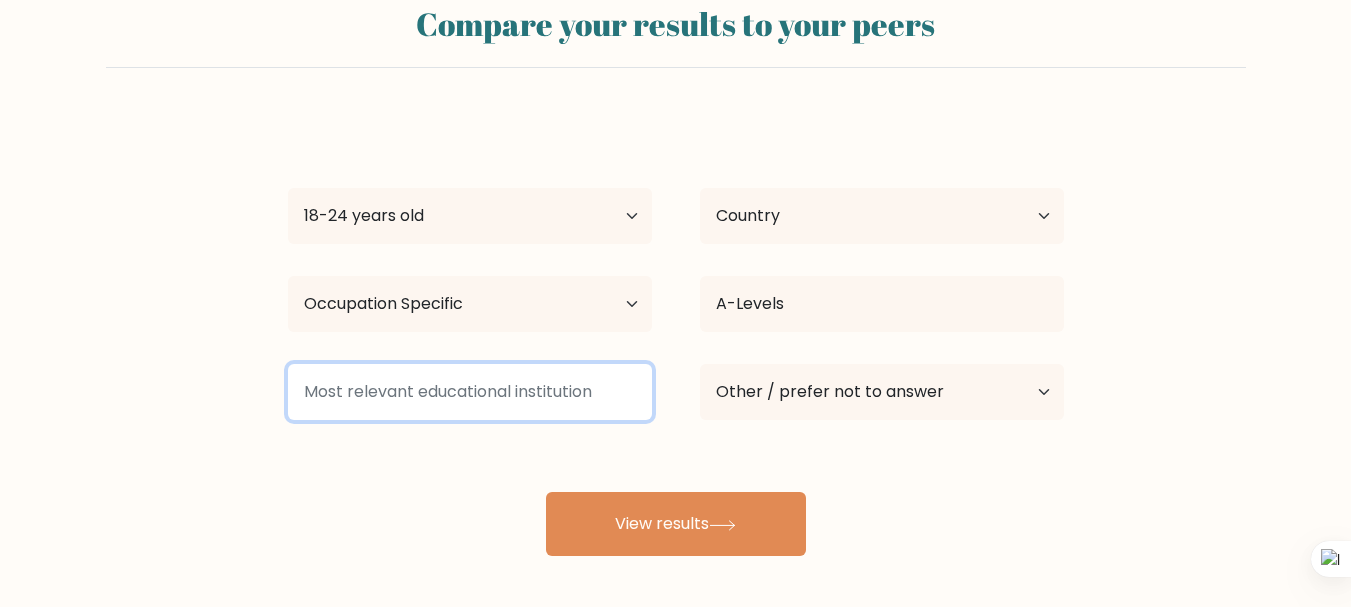 click at bounding box center [470, 392] 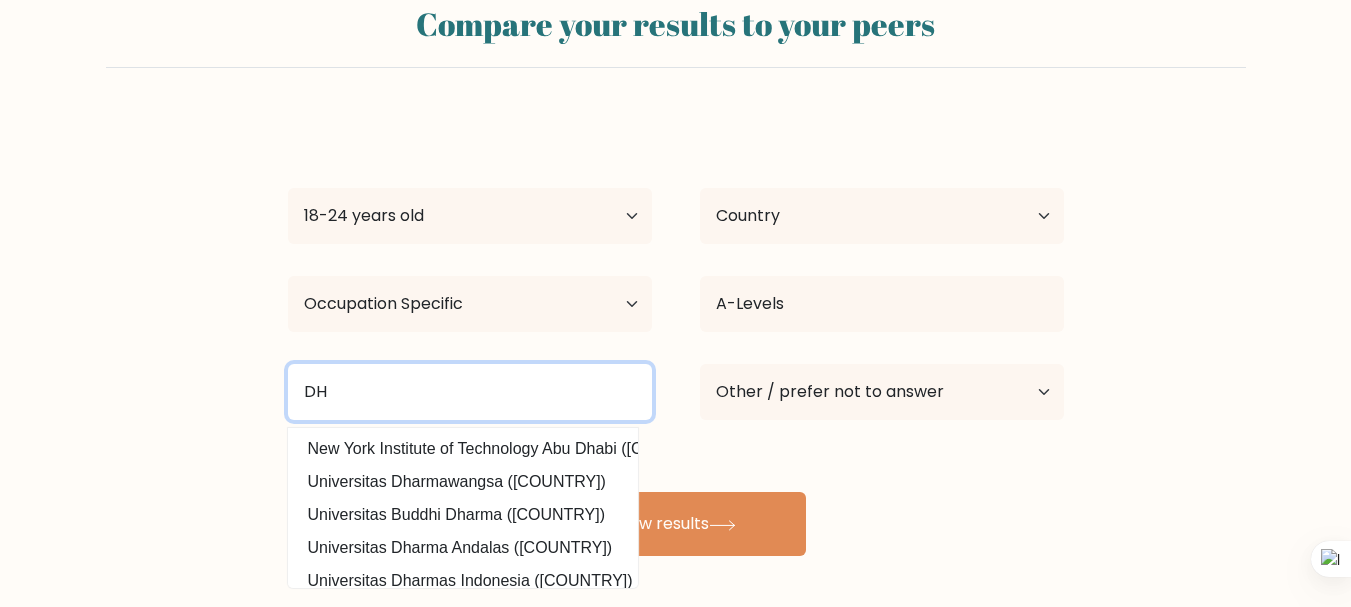 type on "D" 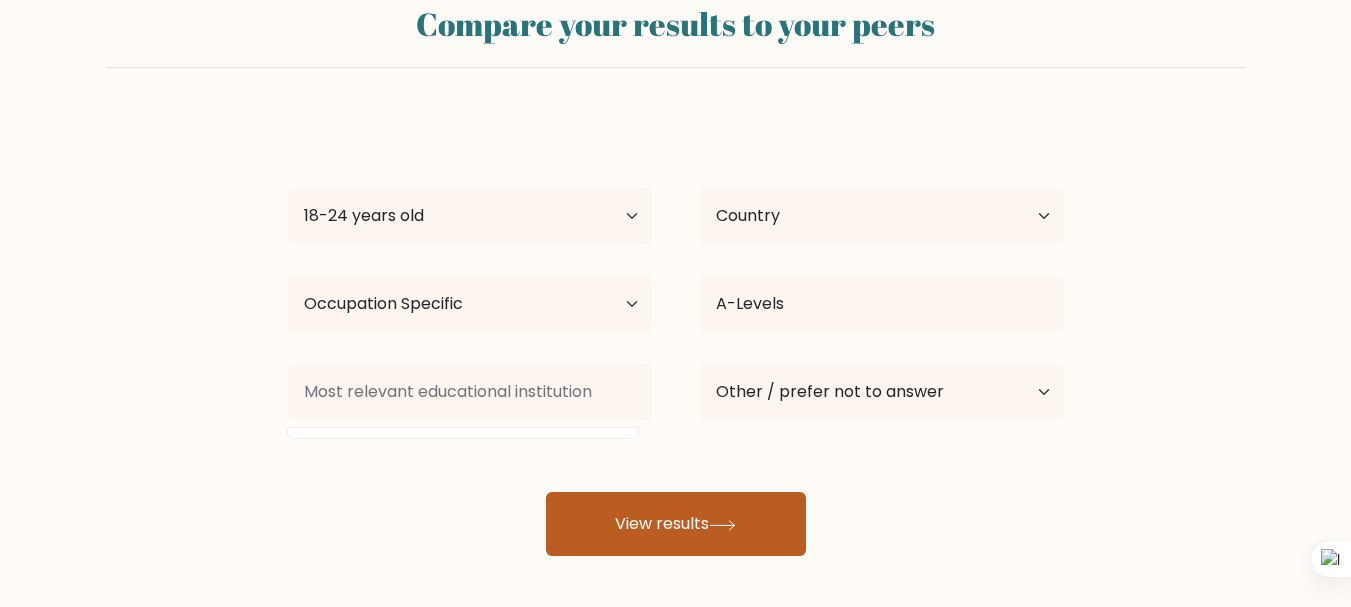 click on "View results" at bounding box center (676, 524) 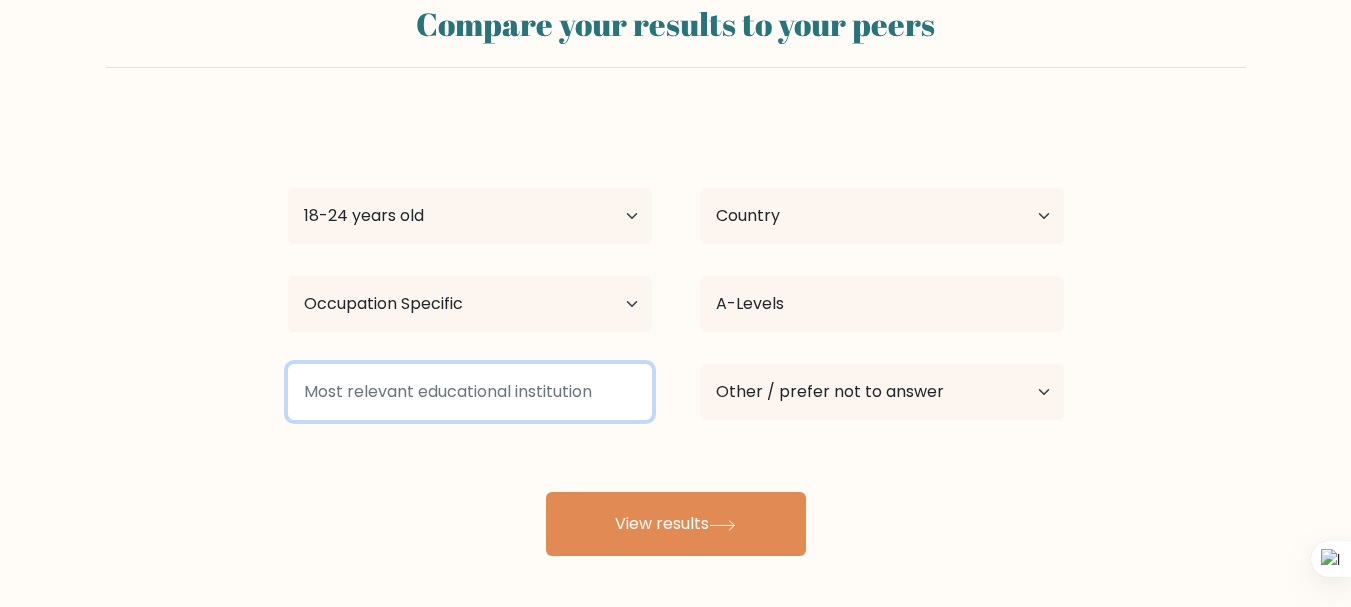 click at bounding box center [470, 392] 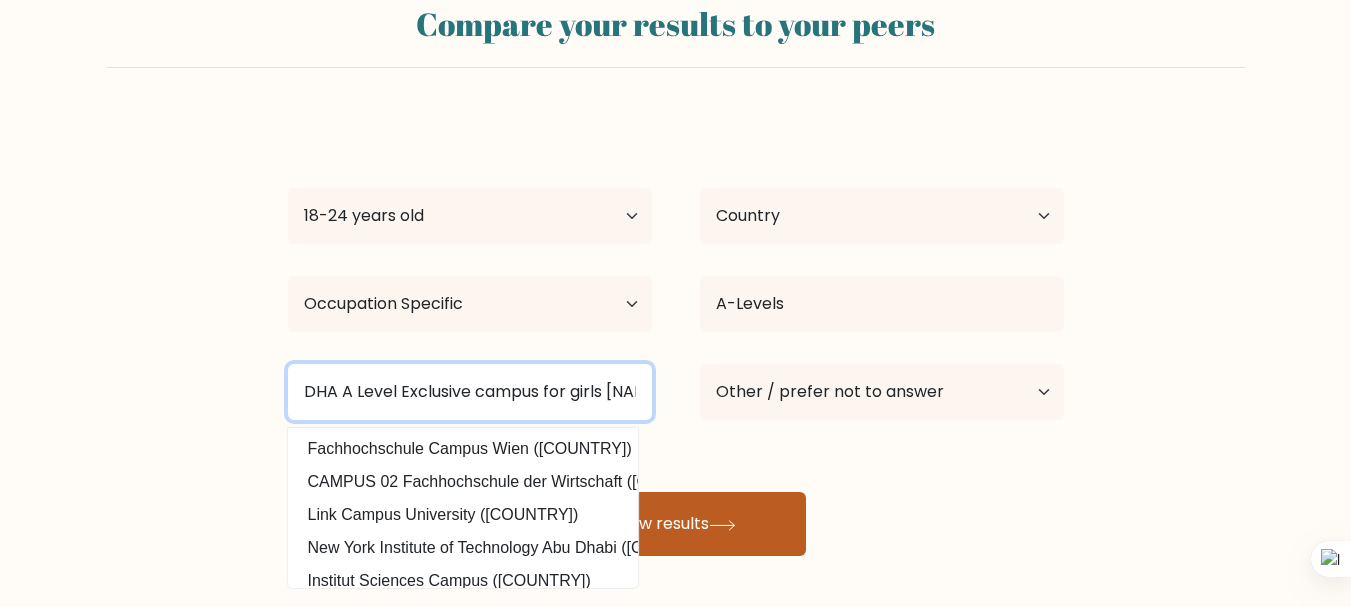 type on "DHA A Level Exclusive campus for girls [NAME]" 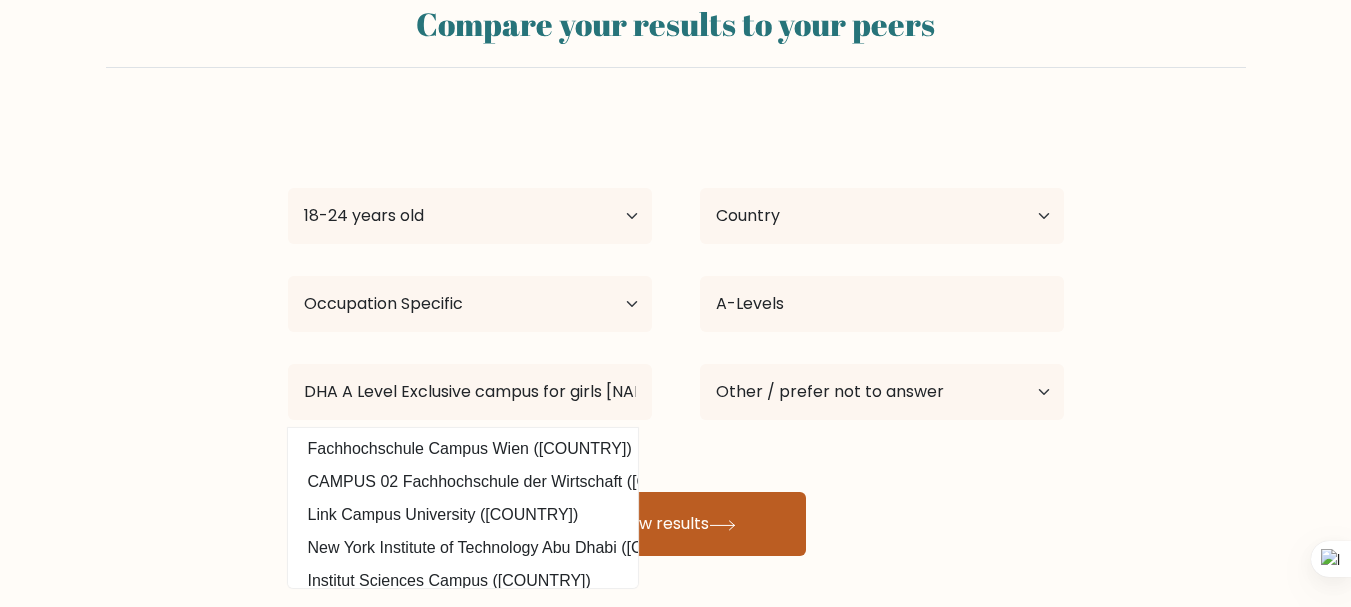 click on "View results" at bounding box center (676, 524) 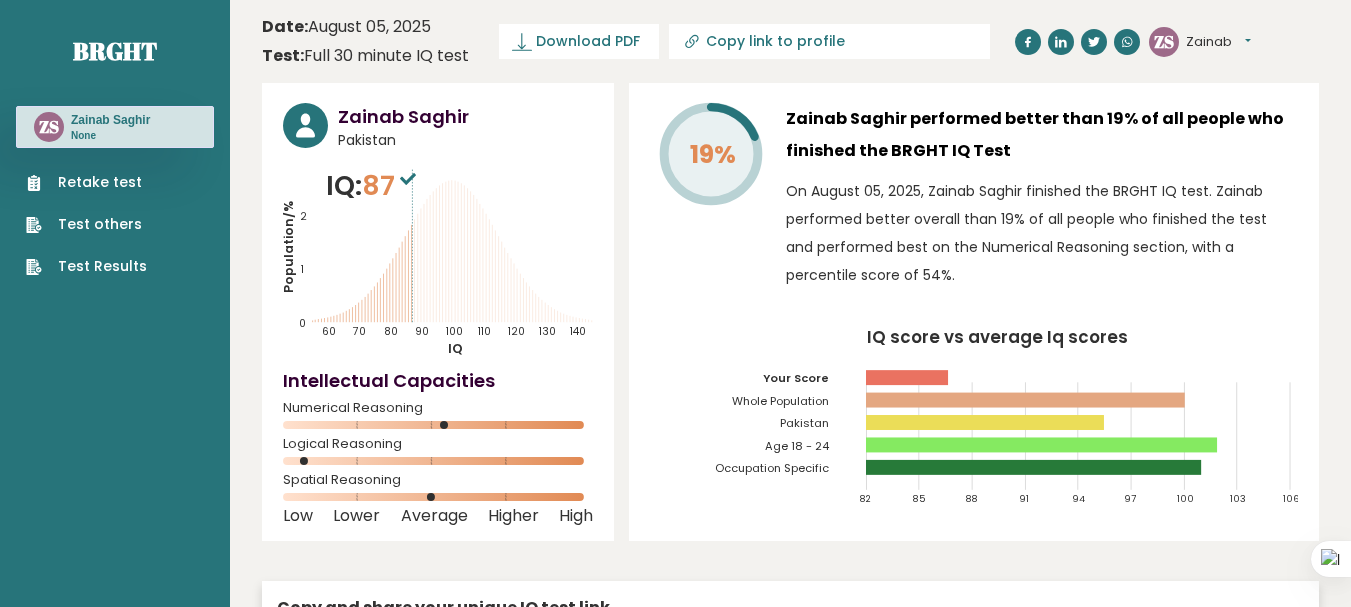 scroll, scrollTop: 0, scrollLeft: 0, axis: both 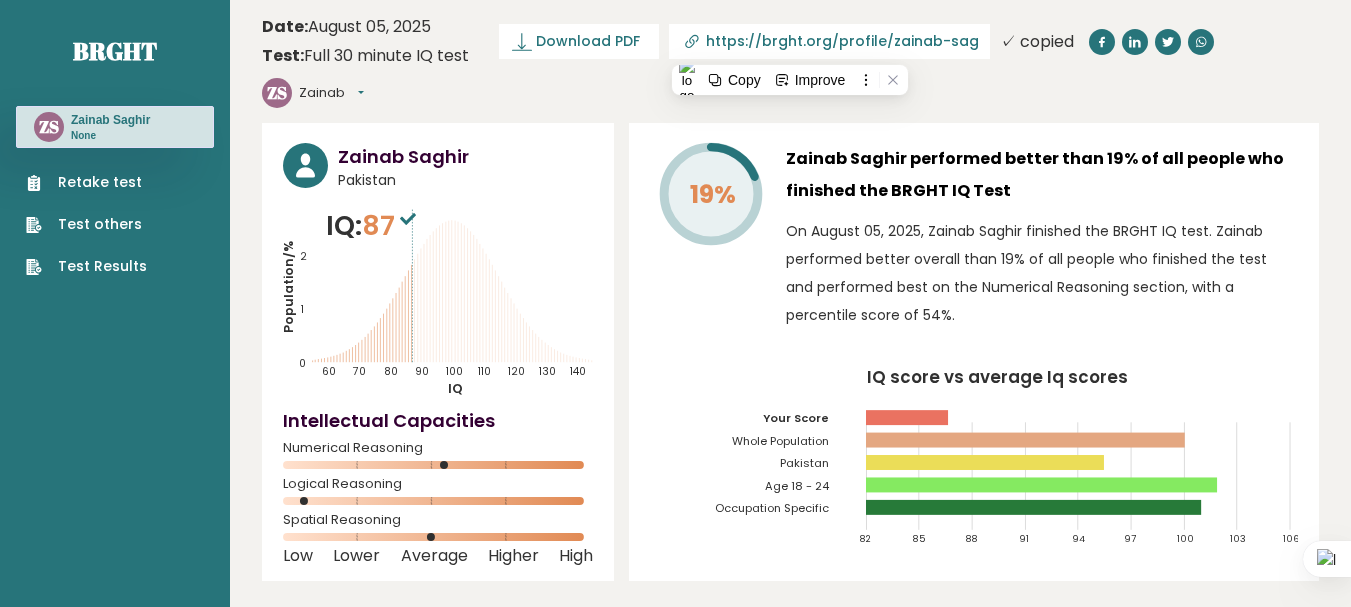 click on "Date:  August 05, 2025
Test:   Full 30 minute IQ test
Download PDF
Downloading...
Downloading
✓ Your PDF is downloaded...
https://brght.org/profile/zainab-saghir/?utm_source=share&utm_medium=copy&utm_campaign=profile
✓ copied
ZS
Zainab
Dashboard
Profile
Settings
Logout
Zainab Saghir
Pakistan
IQ:  87
Population/%
IQ" at bounding box center [790, 2905] 